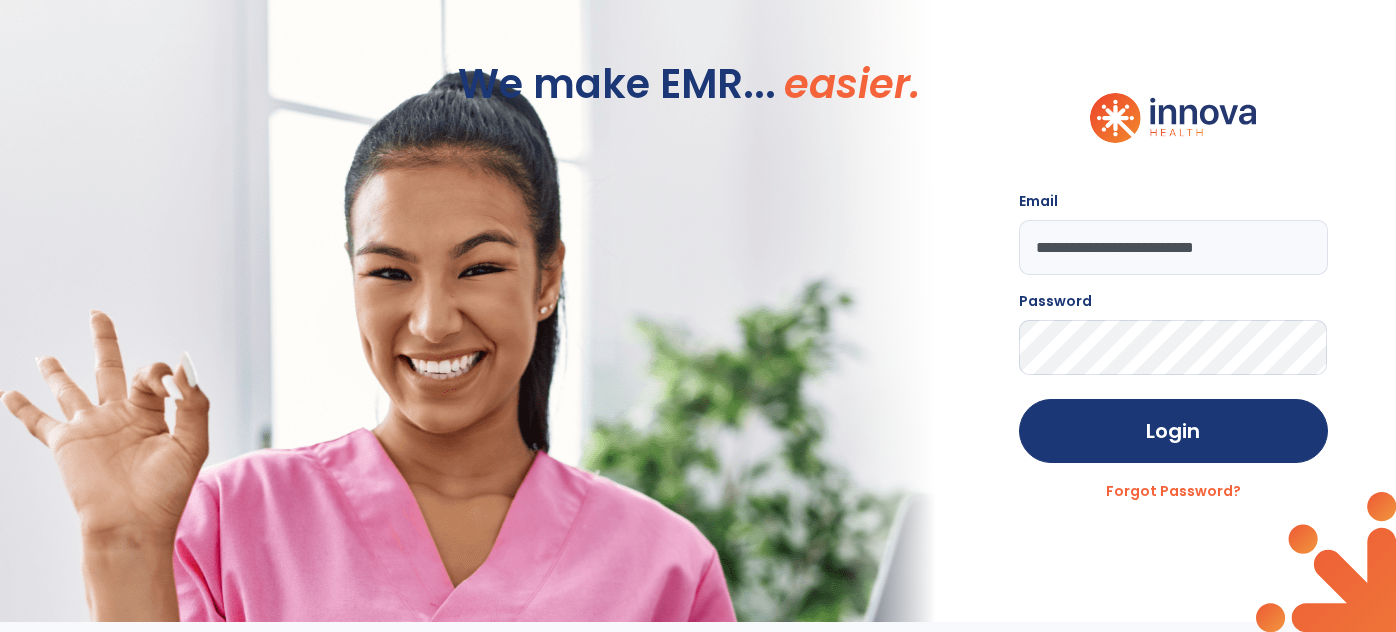 scroll, scrollTop: 0, scrollLeft: 0, axis: both 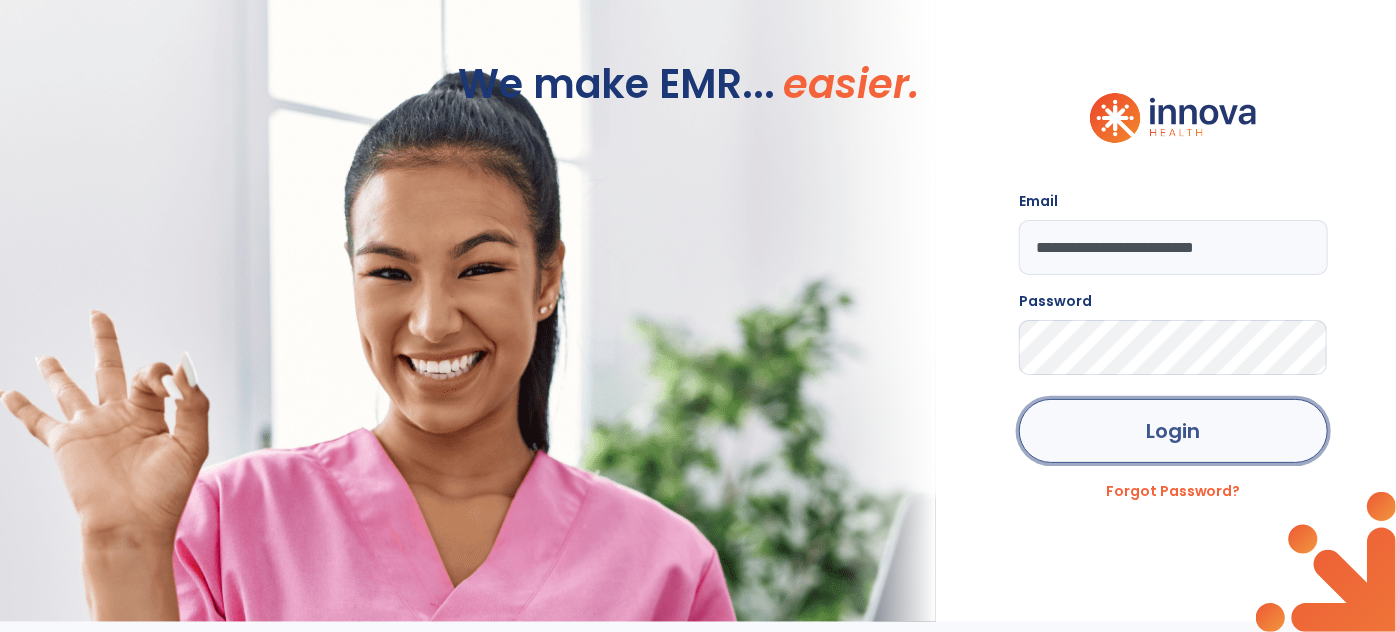 click on "Login" 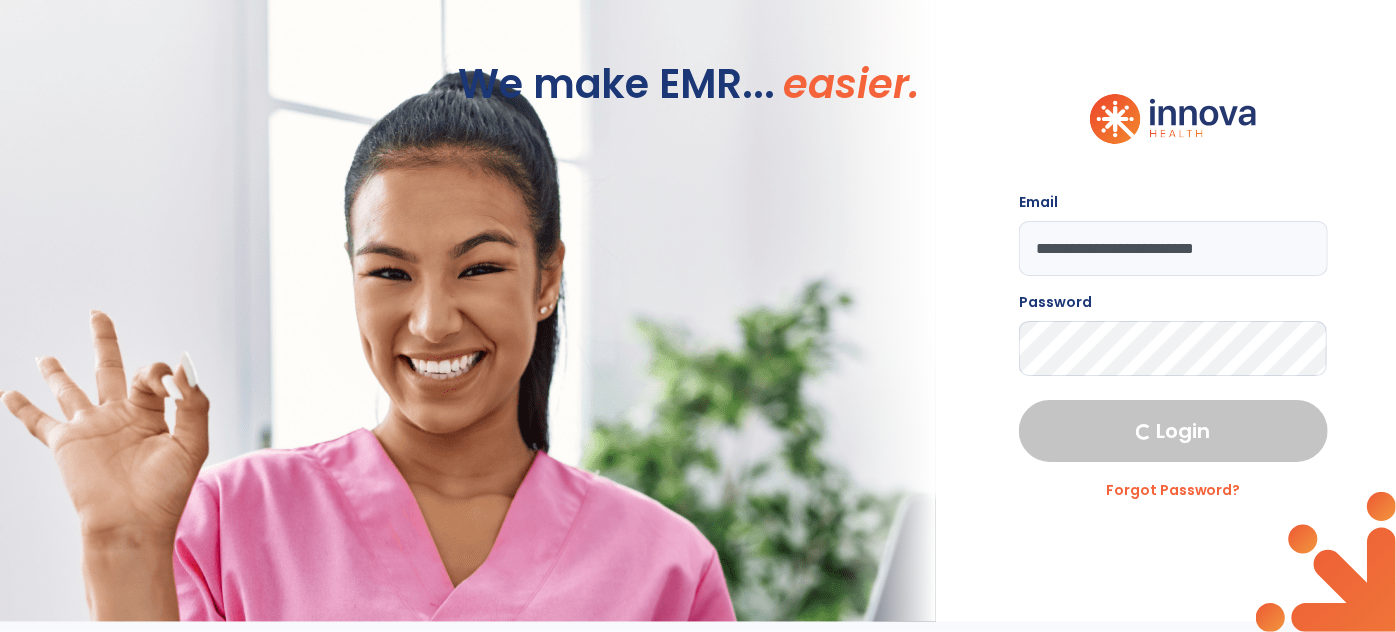 select on "****" 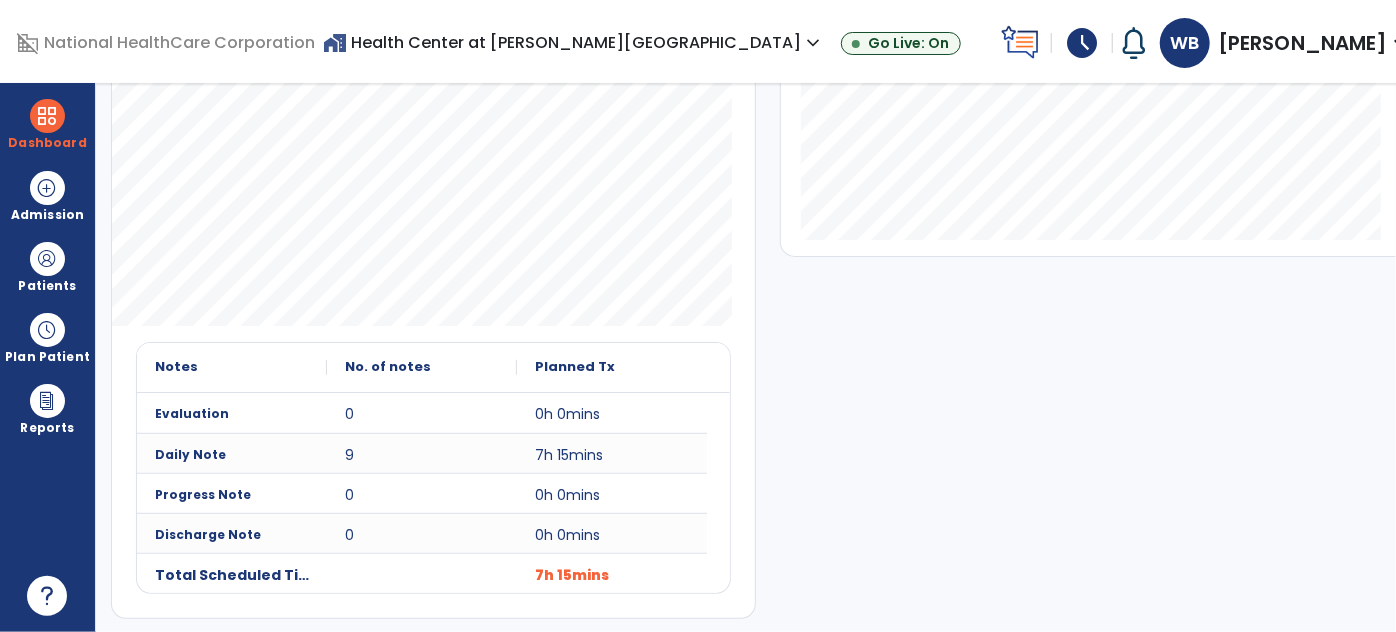 scroll, scrollTop: 0, scrollLeft: 0, axis: both 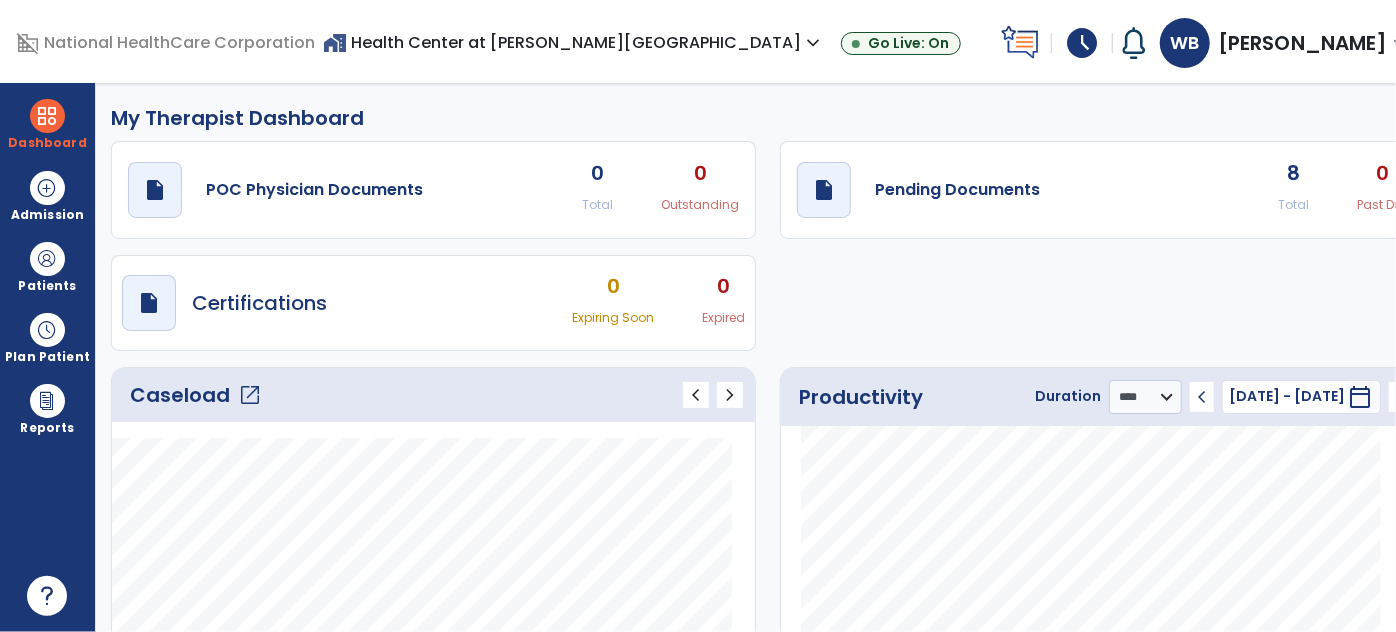 click on "open_in_new" 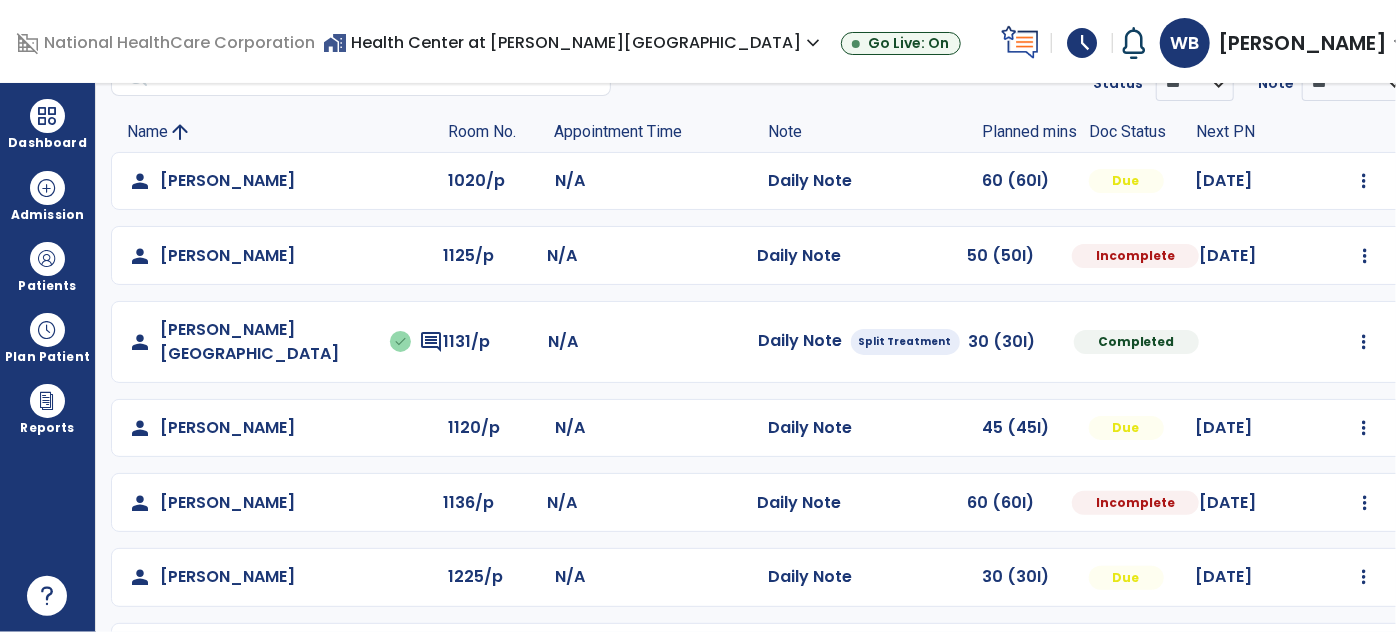scroll, scrollTop: 109, scrollLeft: 0, axis: vertical 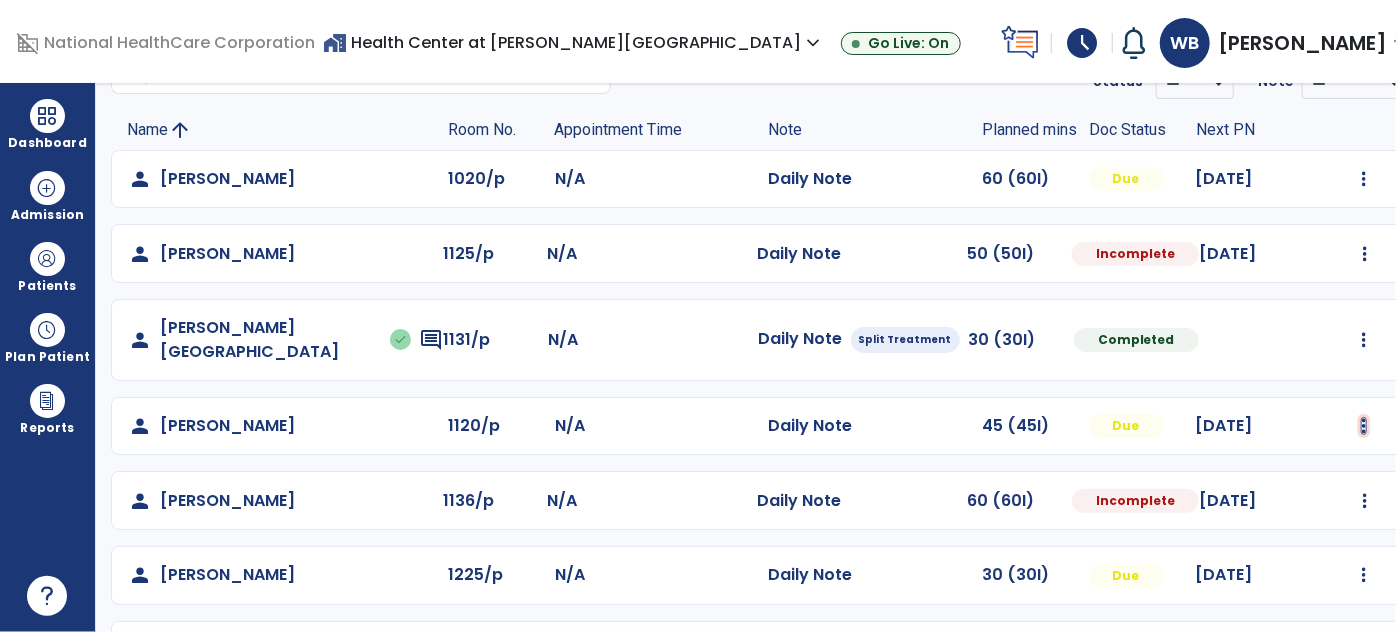 click at bounding box center [1364, 179] 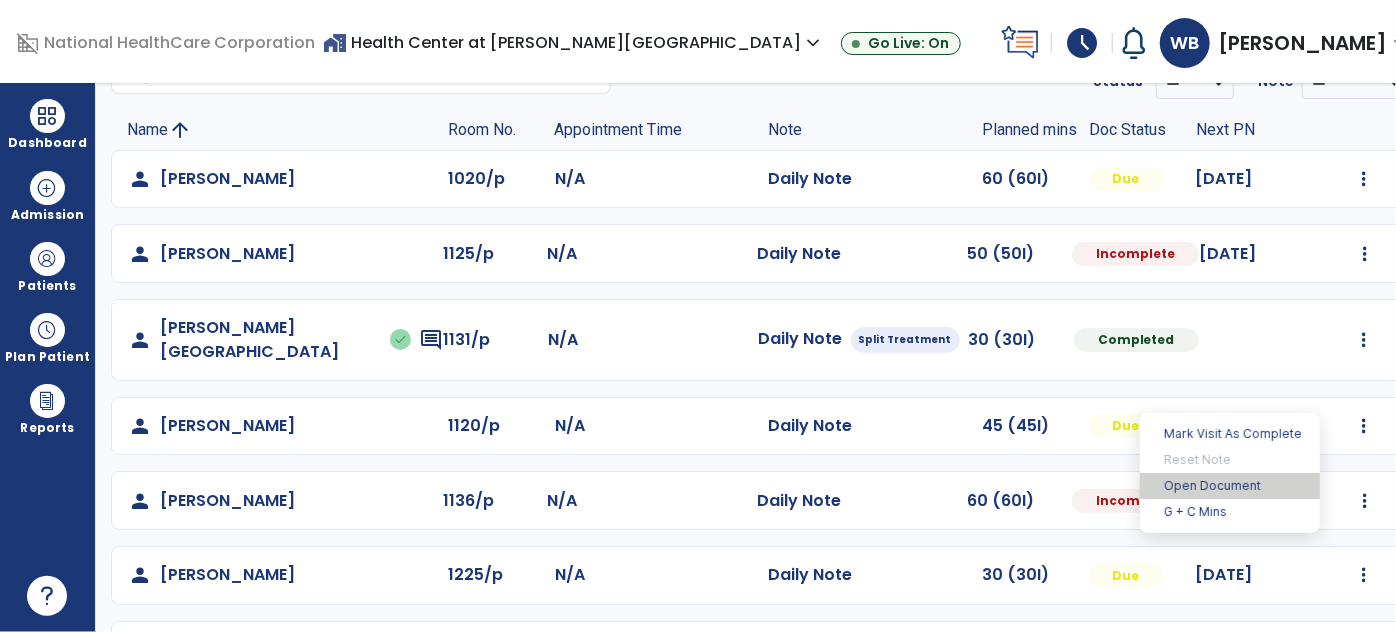 click on "Open Document" at bounding box center [1230, 486] 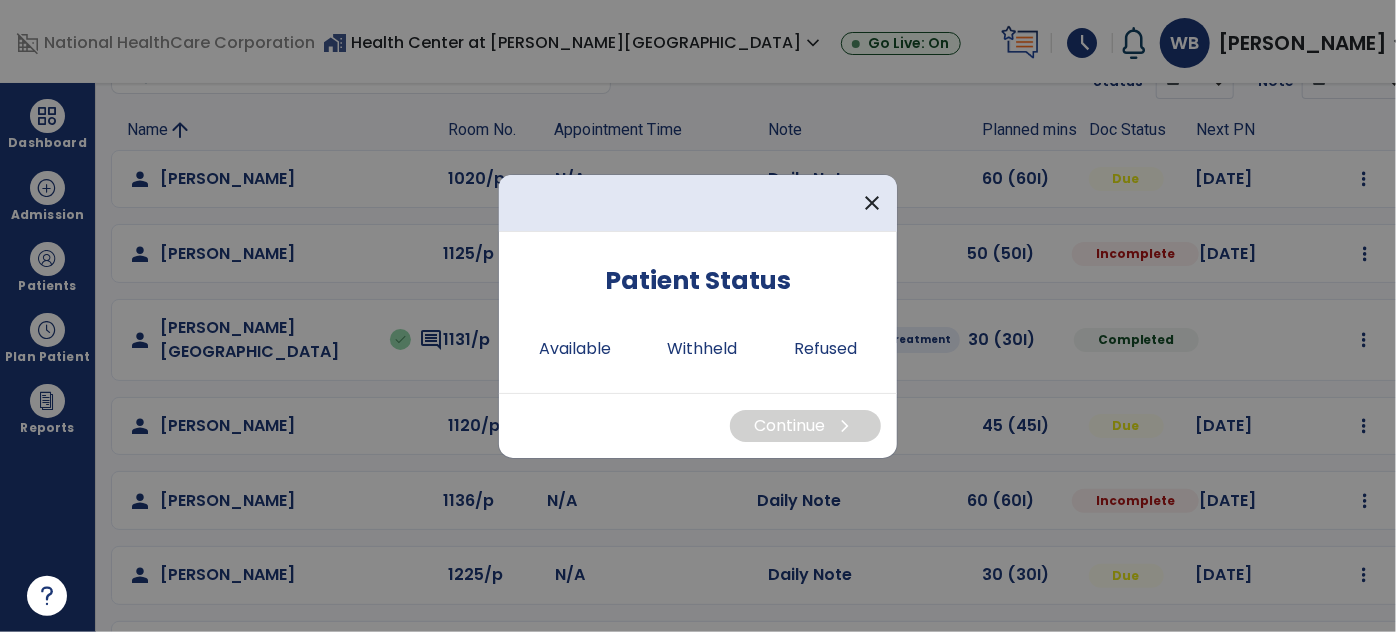 click at bounding box center [698, 316] 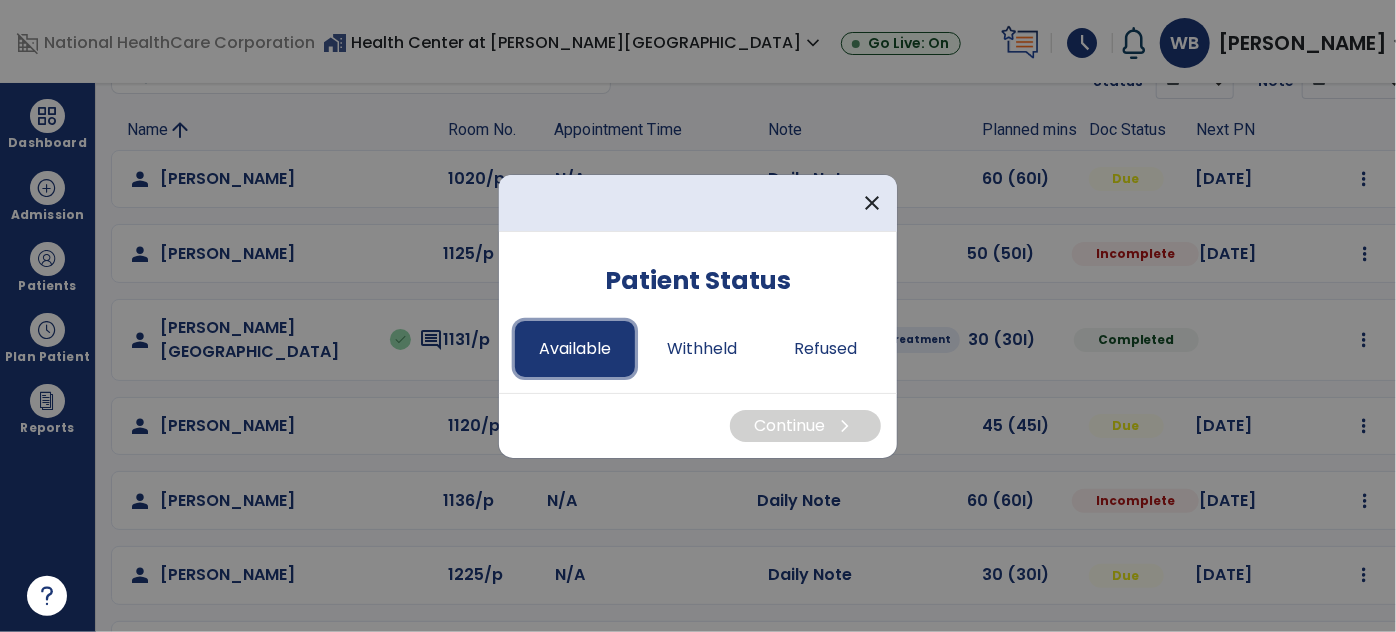 click on "Available" at bounding box center (575, 349) 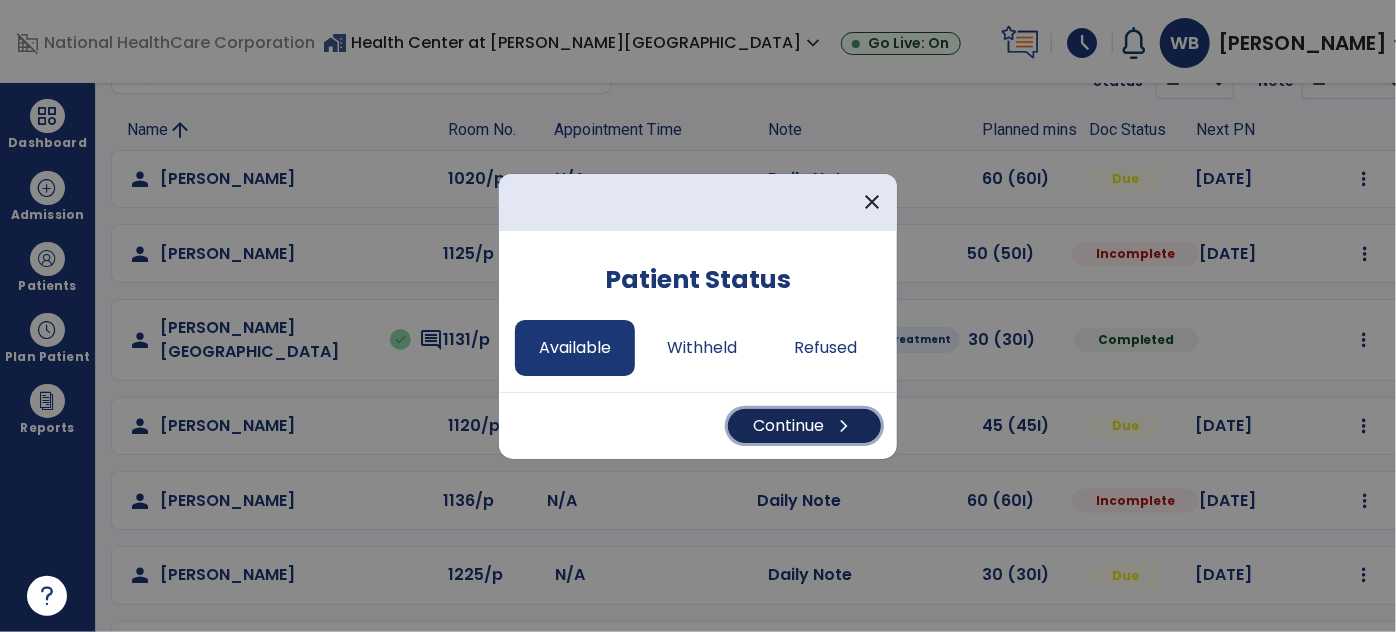 click on "Continue   chevron_right" at bounding box center [804, 426] 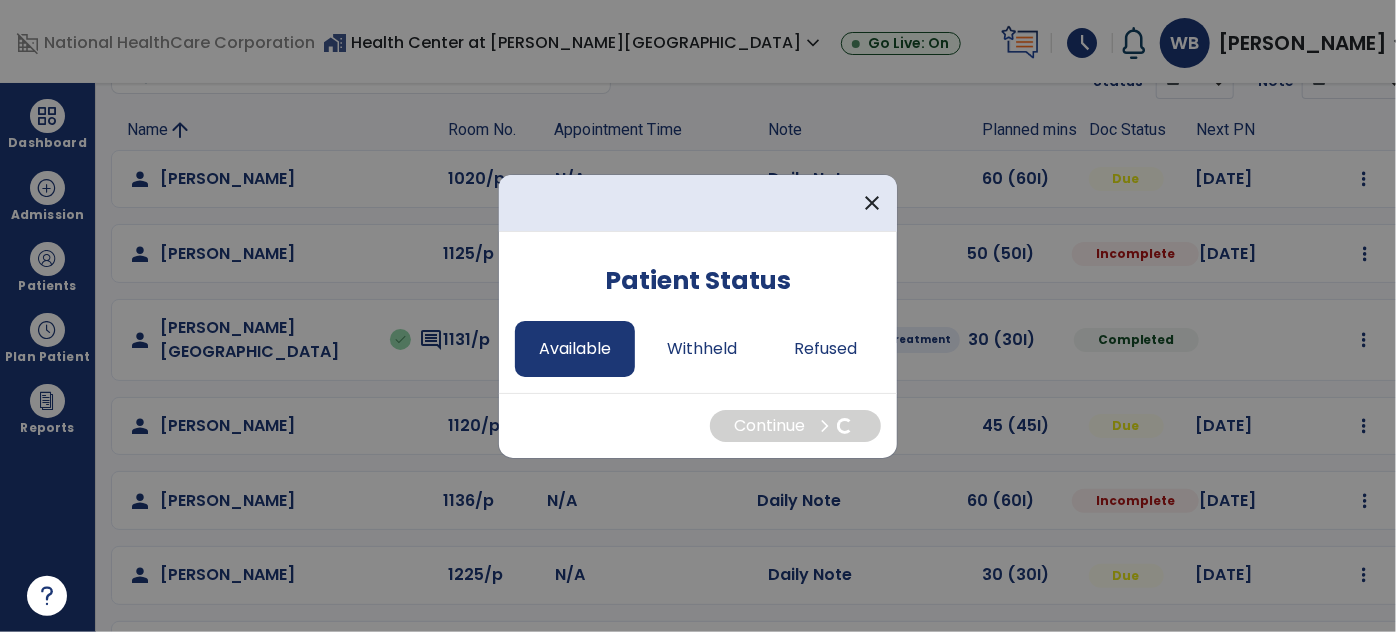 select on "*" 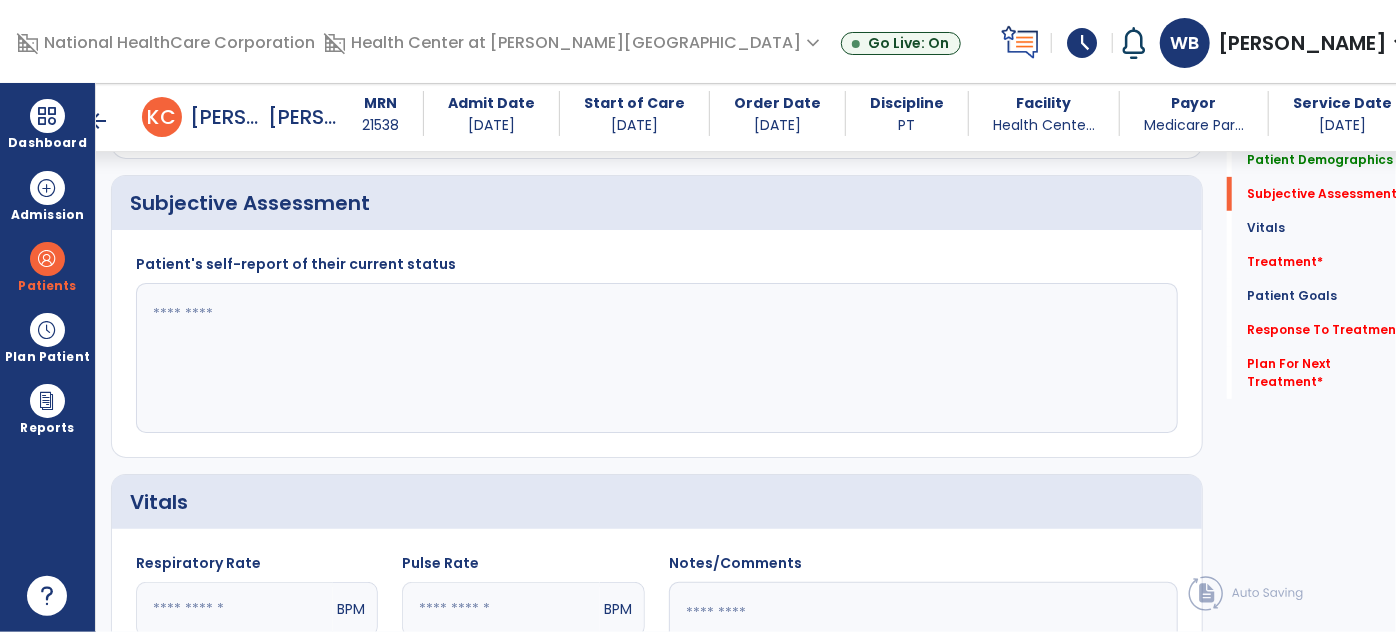 scroll, scrollTop: 497, scrollLeft: 0, axis: vertical 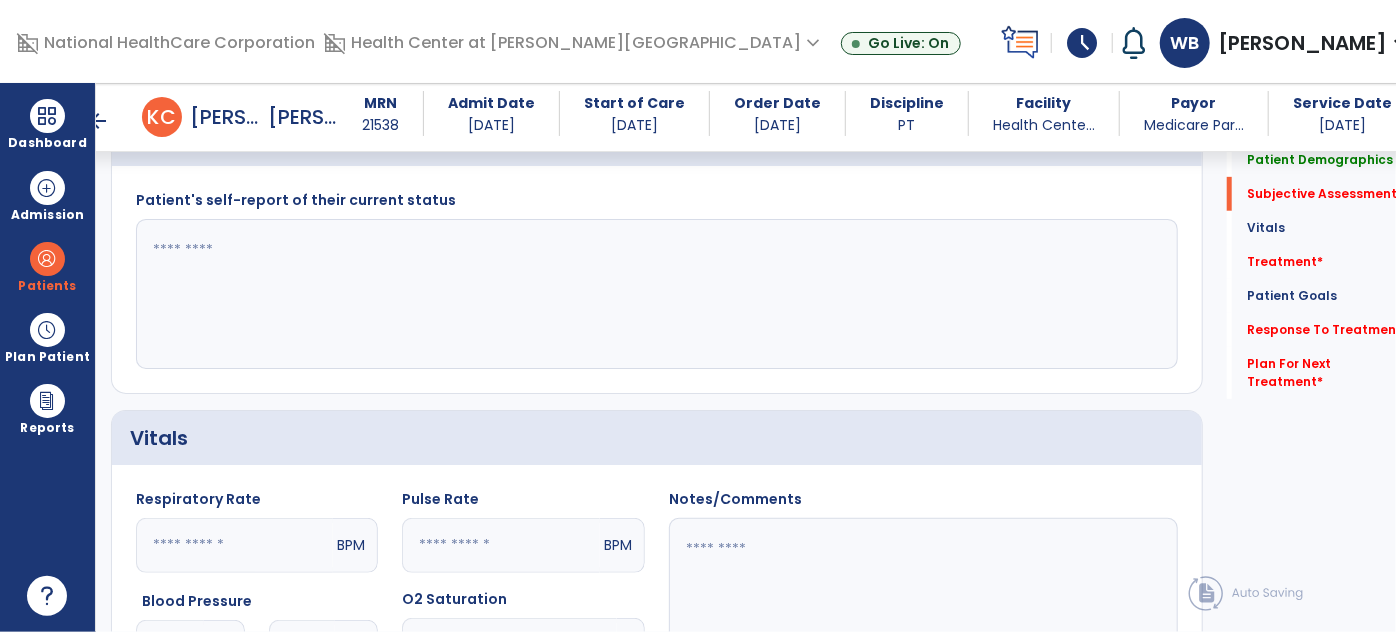 click 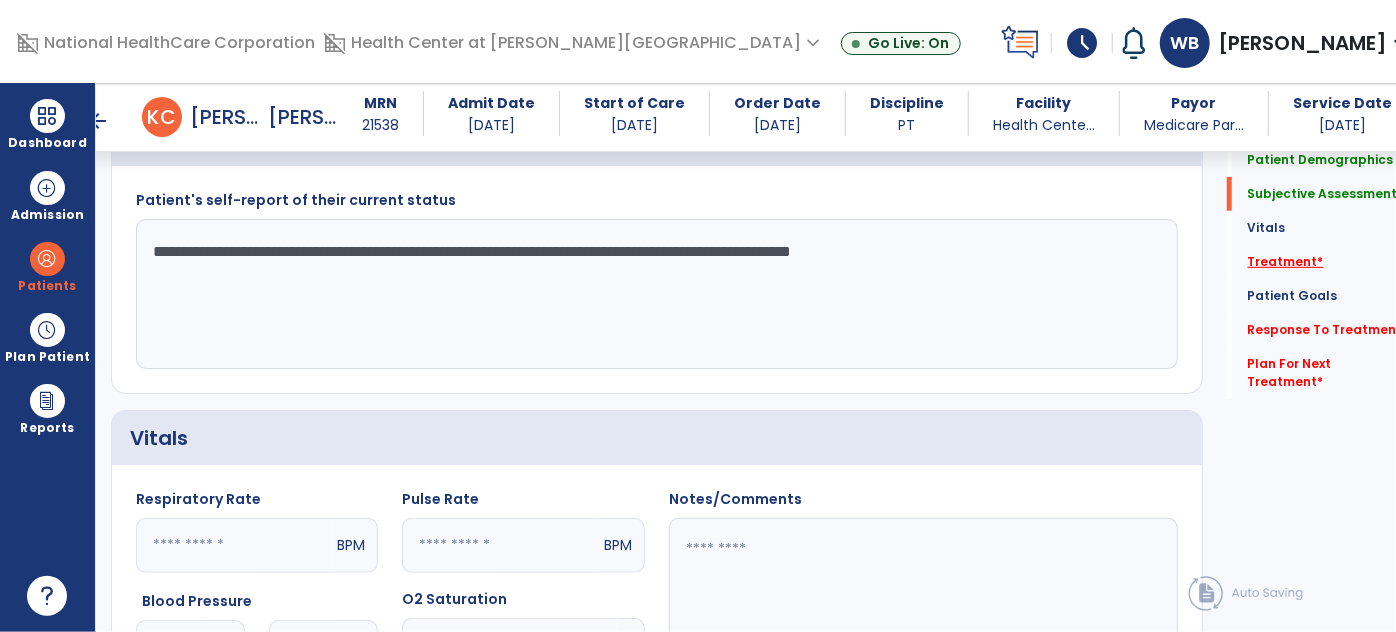 type on "**********" 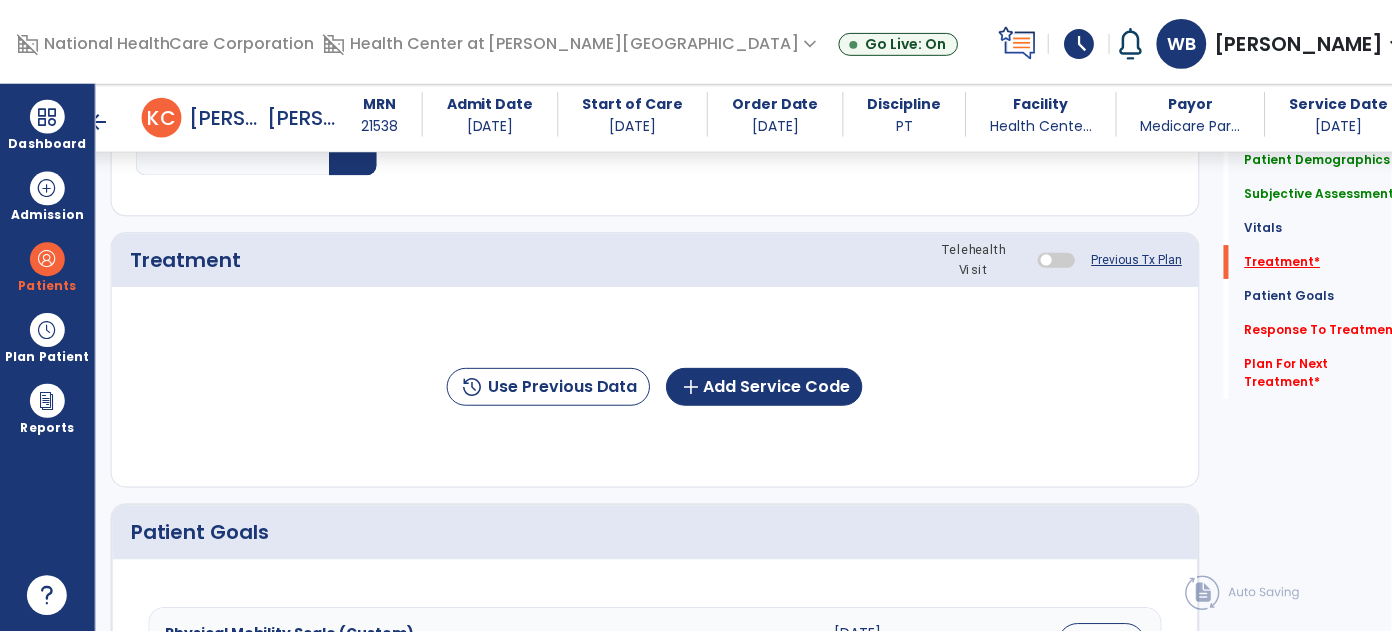 scroll, scrollTop: 1098, scrollLeft: 0, axis: vertical 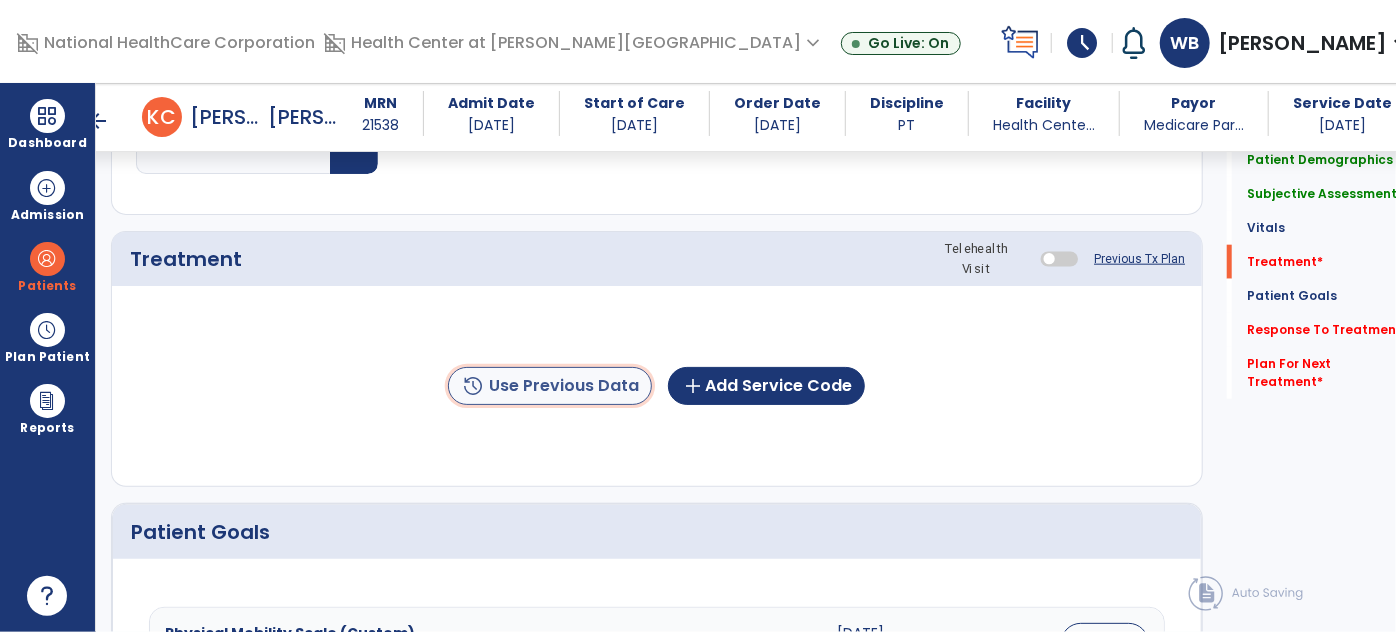 click on "history  Use Previous Data" 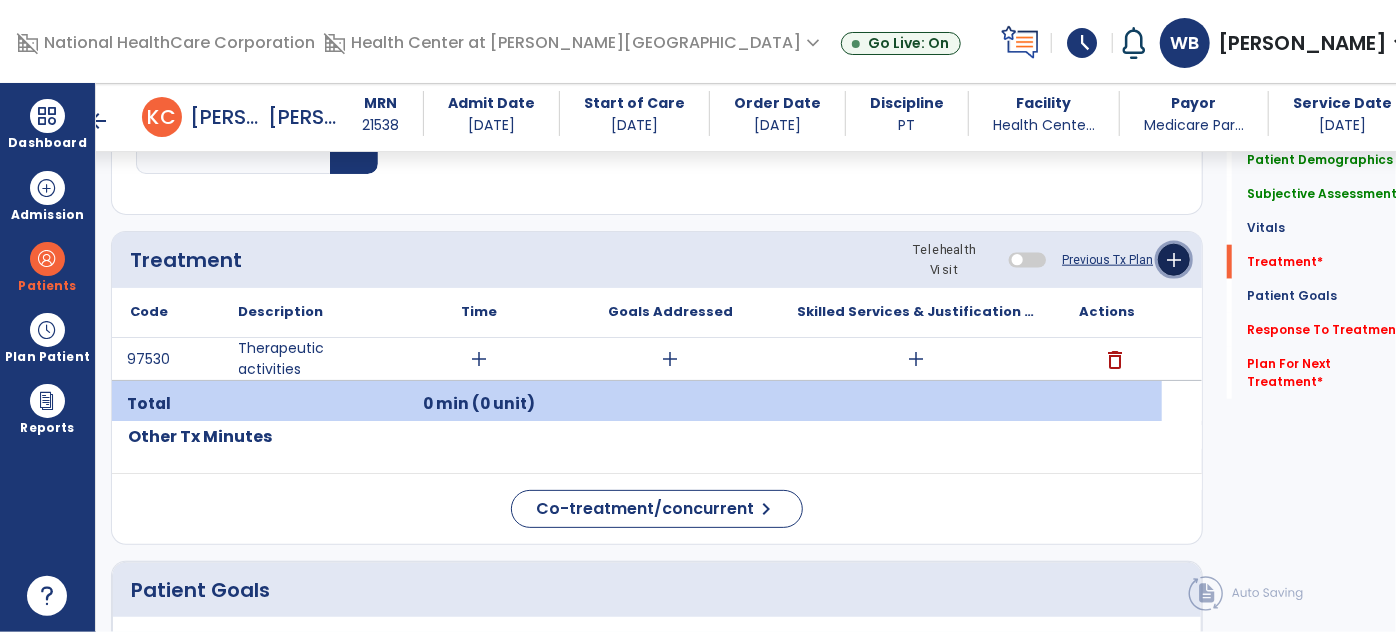 click on "add" 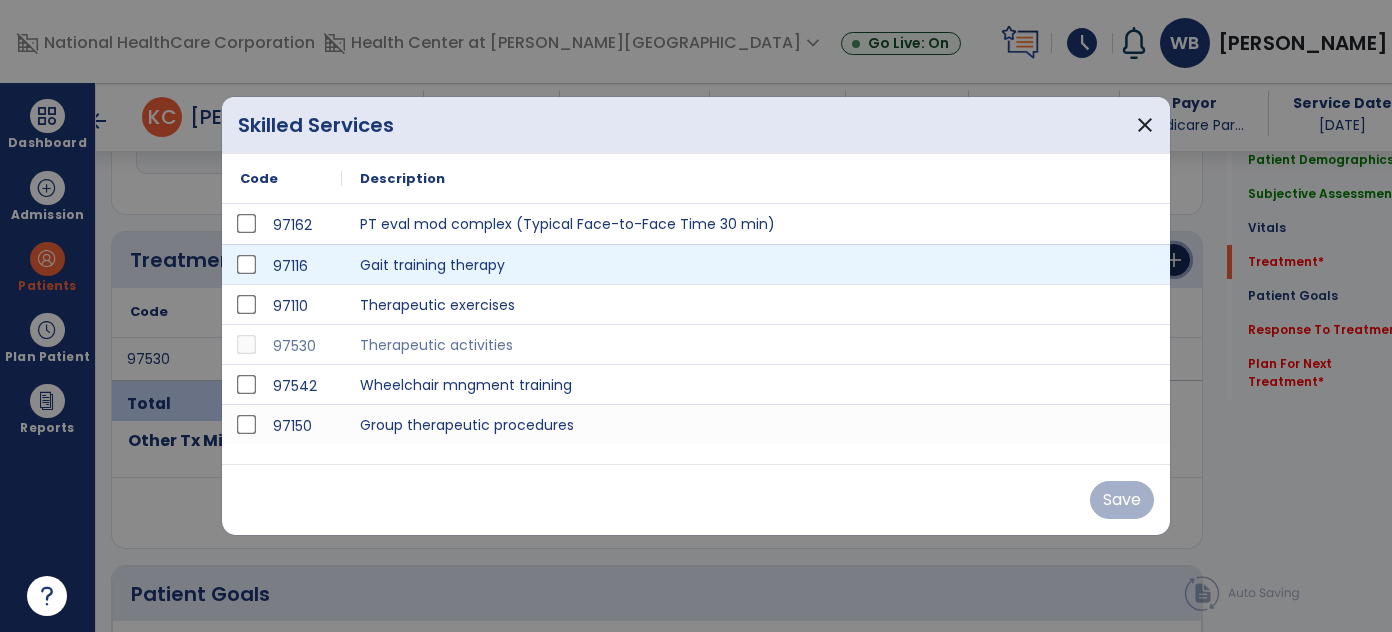 scroll, scrollTop: 1098, scrollLeft: 0, axis: vertical 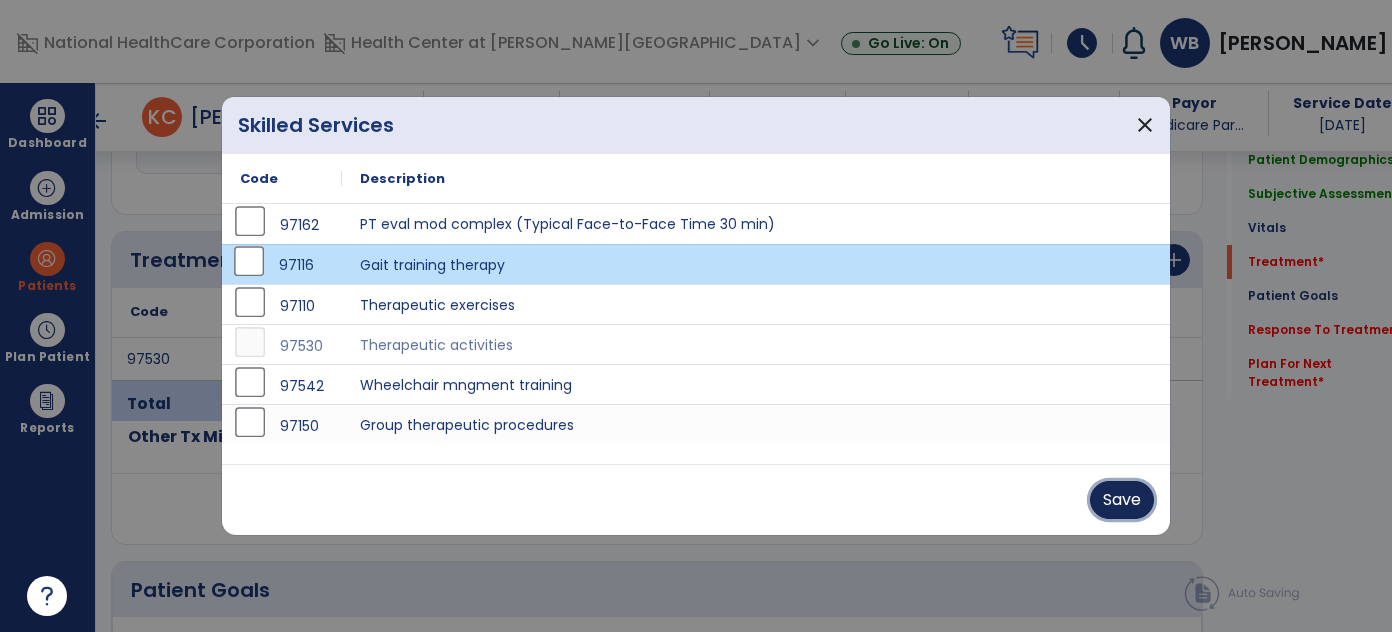 click on "Save" at bounding box center [1122, 500] 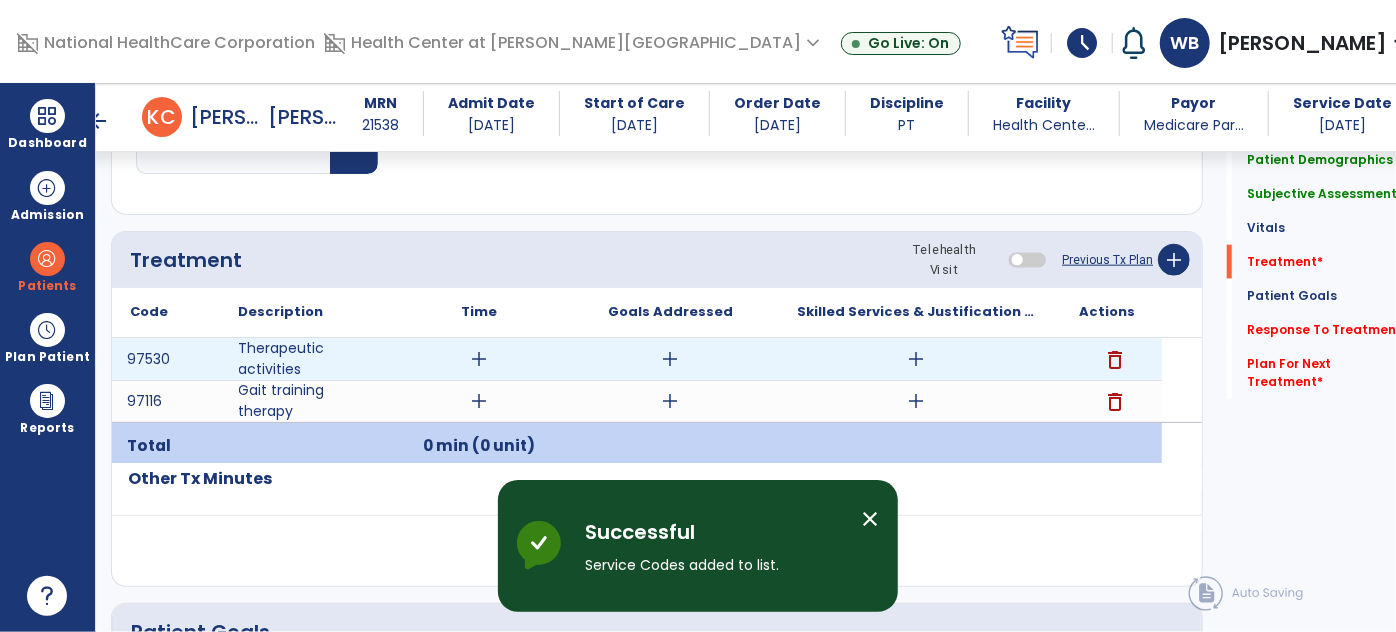 click on "add" at bounding box center [480, 359] 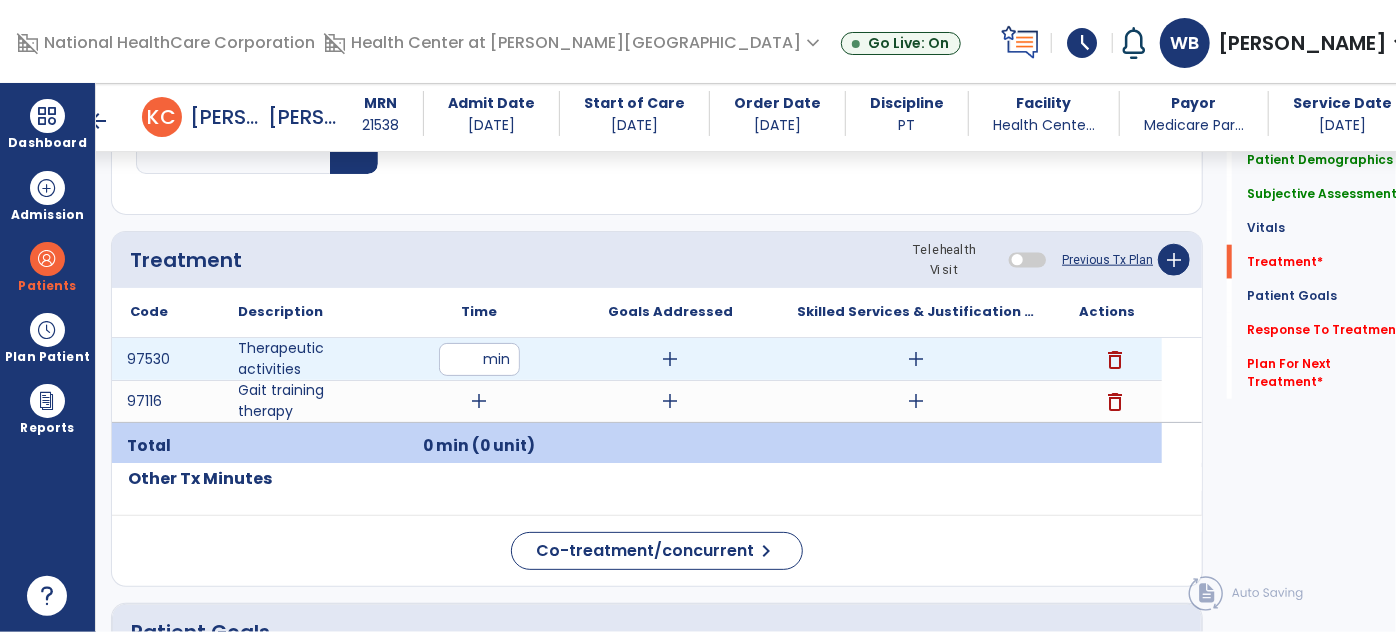 type on "**" 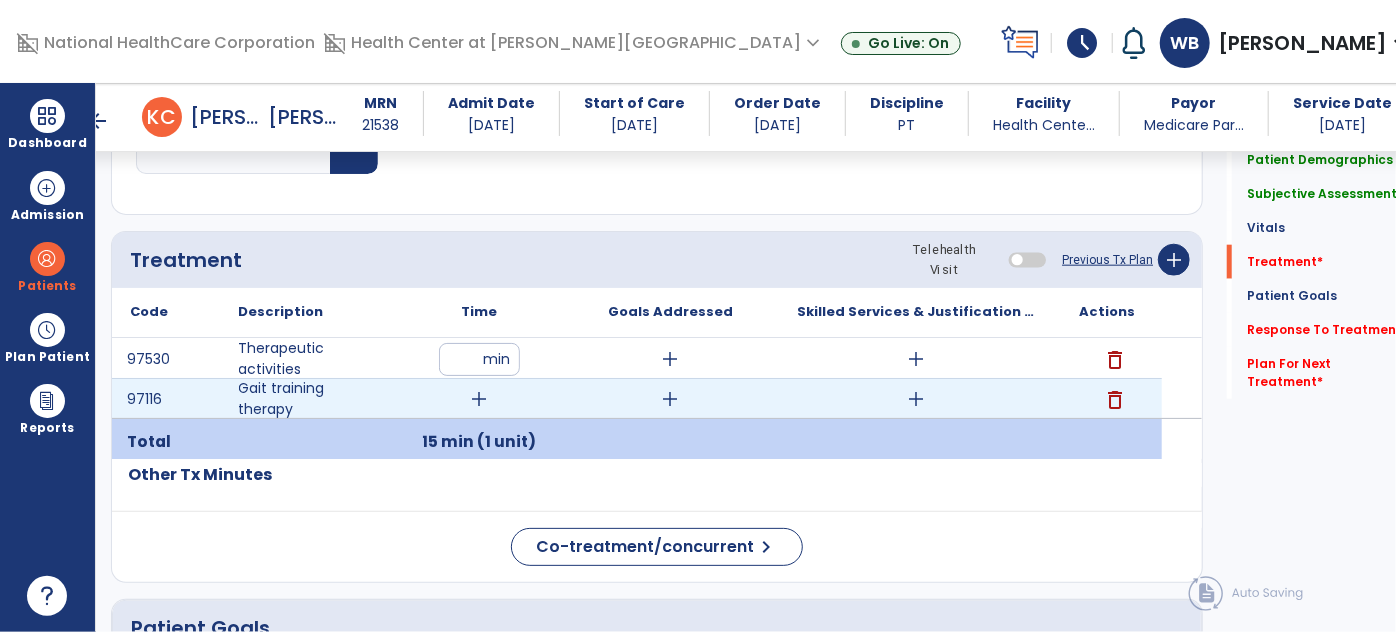 click on "add" at bounding box center (480, 399) 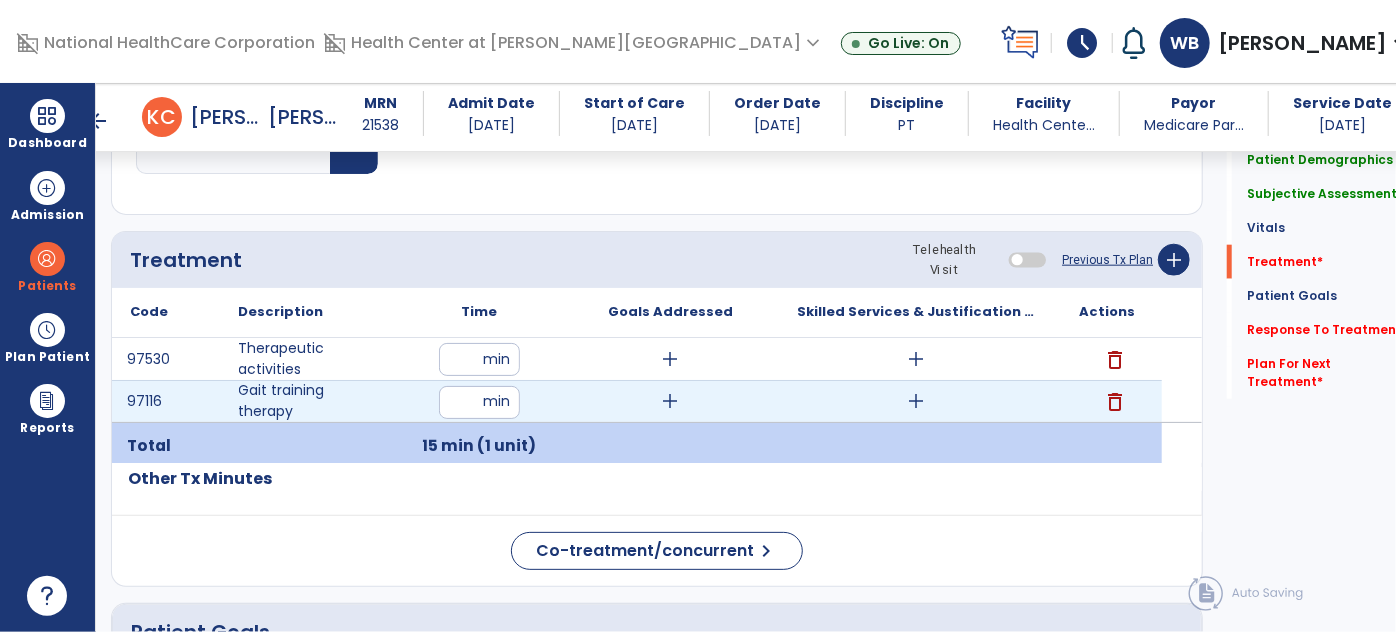 type on "**" 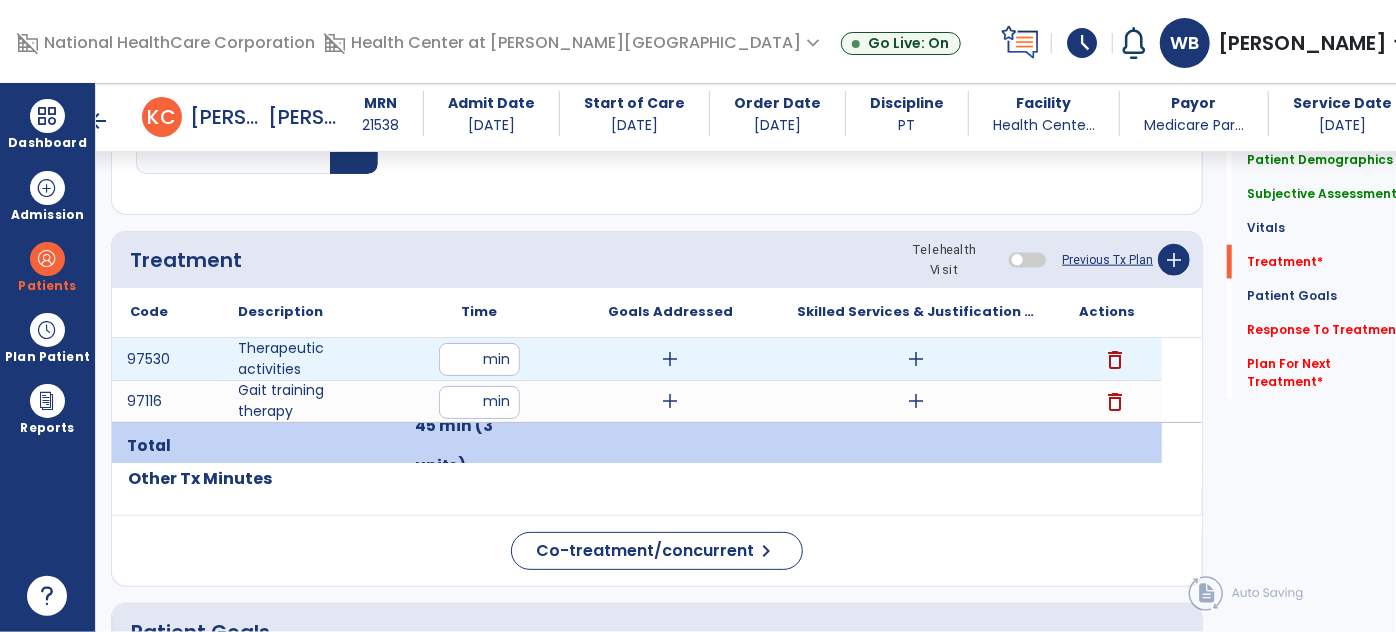 click on "add" at bounding box center [916, 359] 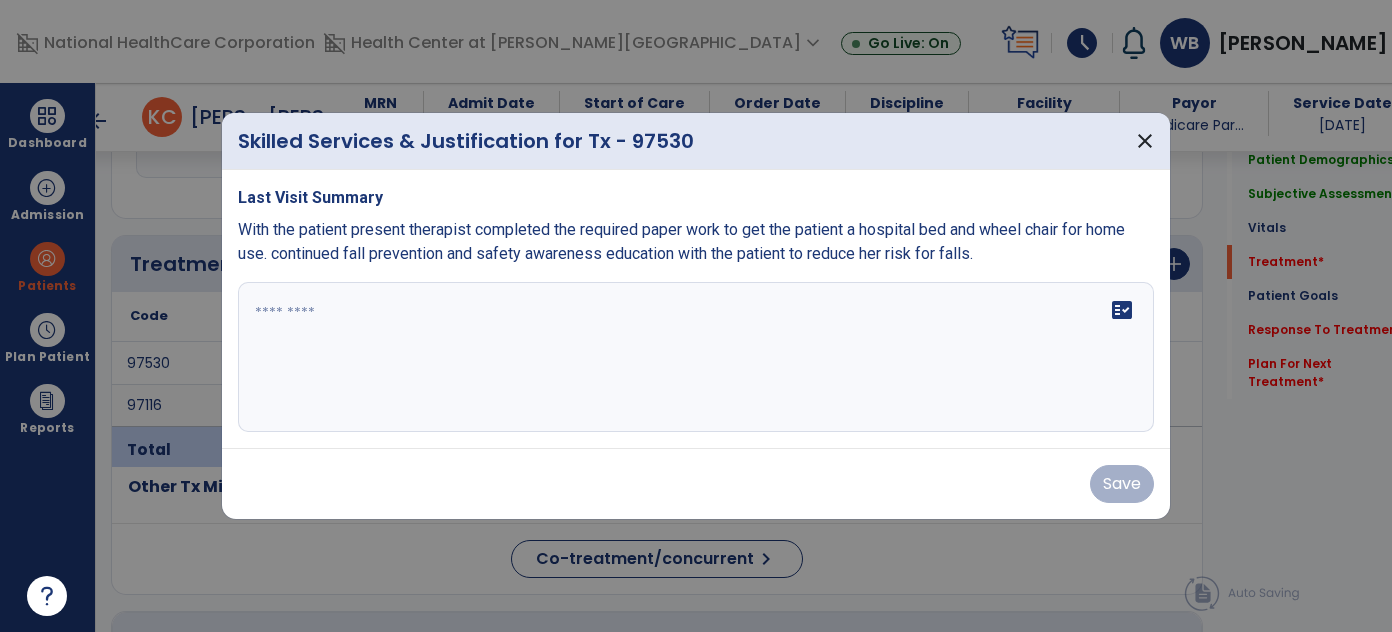 scroll, scrollTop: 1098, scrollLeft: 0, axis: vertical 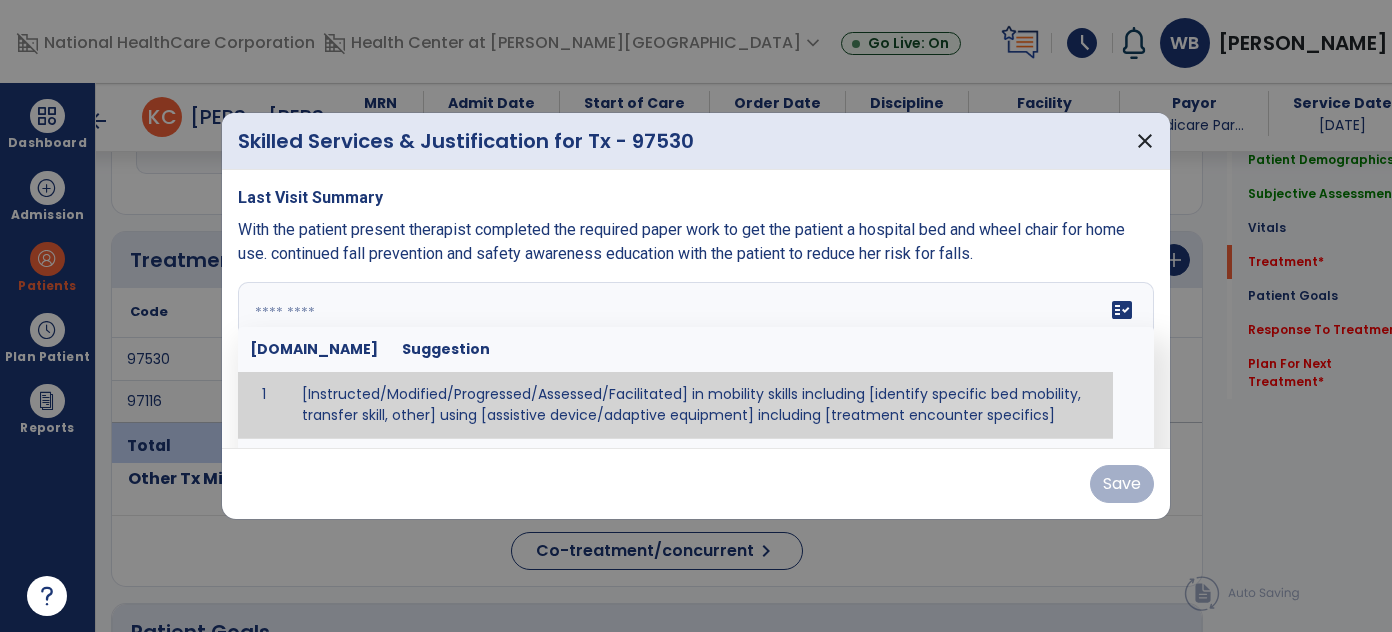 click on "fact_check  [DOMAIN_NAME] Suggestion 1 [Instructed/Modified/Progressed/Assessed/Facilitated] in mobility skills including [identify specific bed mobility, transfer skill, other] using [assistive device/adaptive equipment] including [treatment encounter specifics]" at bounding box center [696, 357] 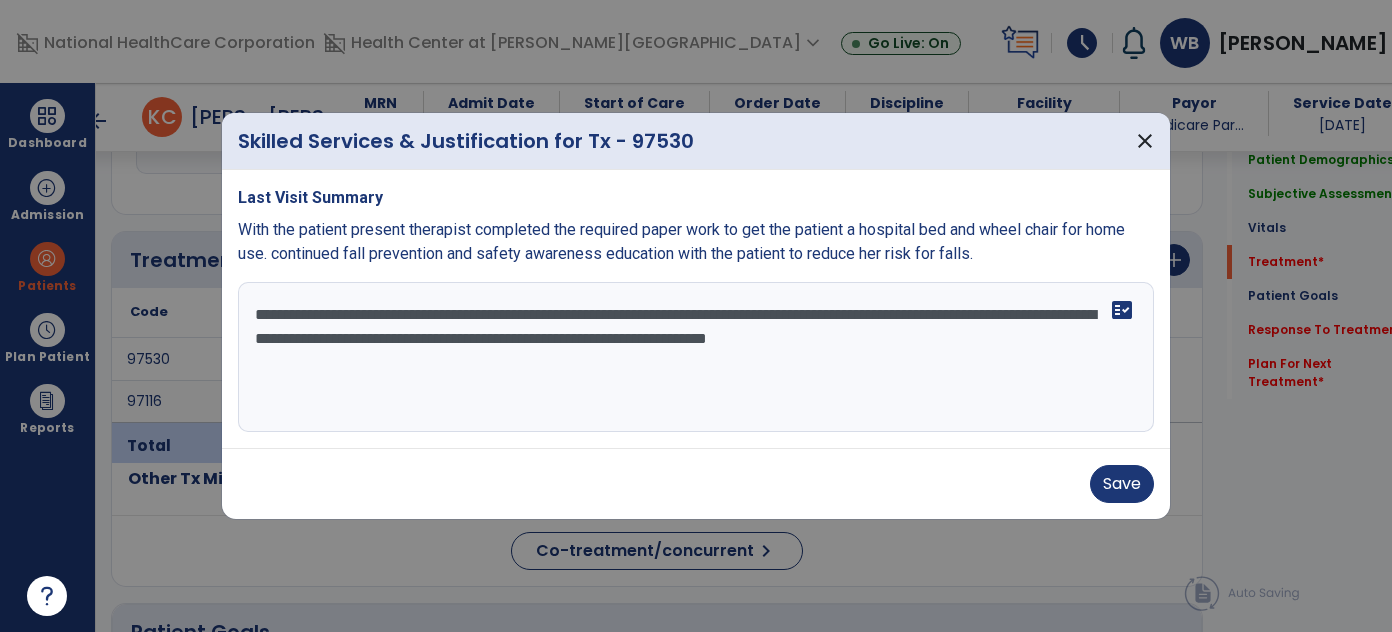 type on "**********" 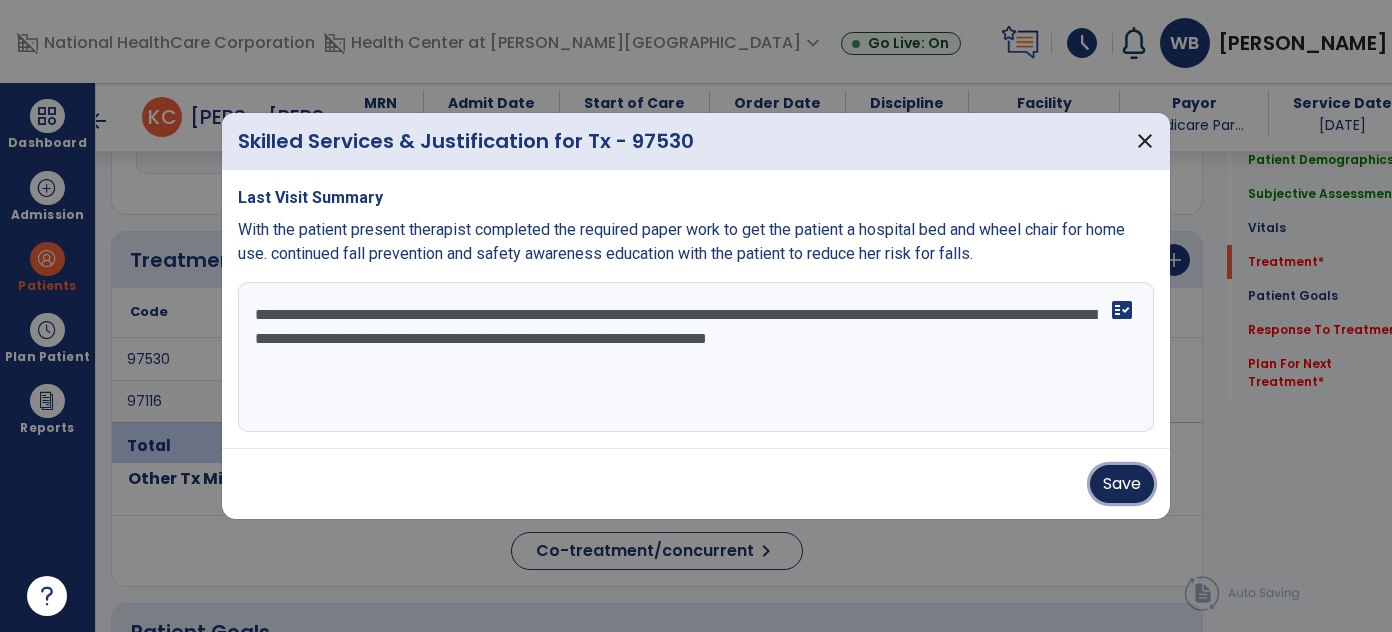 click on "Save" at bounding box center [1122, 484] 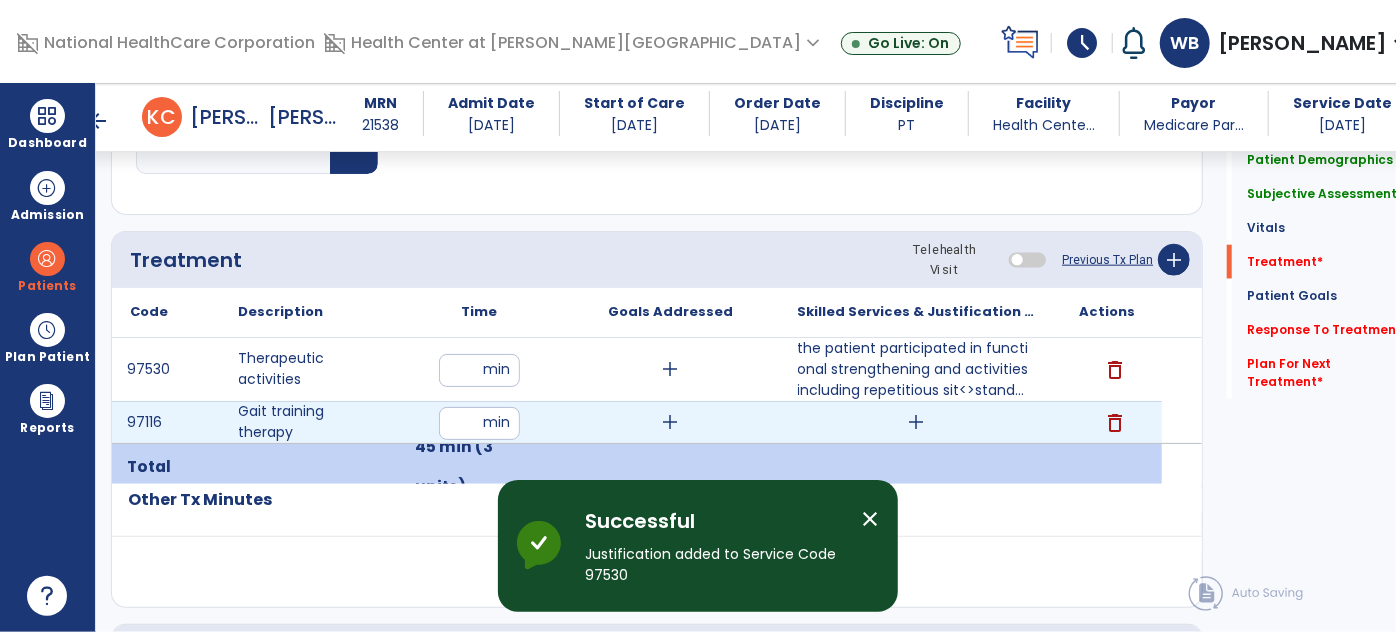 click on "add" at bounding box center [916, 422] 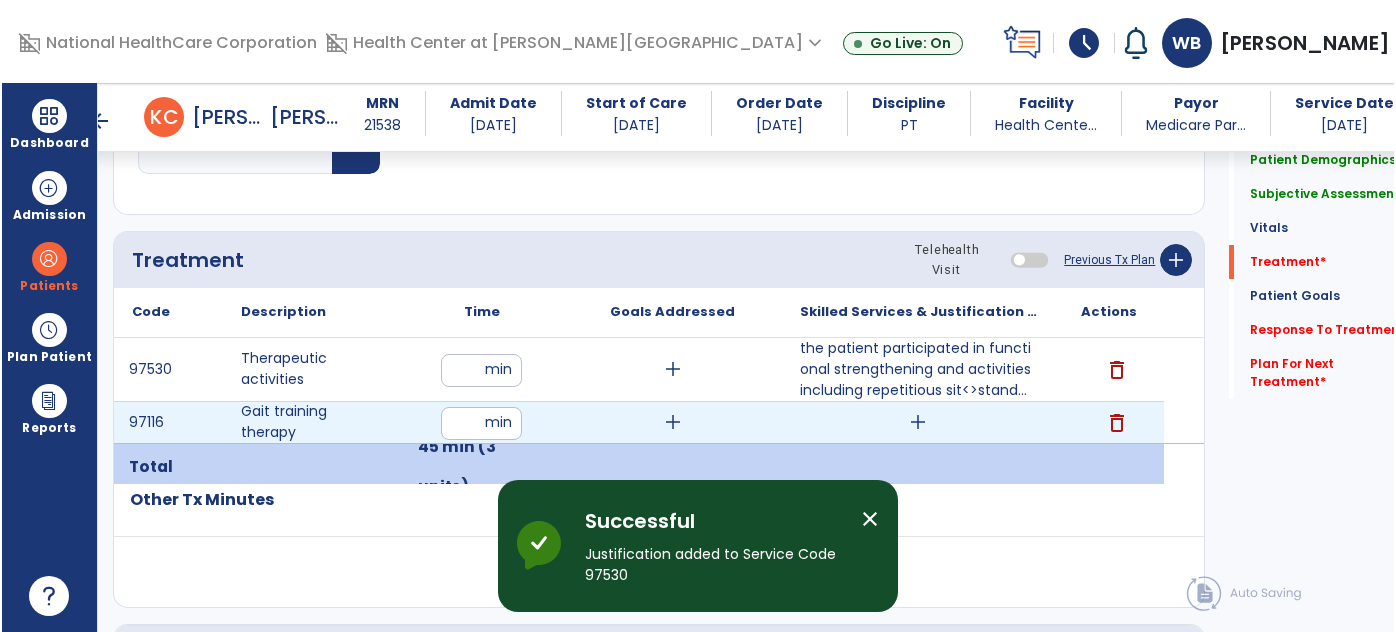 scroll, scrollTop: 1098, scrollLeft: 0, axis: vertical 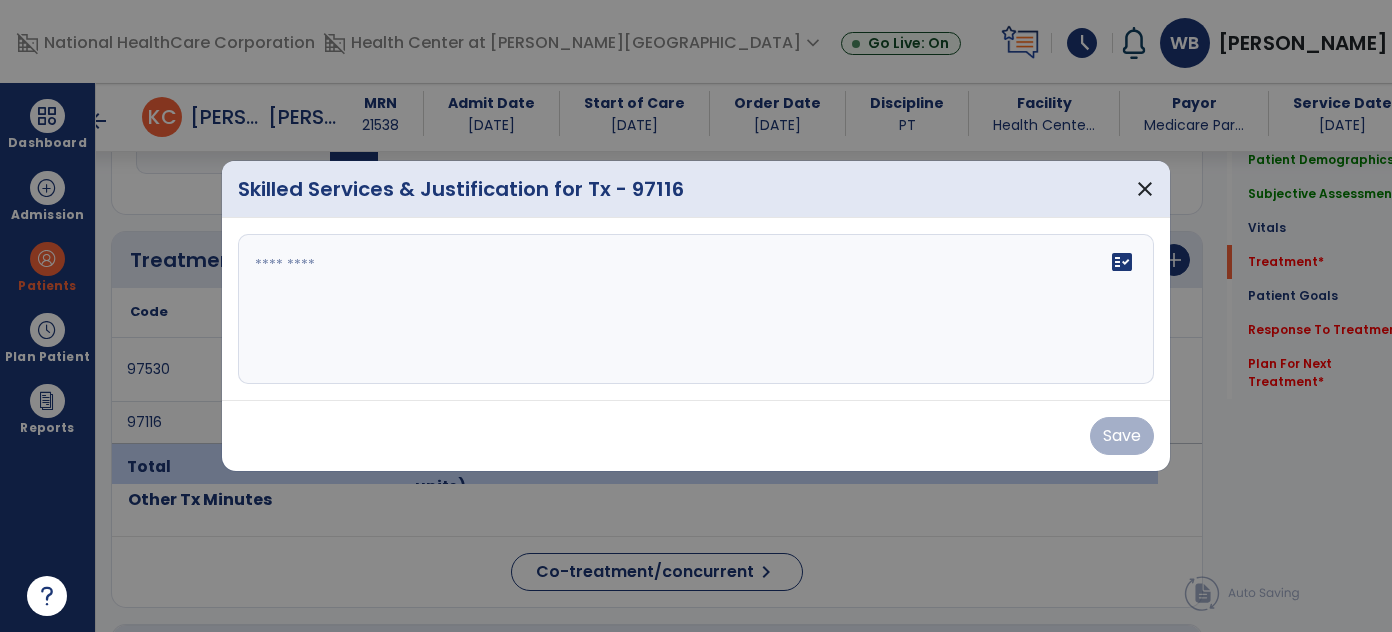 click on "fact_check" at bounding box center (696, 309) 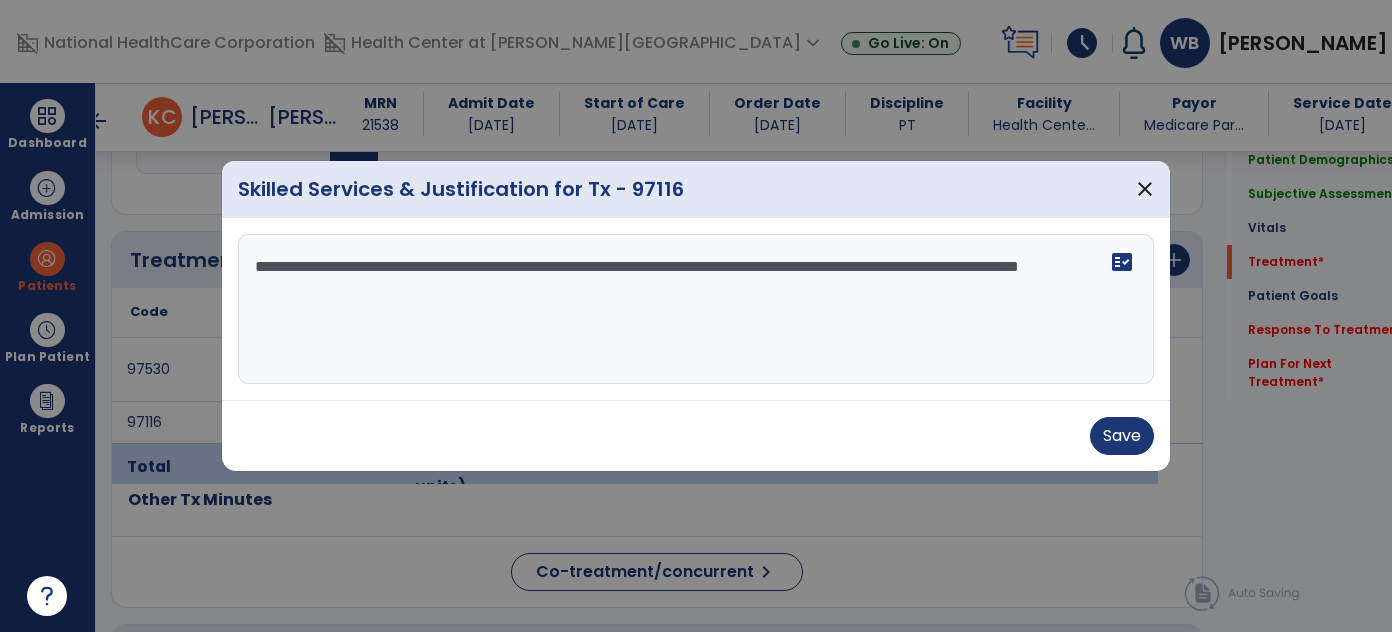click on "**********" at bounding box center [696, 309] 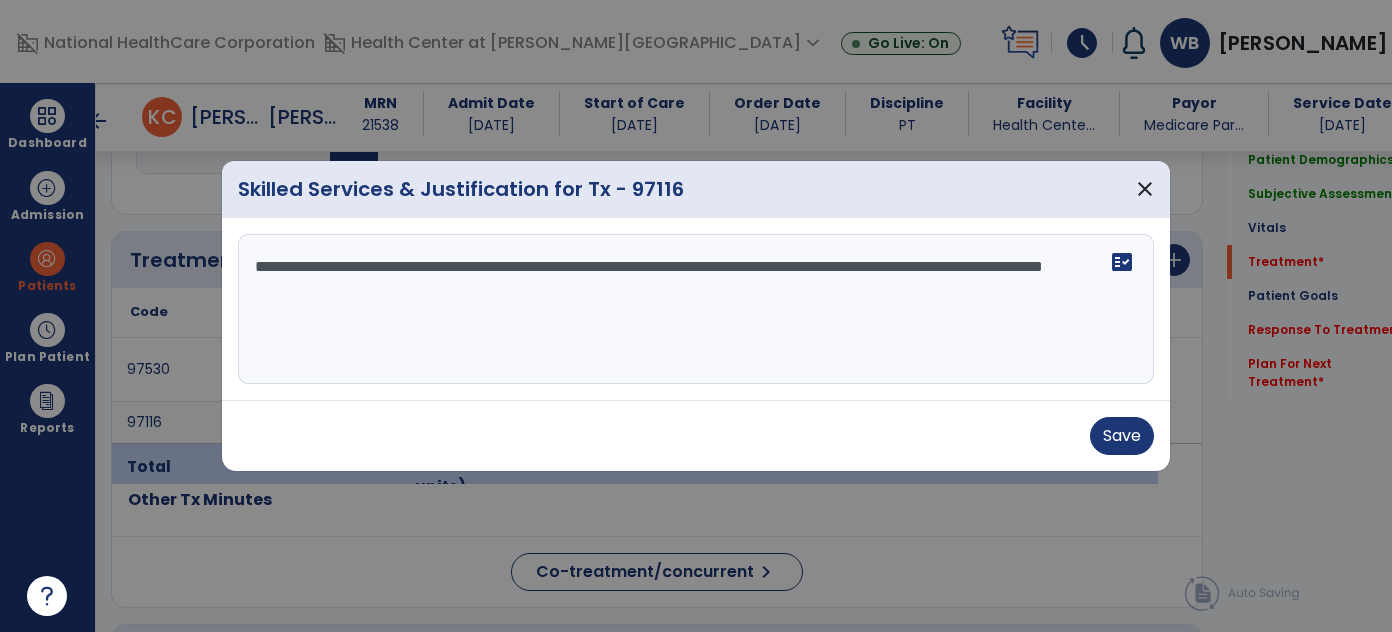 click on "**********" at bounding box center (696, 309) 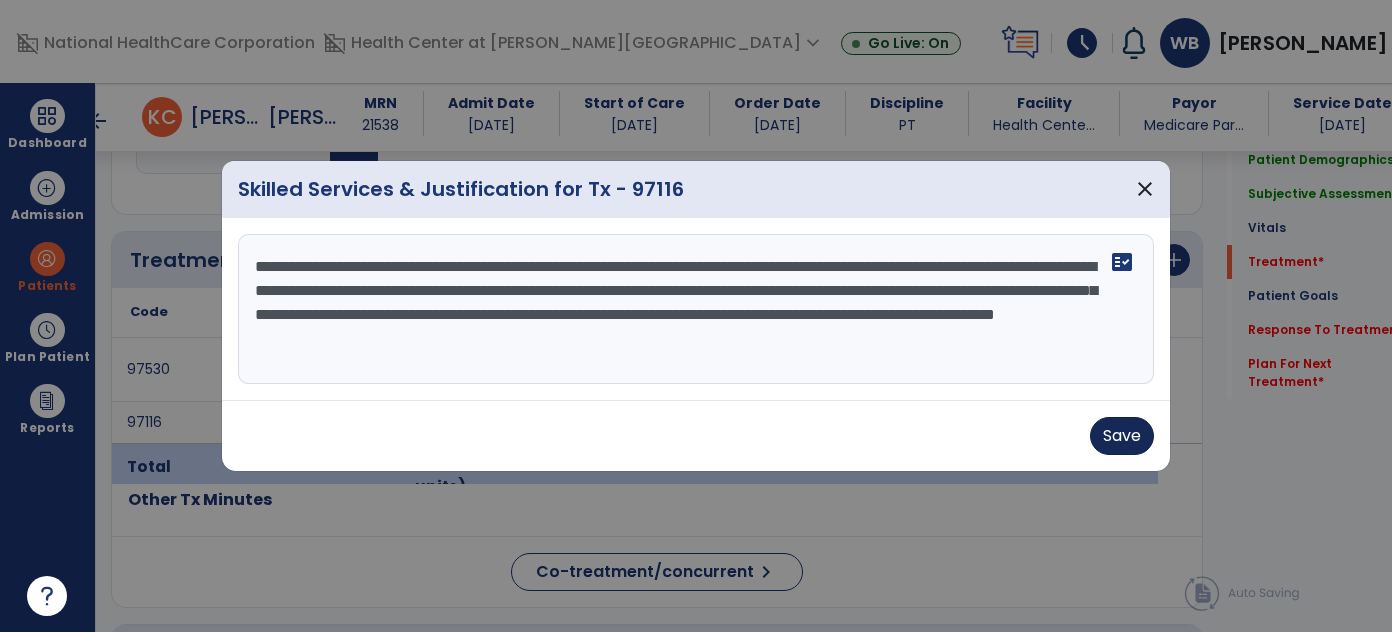 type on "**********" 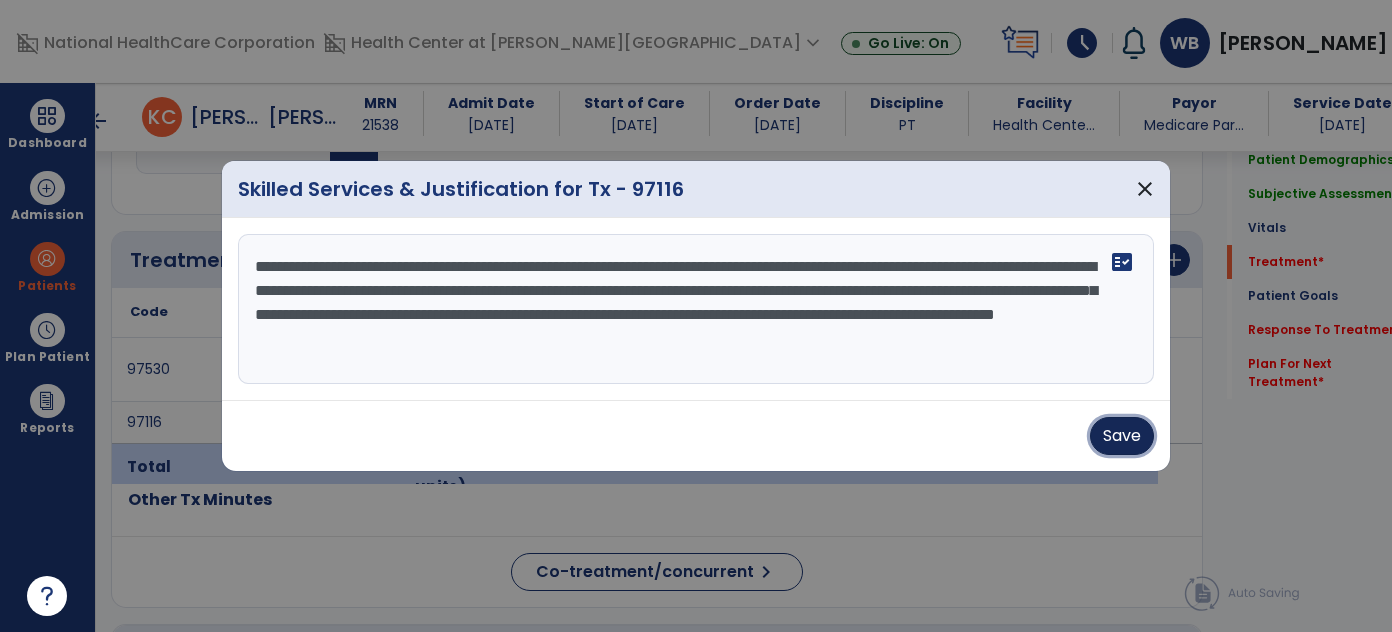 click on "Save" at bounding box center [1122, 436] 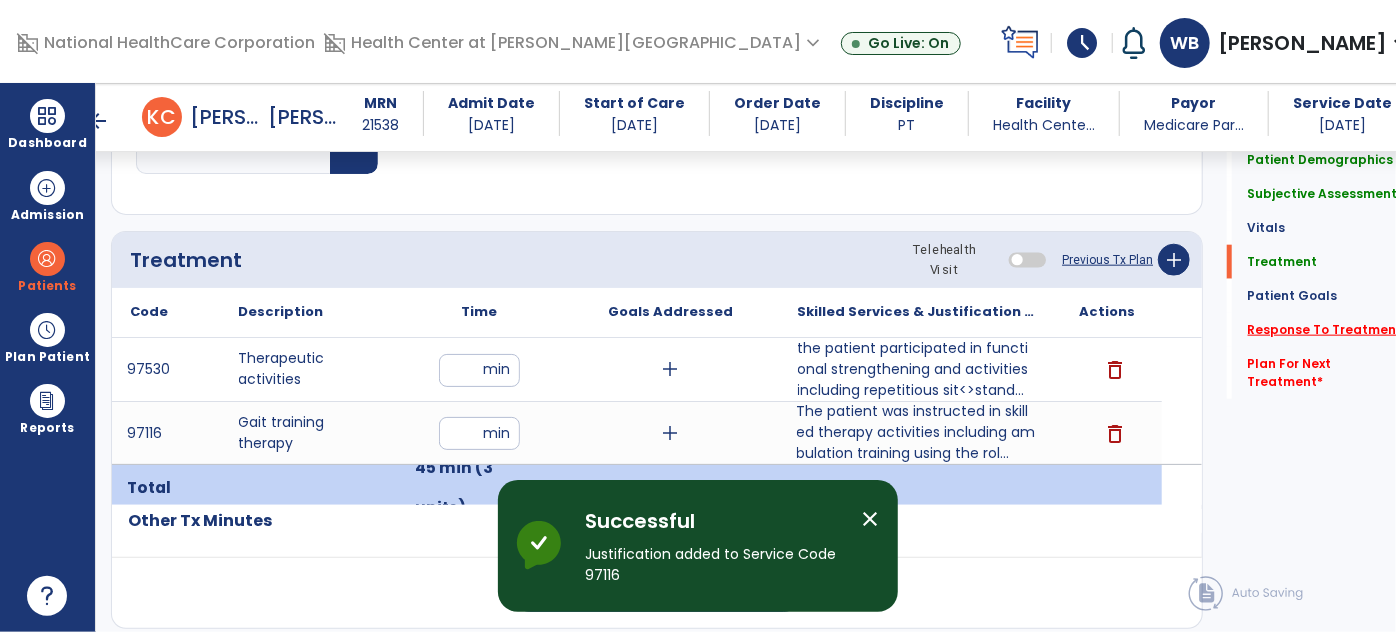 click on "Response To Treatment   *" 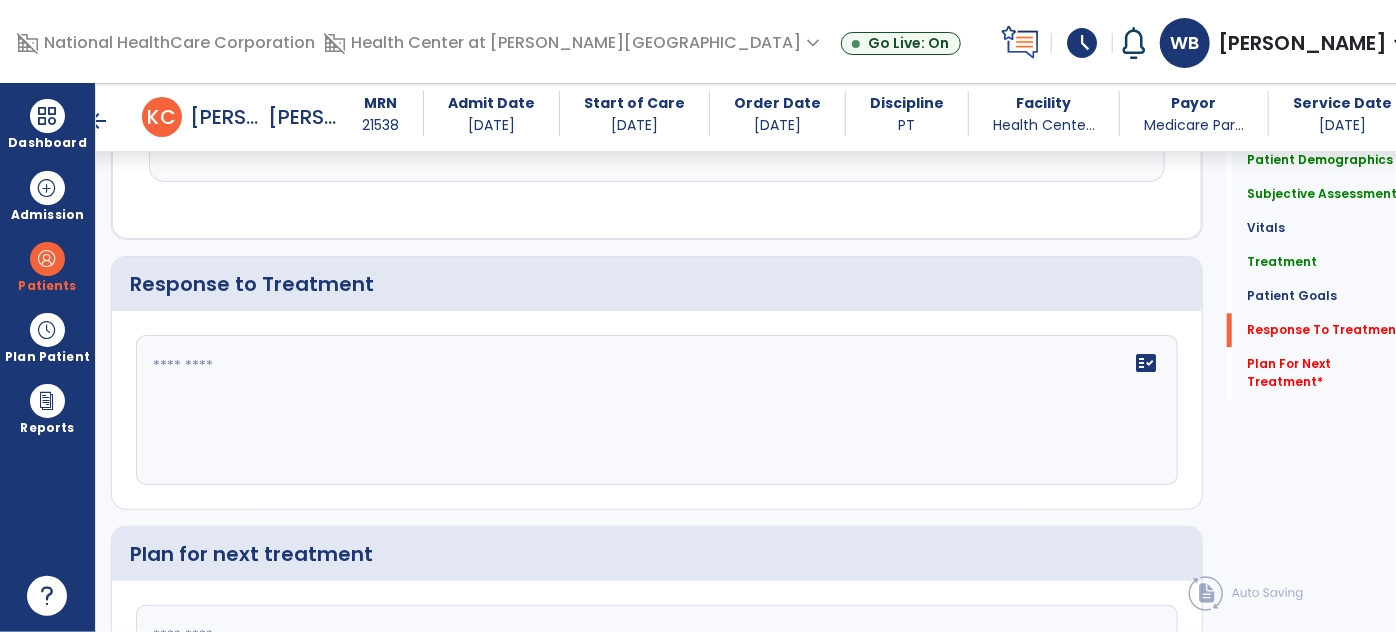 scroll, scrollTop: 2588, scrollLeft: 0, axis: vertical 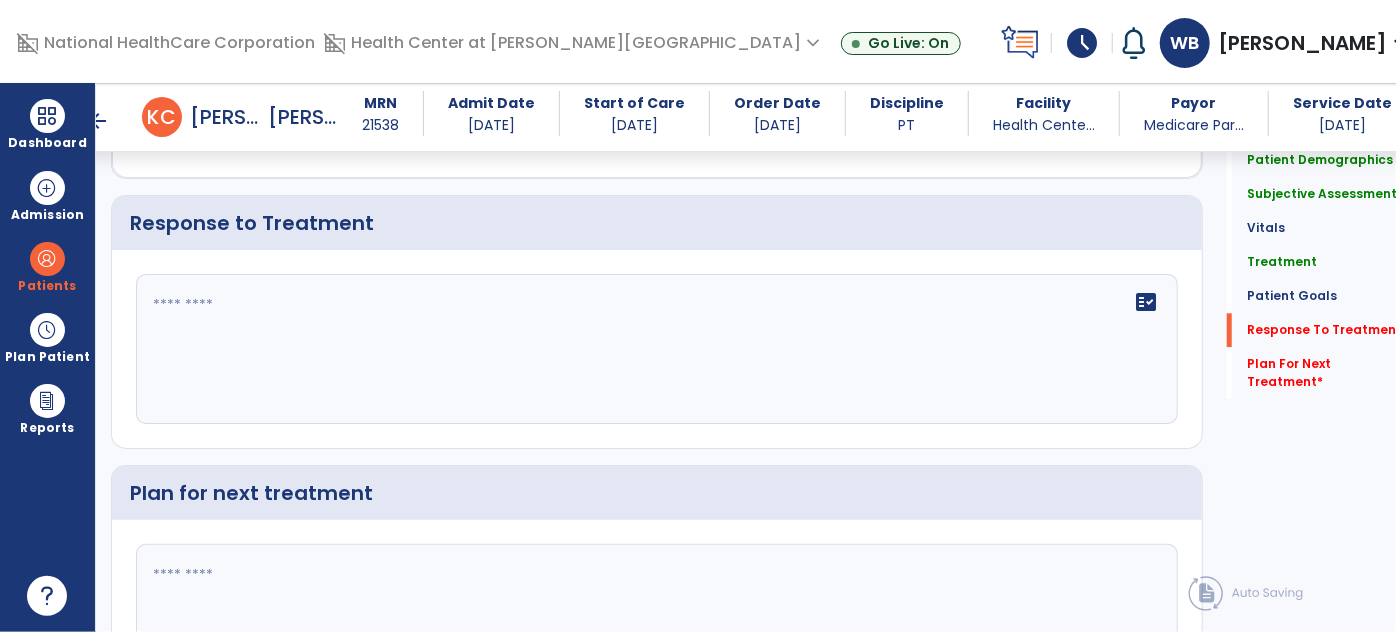 click on "fact_check" 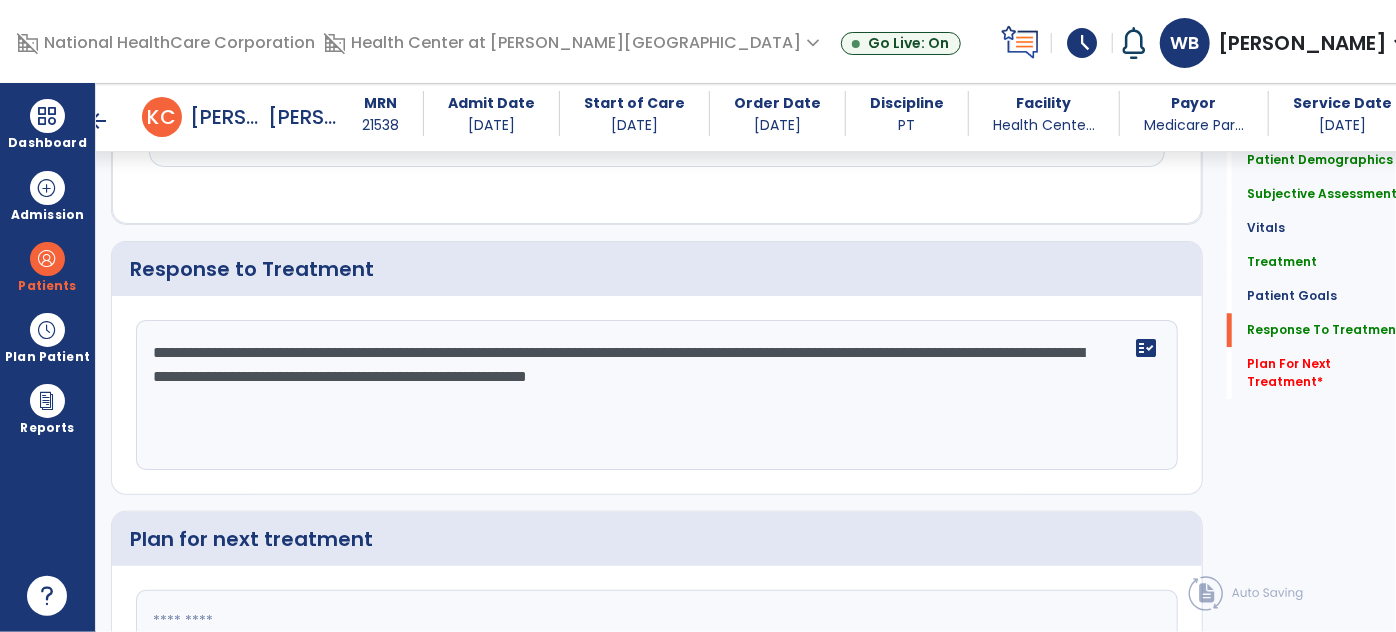 scroll, scrollTop: 2588, scrollLeft: 0, axis: vertical 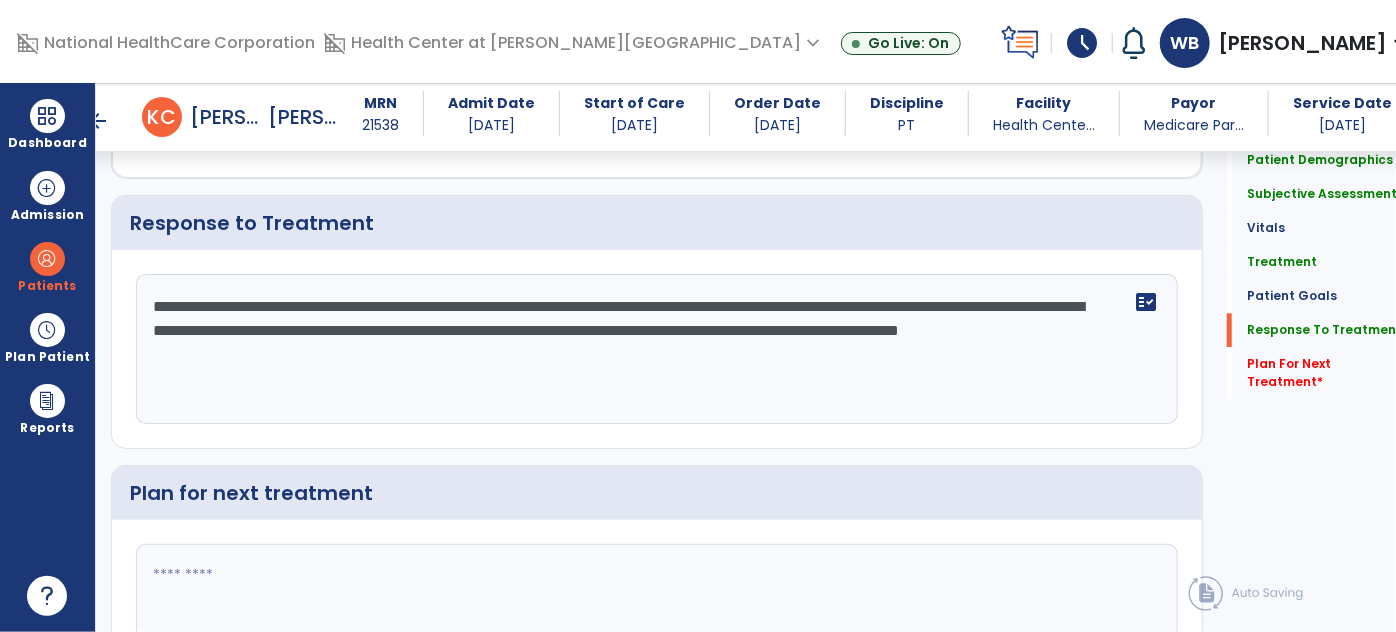 type on "**********" 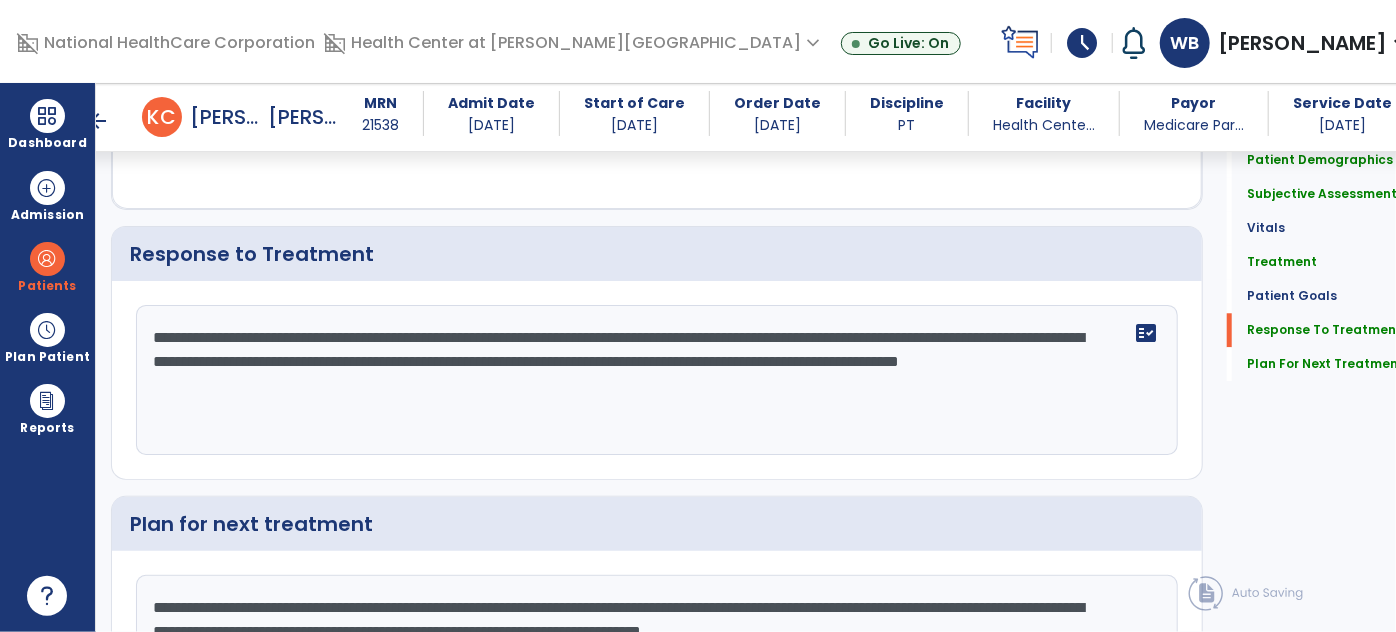scroll, scrollTop: 2603, scrollLeft: 0, axis: vertical 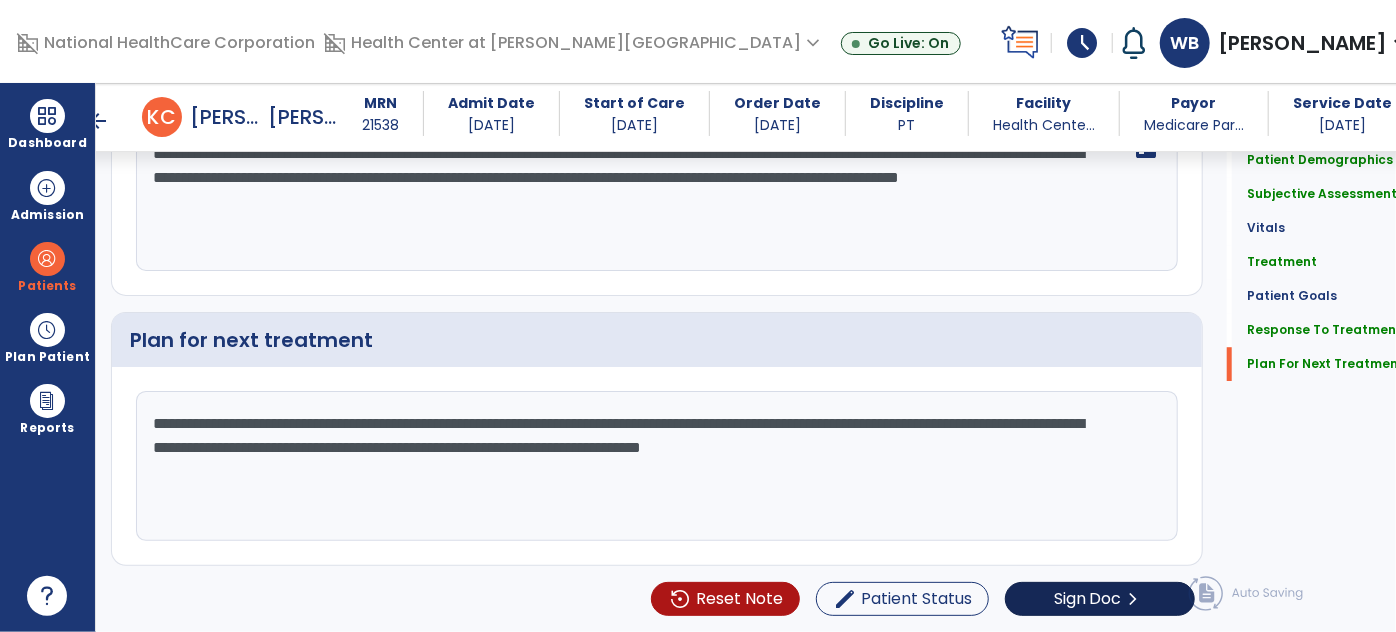 type on "**********" 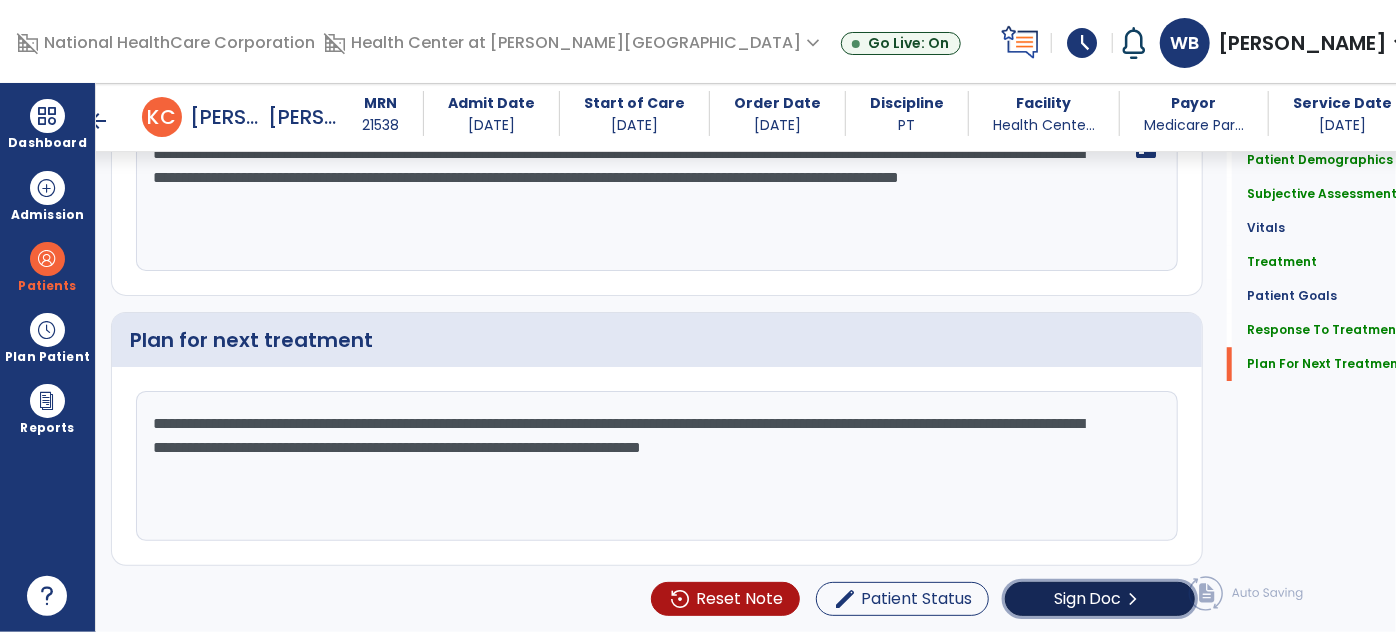 click on "chevron_right" 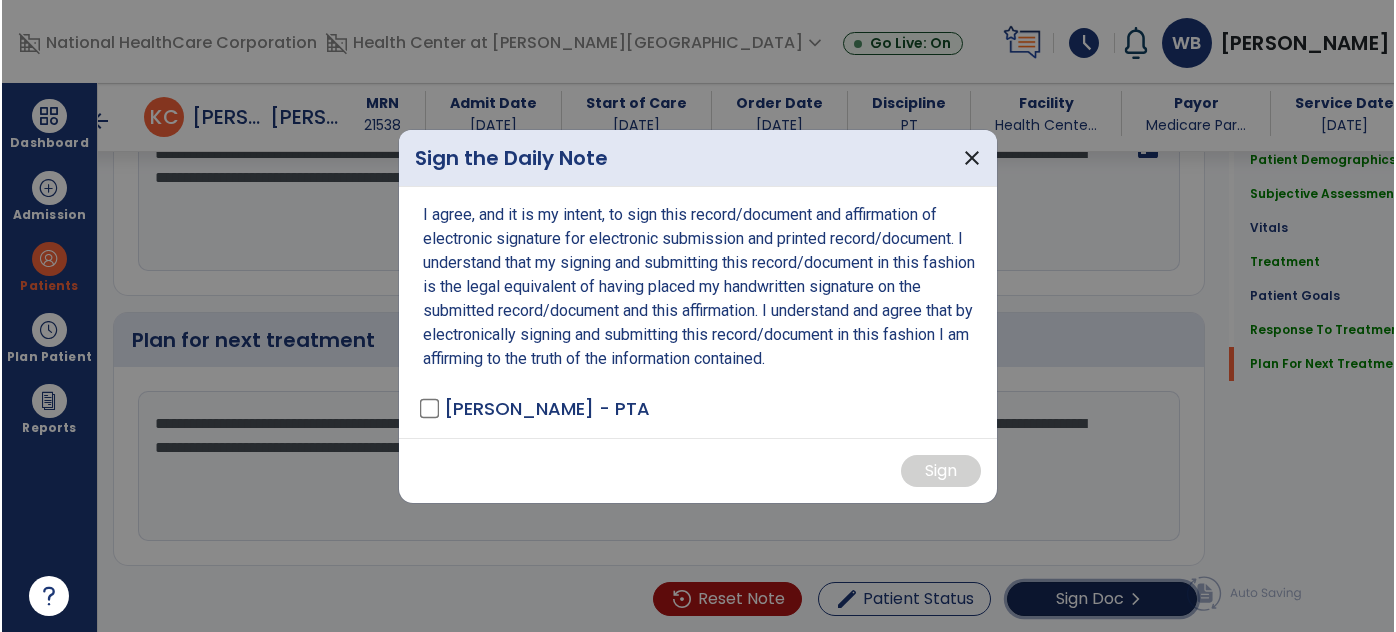 scroll, scrollTop: 2774, scrollLeft: 0, axis: vertical 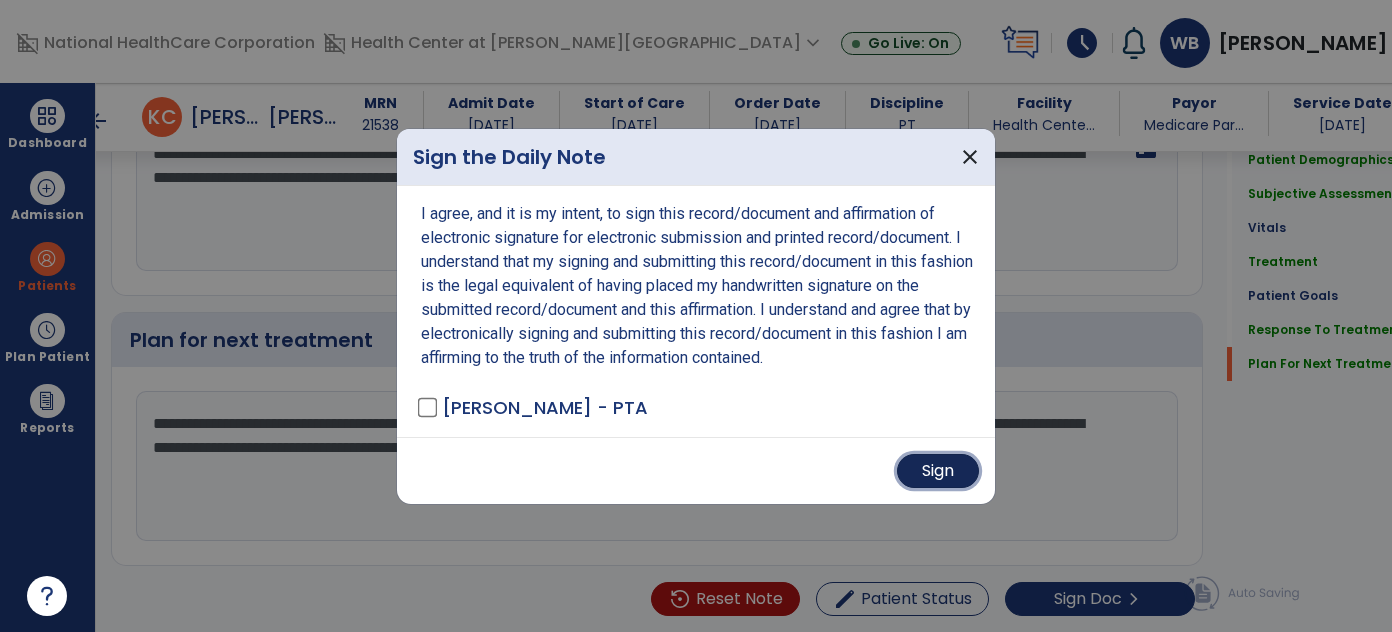 click on "Sign" at bounding box center [938, 471] 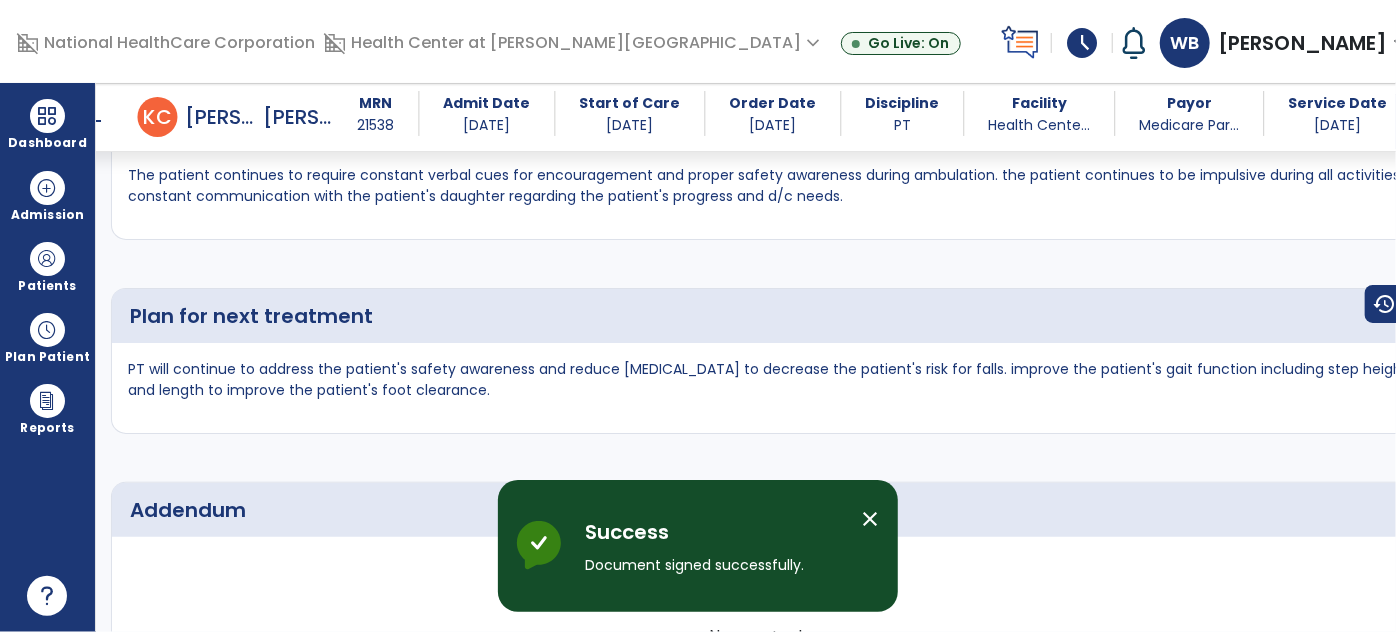 scroll, scrollTop: 4427, scrollLeft: 0, axis: vertical 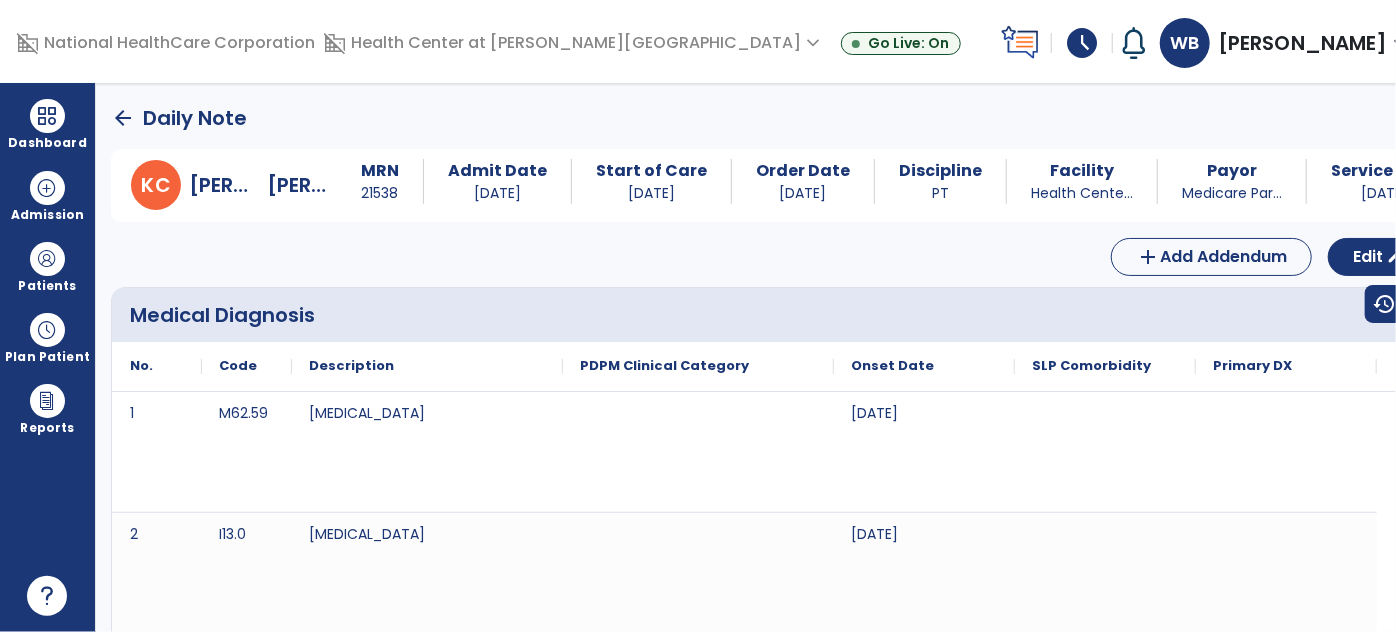 click on "arrow_back" 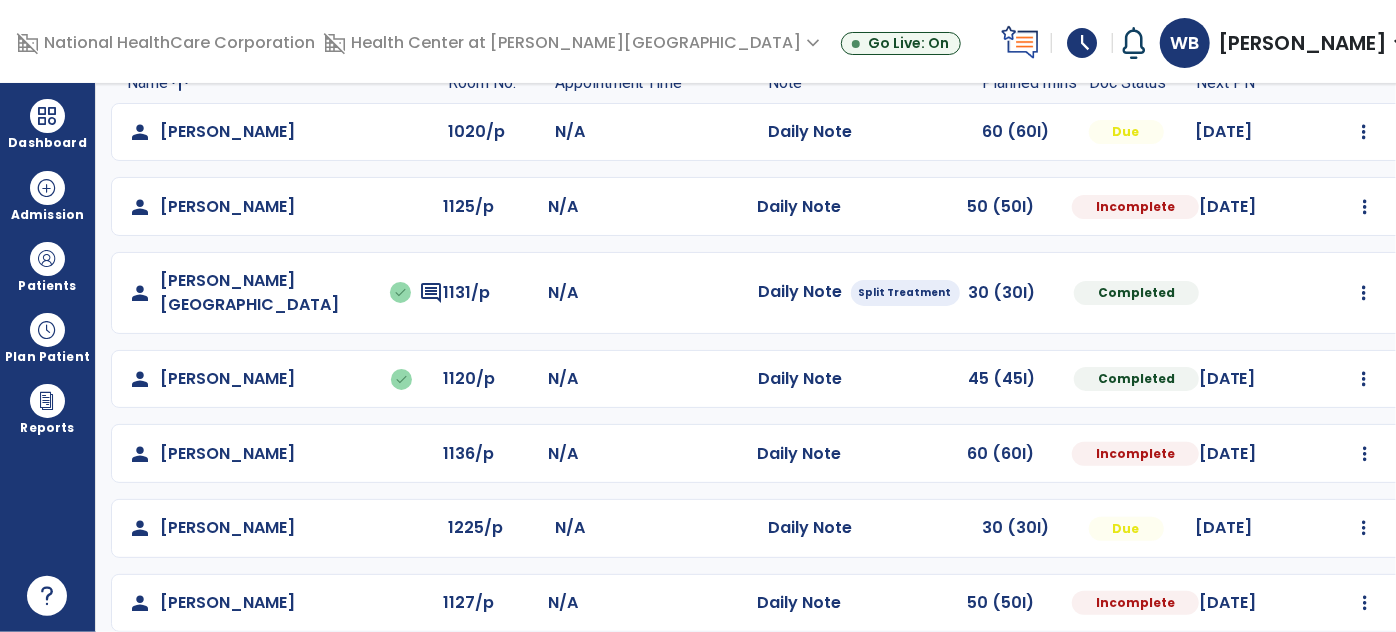 scroll, scrollTop: 167, scrollLeft: 0, axis: vertical 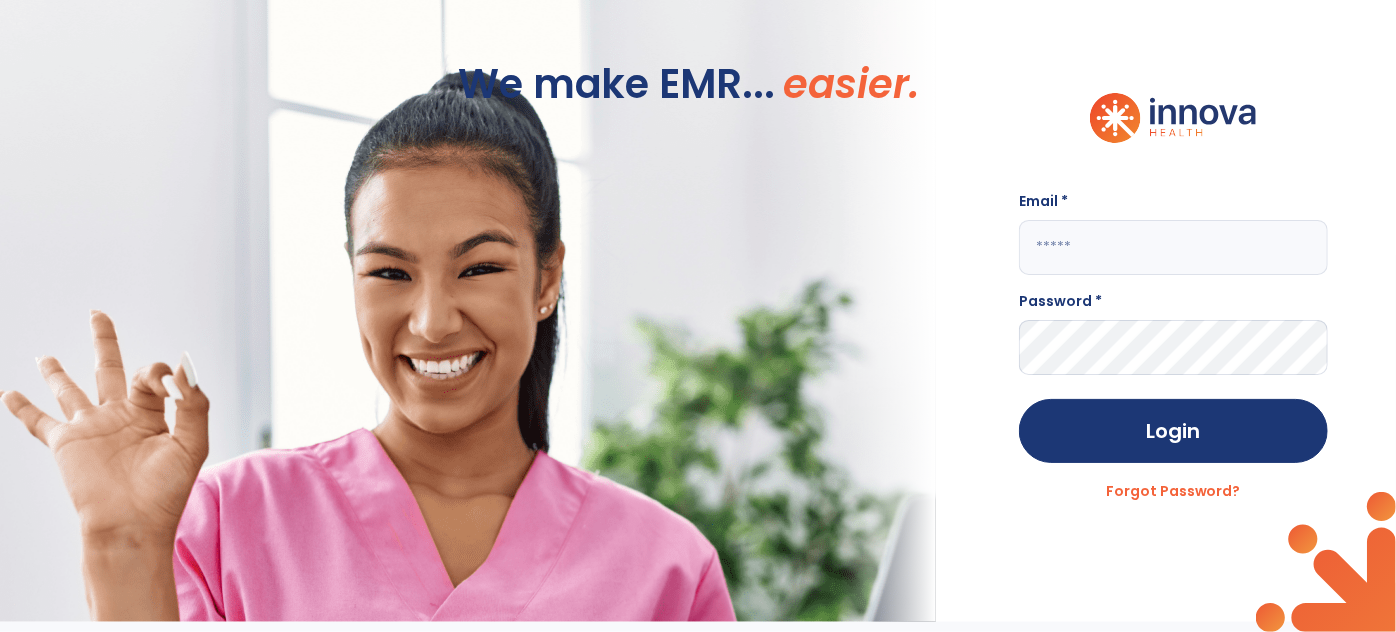 type on "**********" 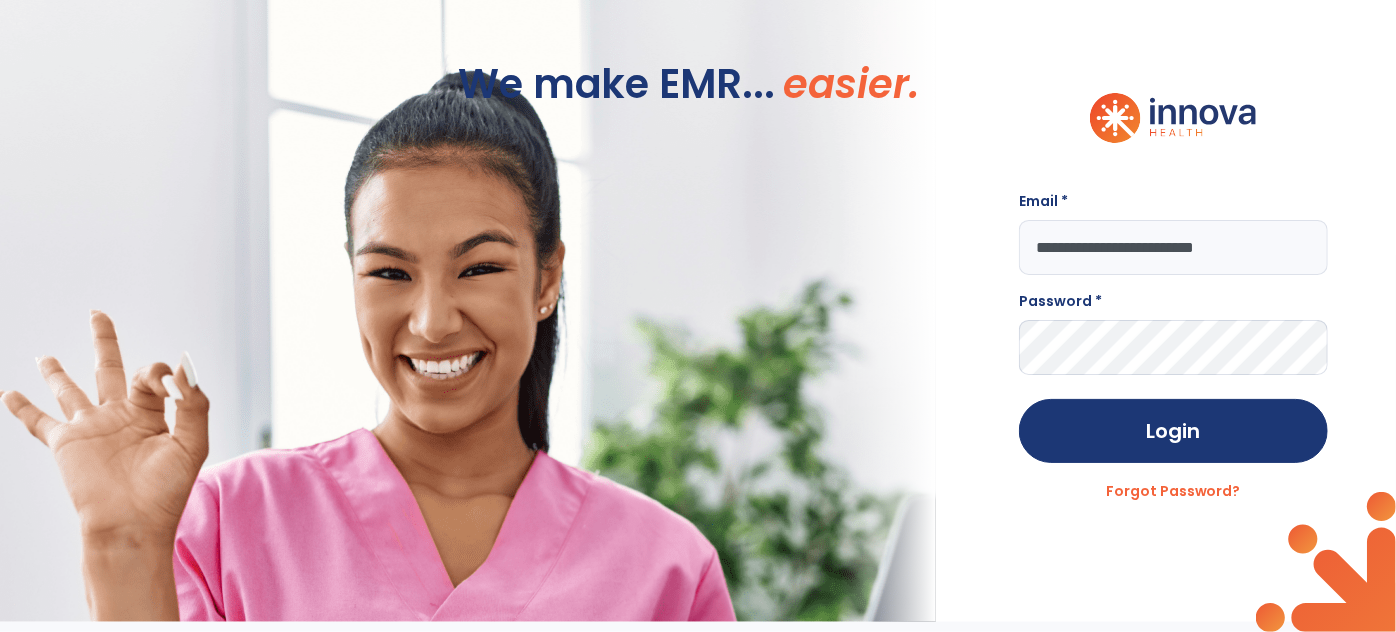 scroll, scrollTop: 0, scrollLeft: 0, axis: both 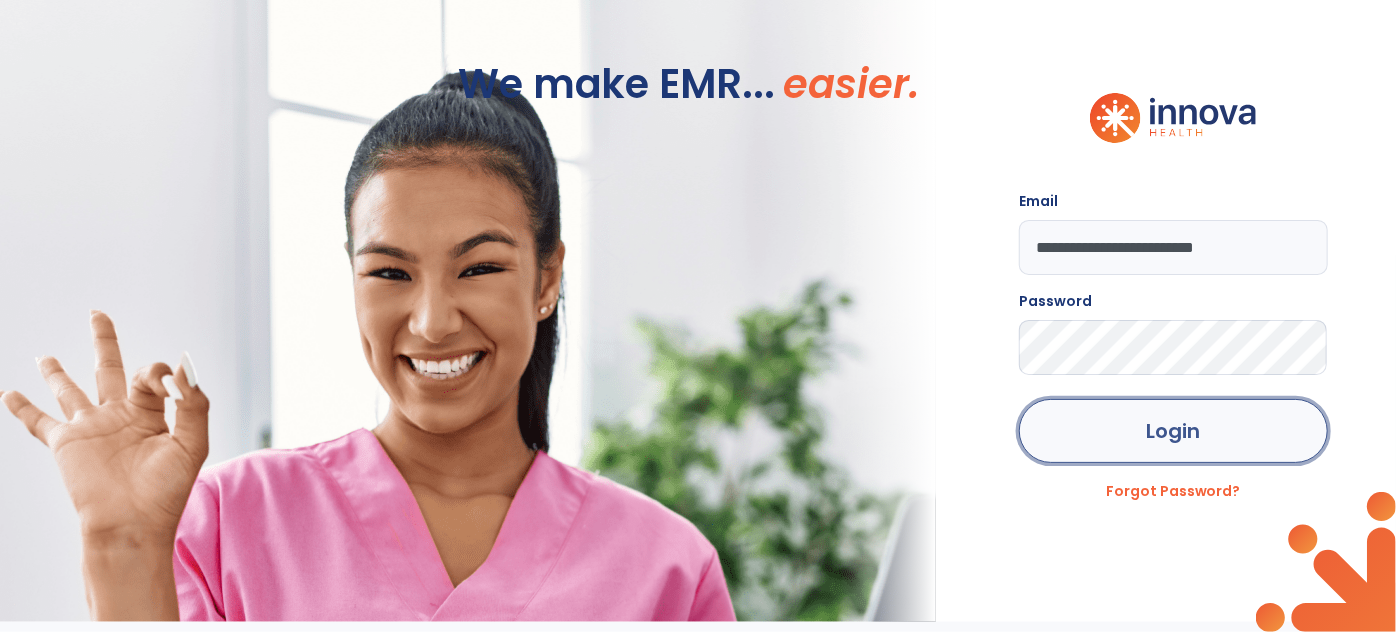 click on "Login" 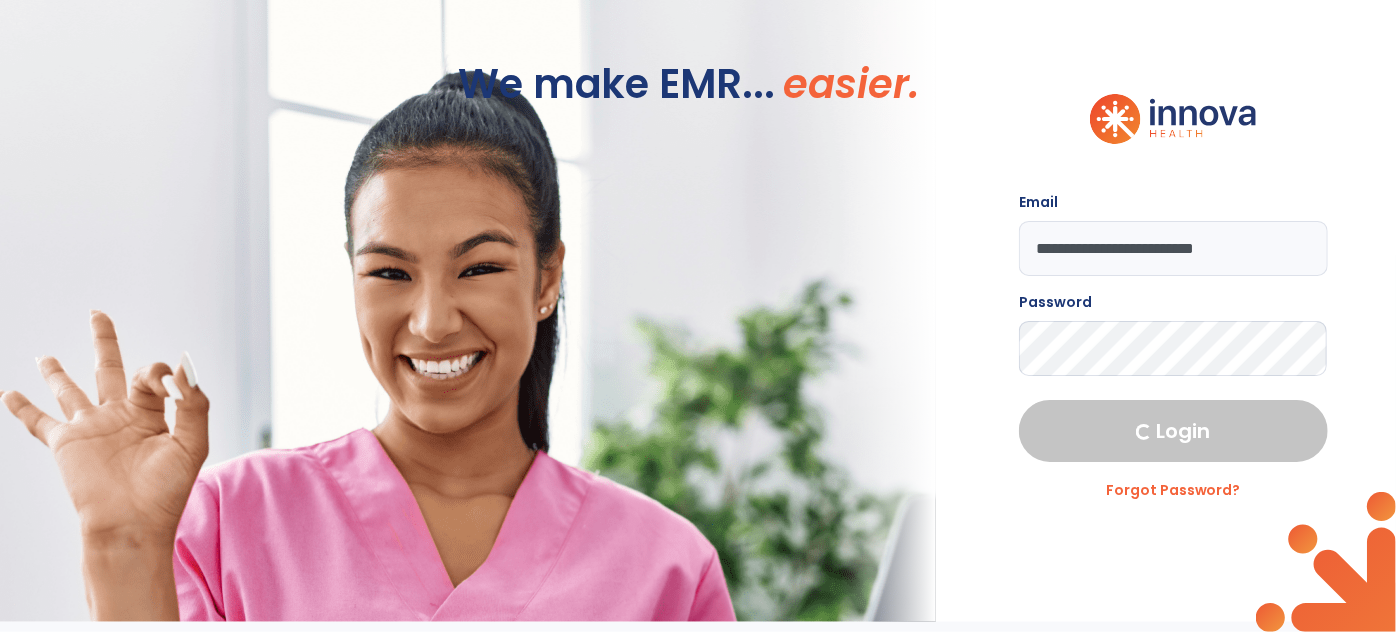 select on "****" 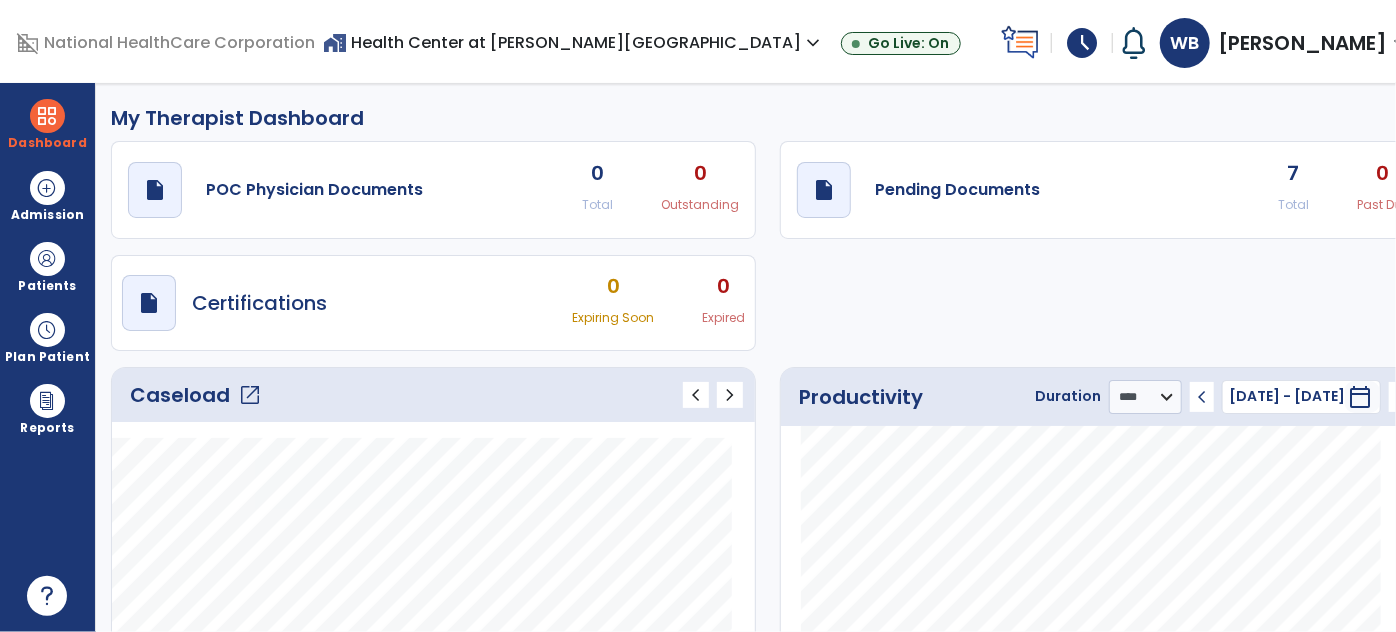 click on "open_in_new" 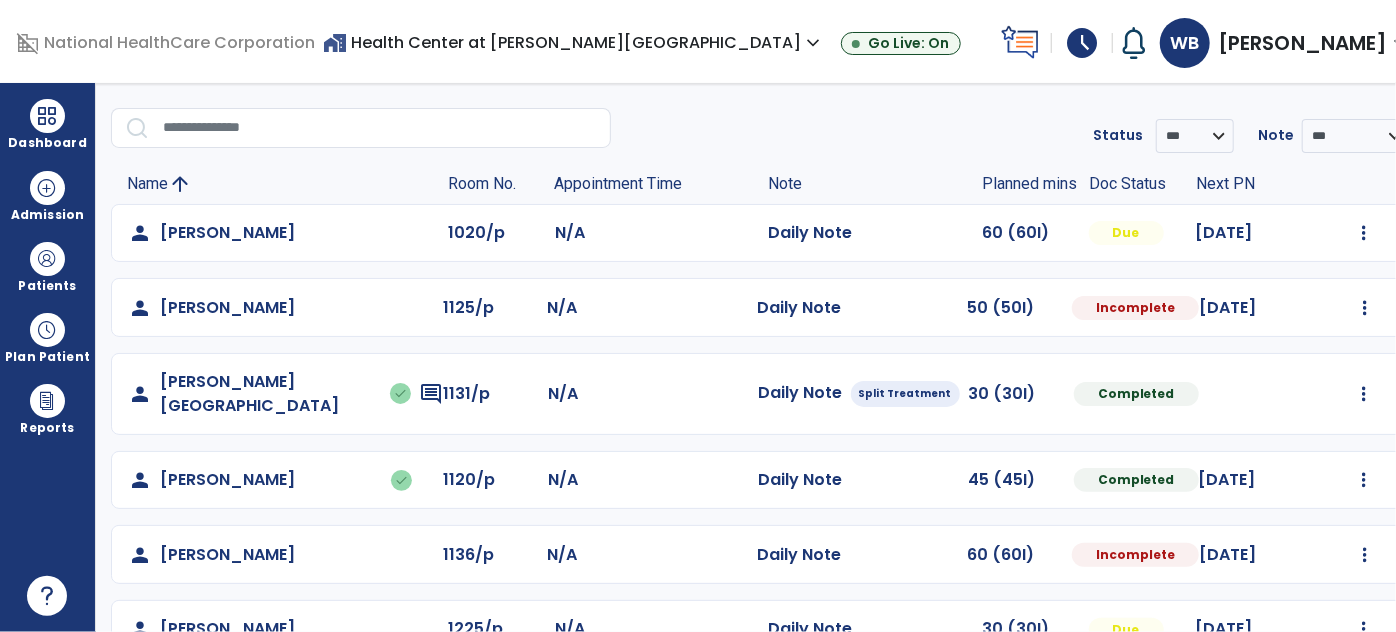 scroll, scrollTop: 56, scrollLeft: 0, axis: vertical 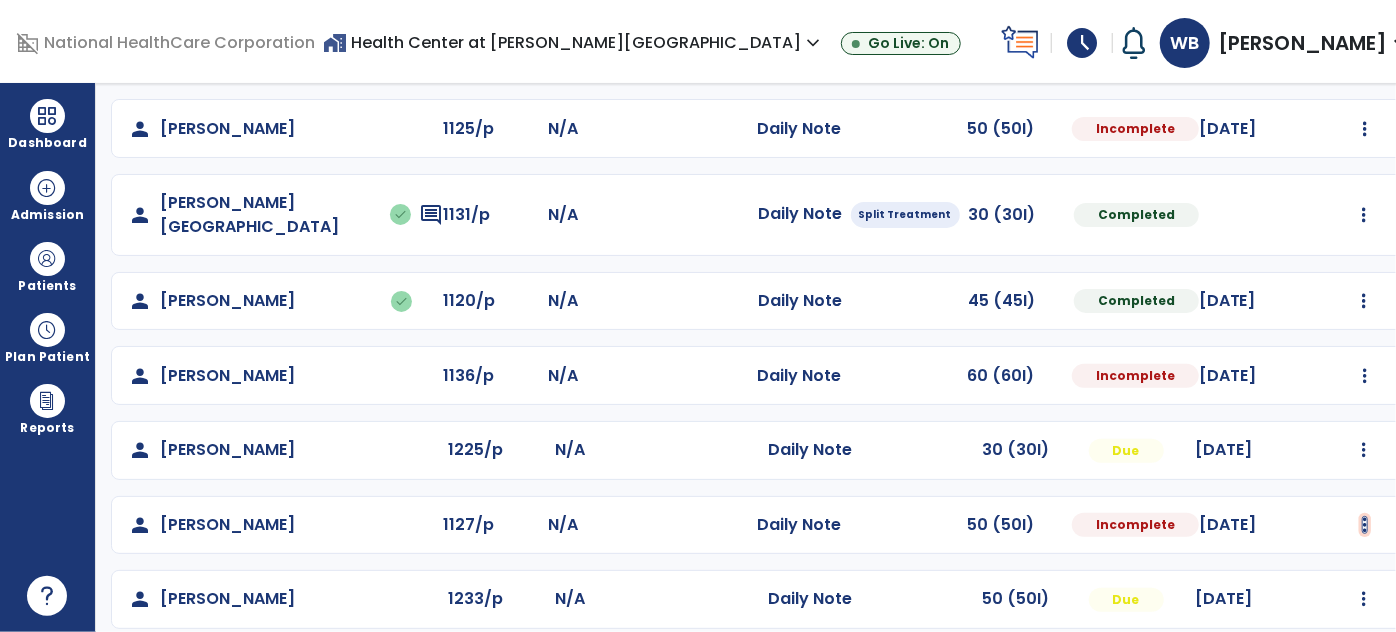 click at bounding box center (1364, 54) 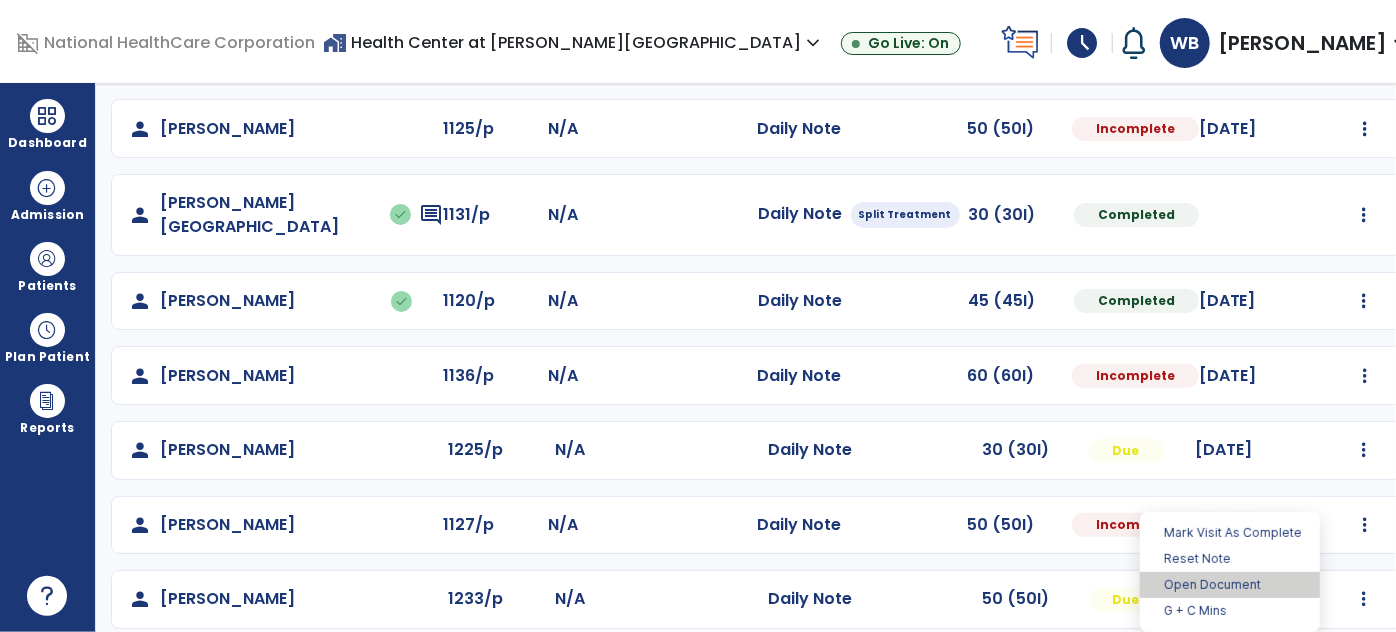 click on "Open Document" at bounding box center [1230, 585] 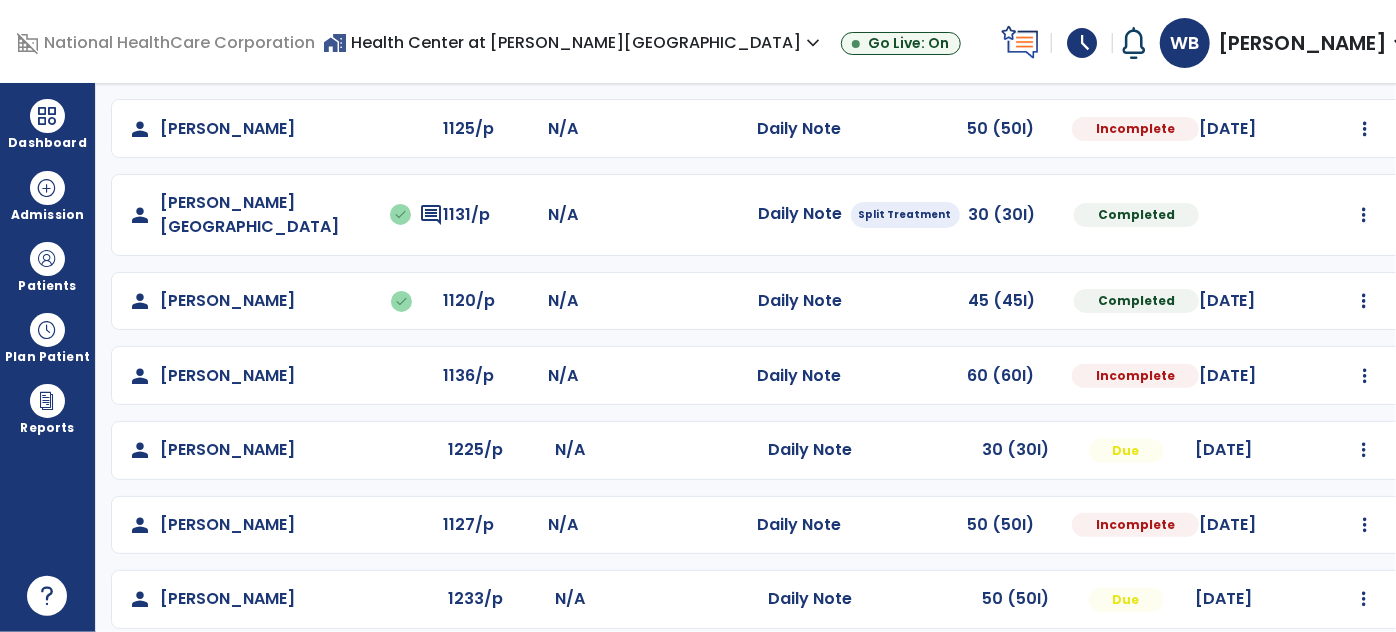 select on "*" 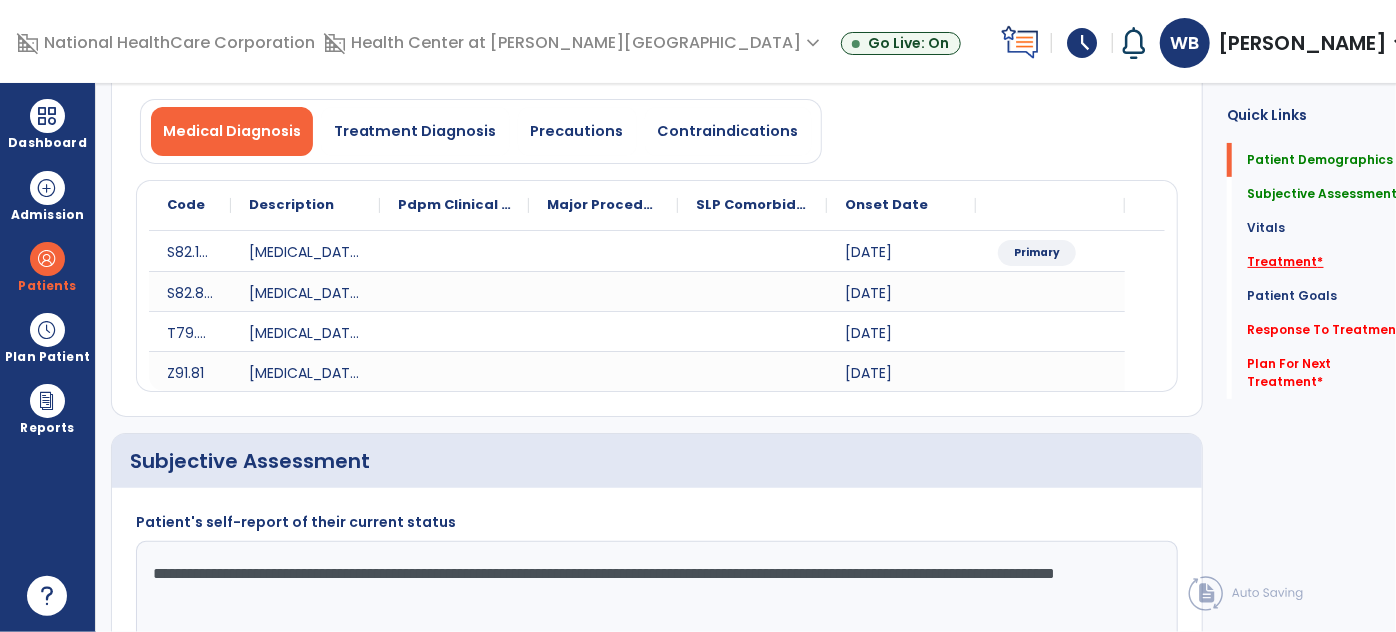 click on "Treatment   *" 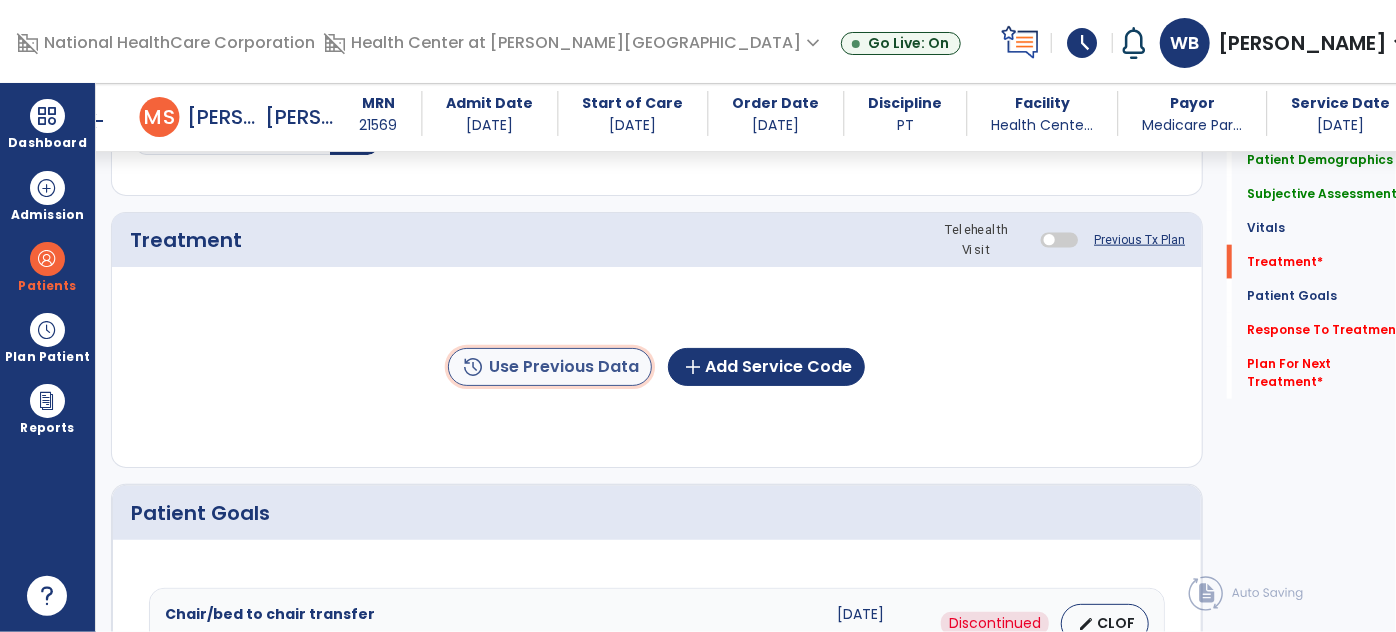 click on "history  Use Previous Data" 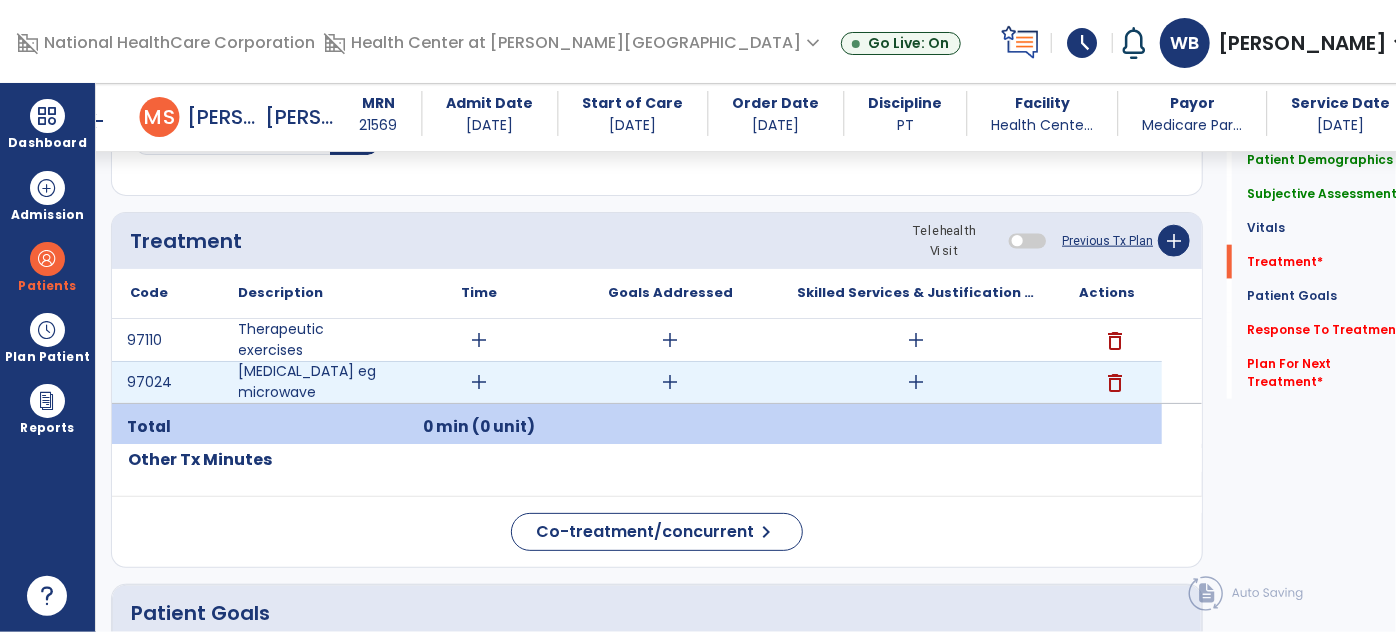 click on "add" at bounding box center (480, 382) 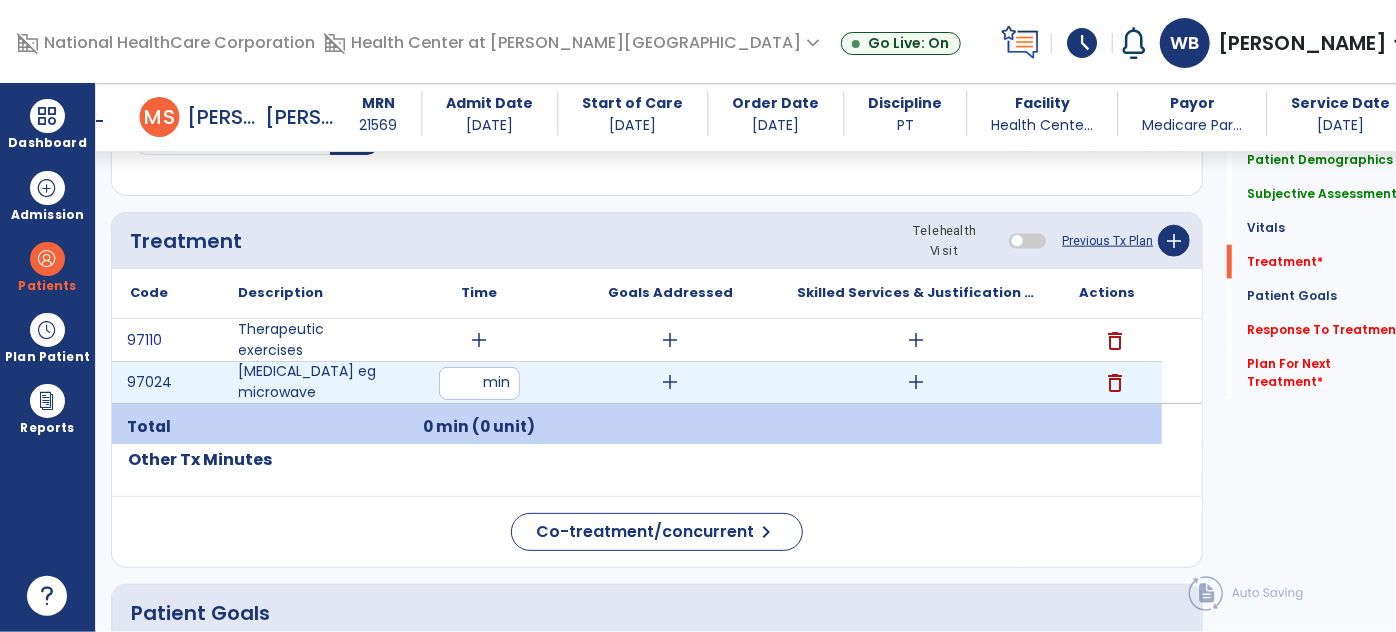 type on "*" 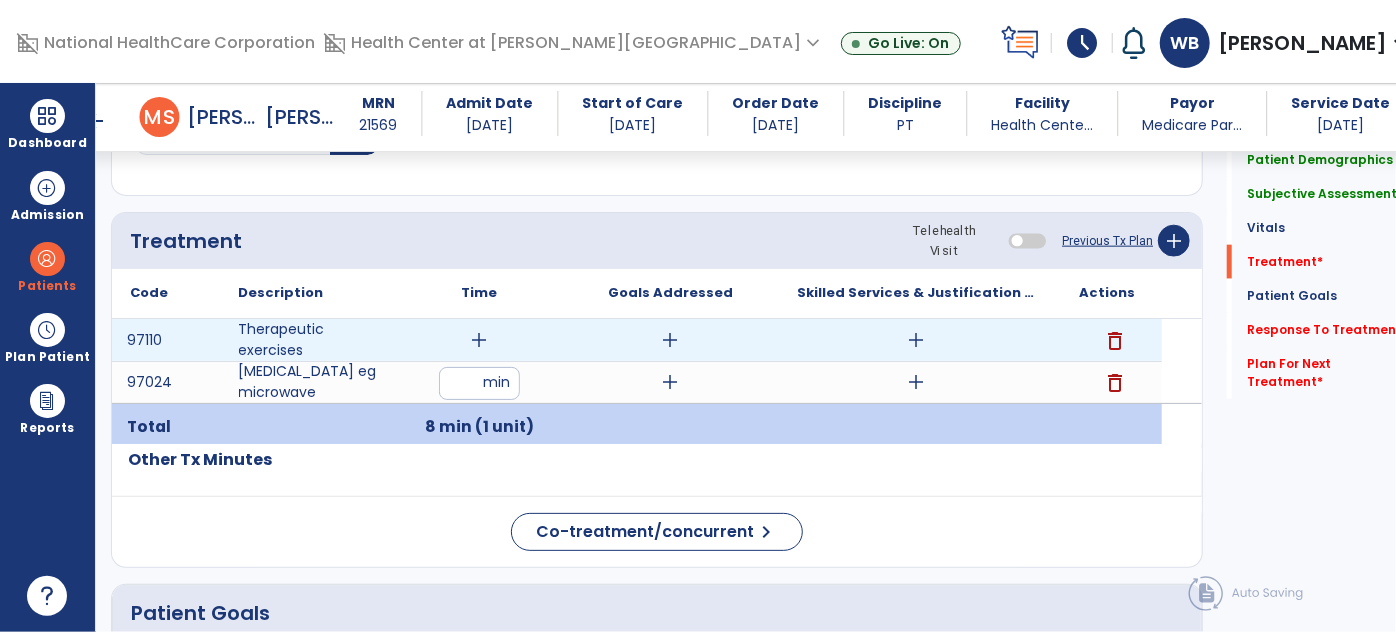 click on "add" at bounding box center (480, 340) 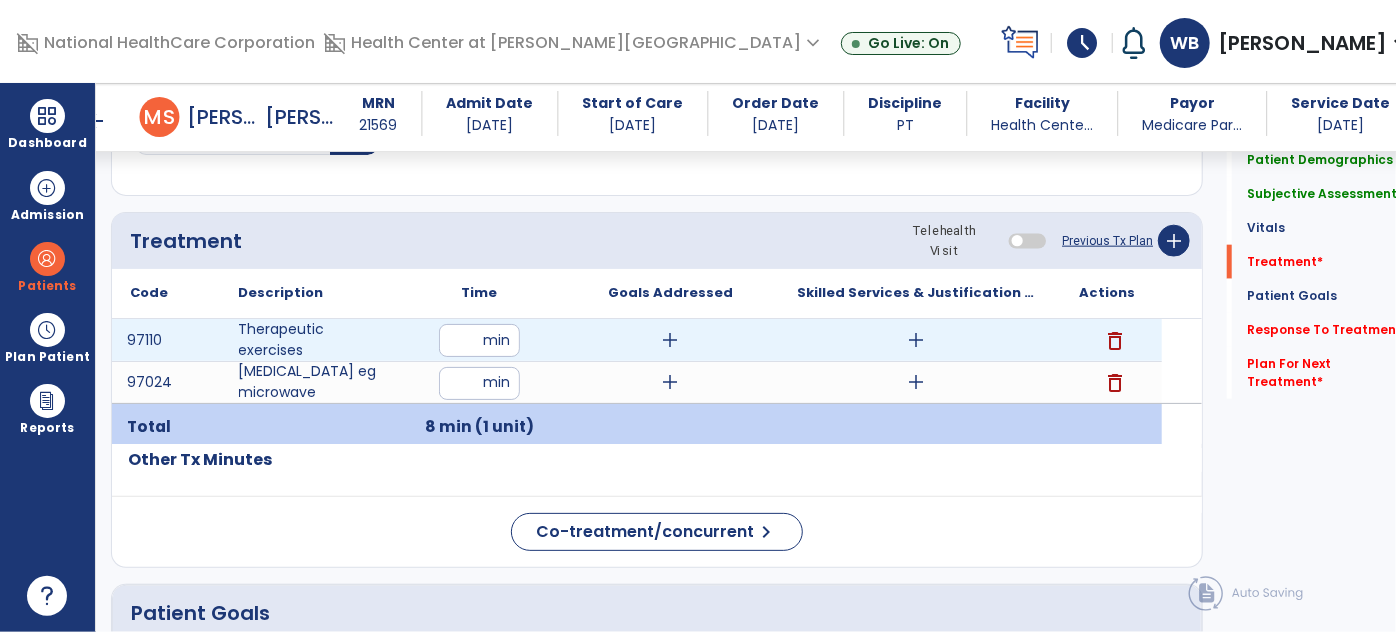 type on "**" 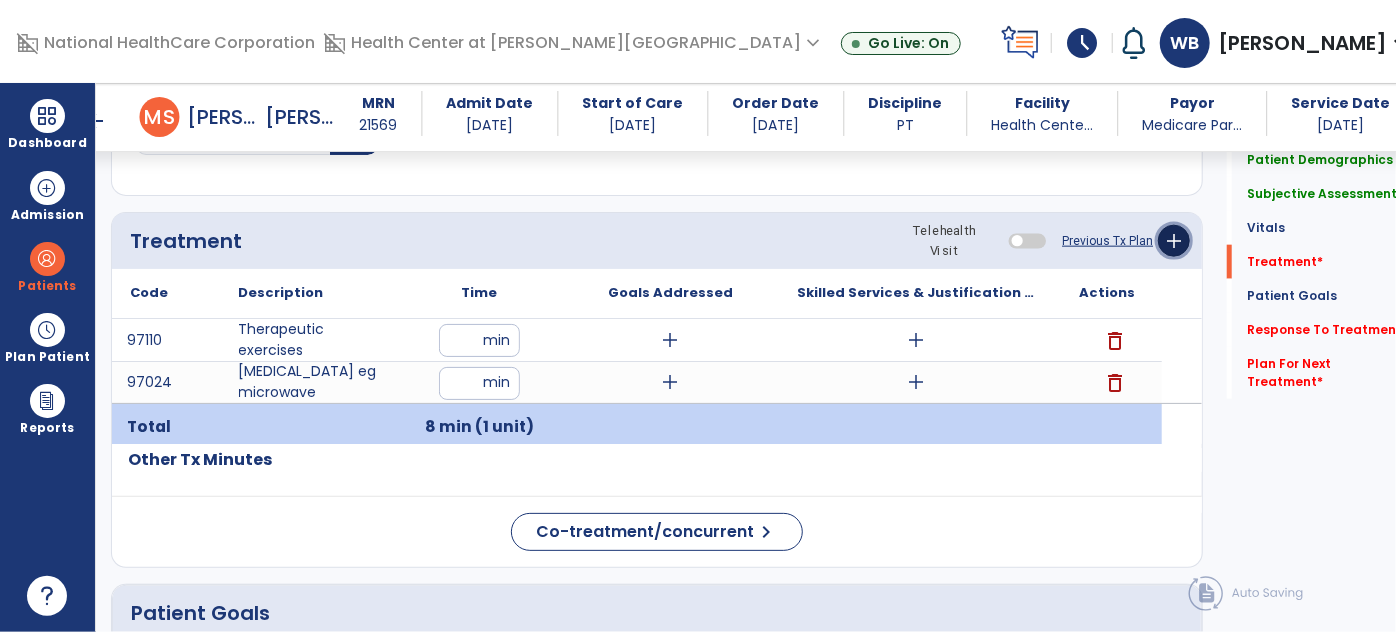 click on "add" 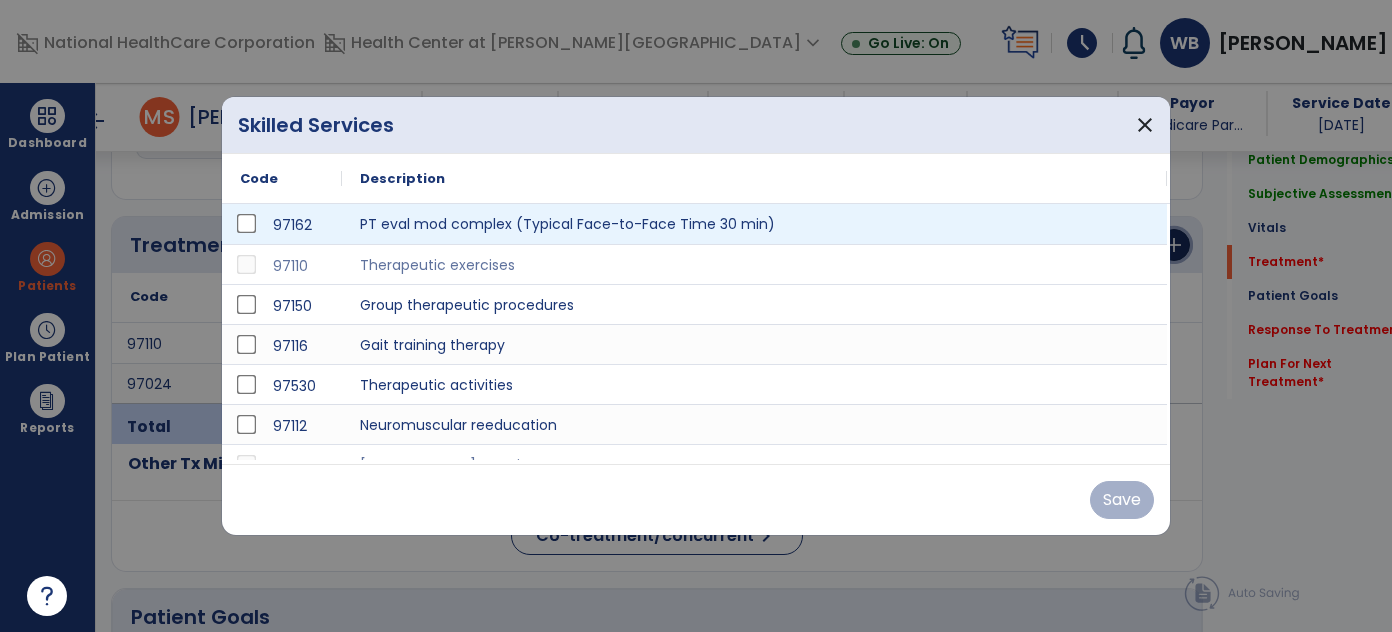 scroll, scrollTop: 1157, scrollLeft: 0, axis: vertical 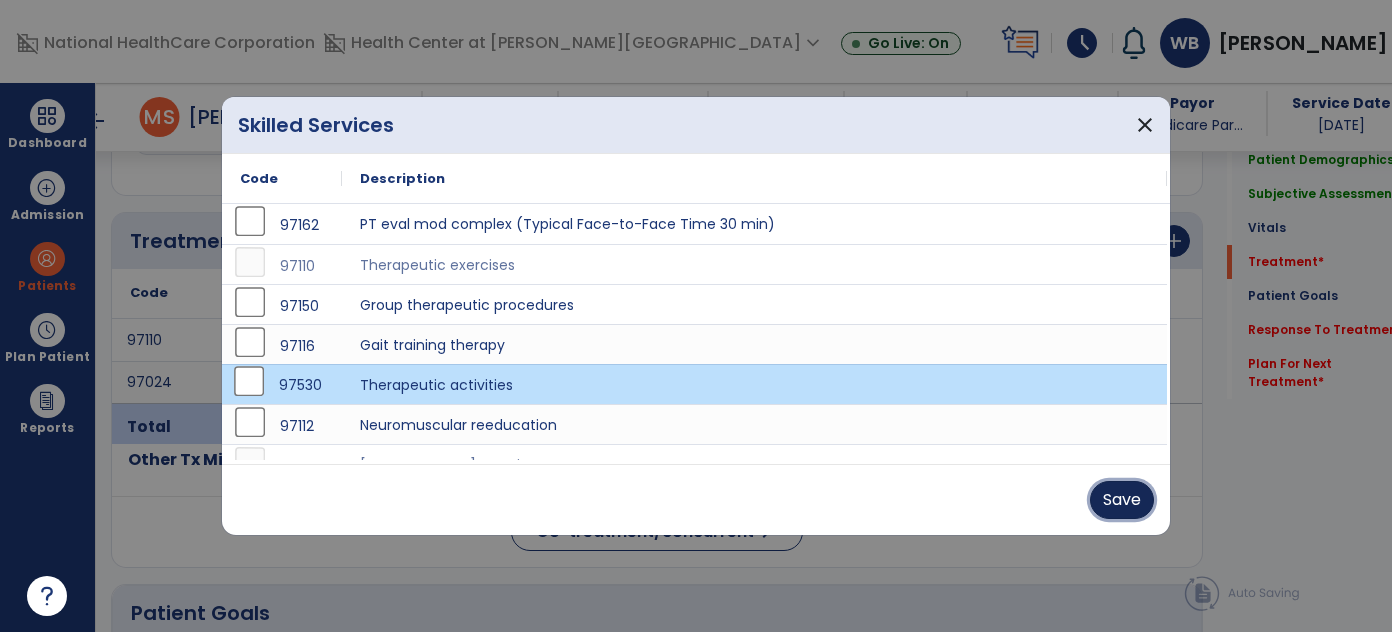 click on "Save" at bounding box center (1122, 500) 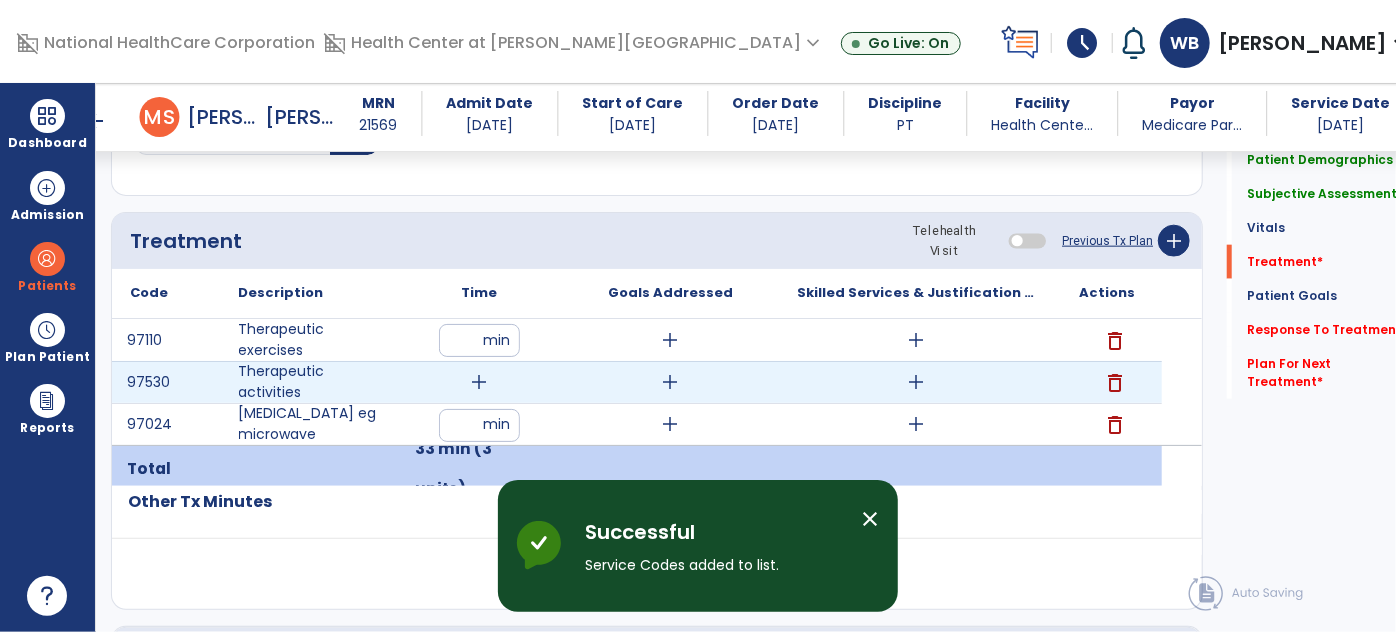 click on "add" at bounding box center (480, 382) 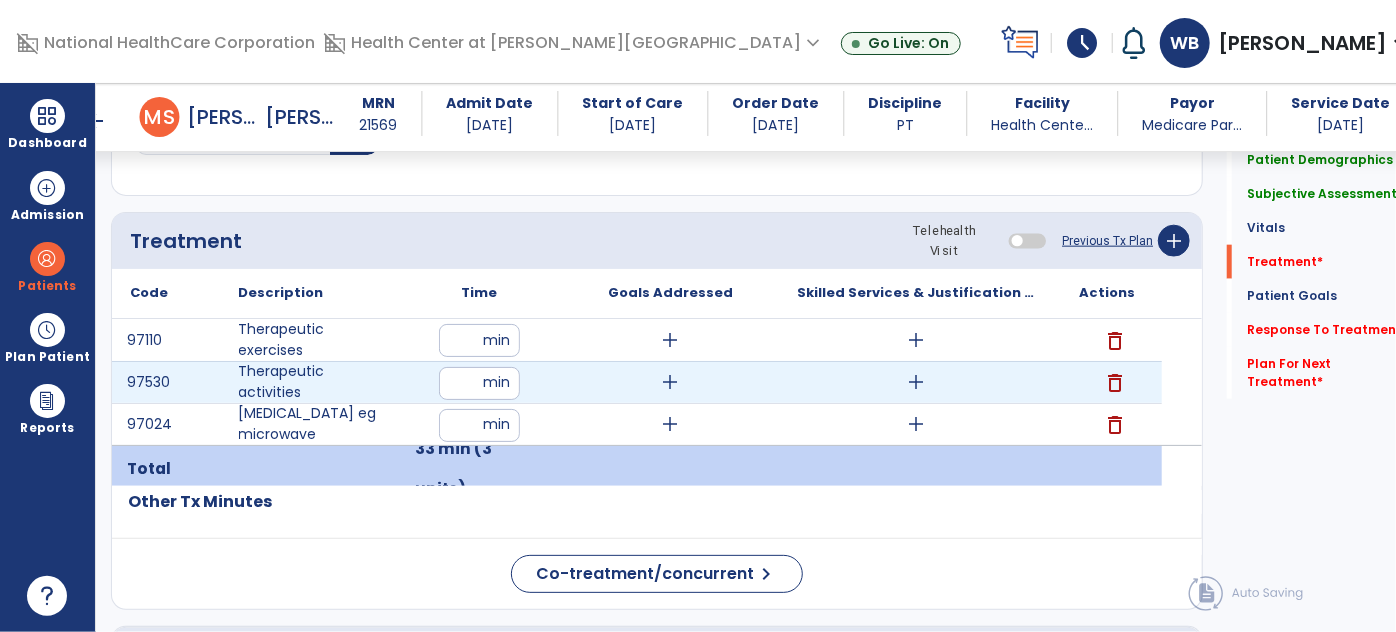 click at bounding box center (479, 383) 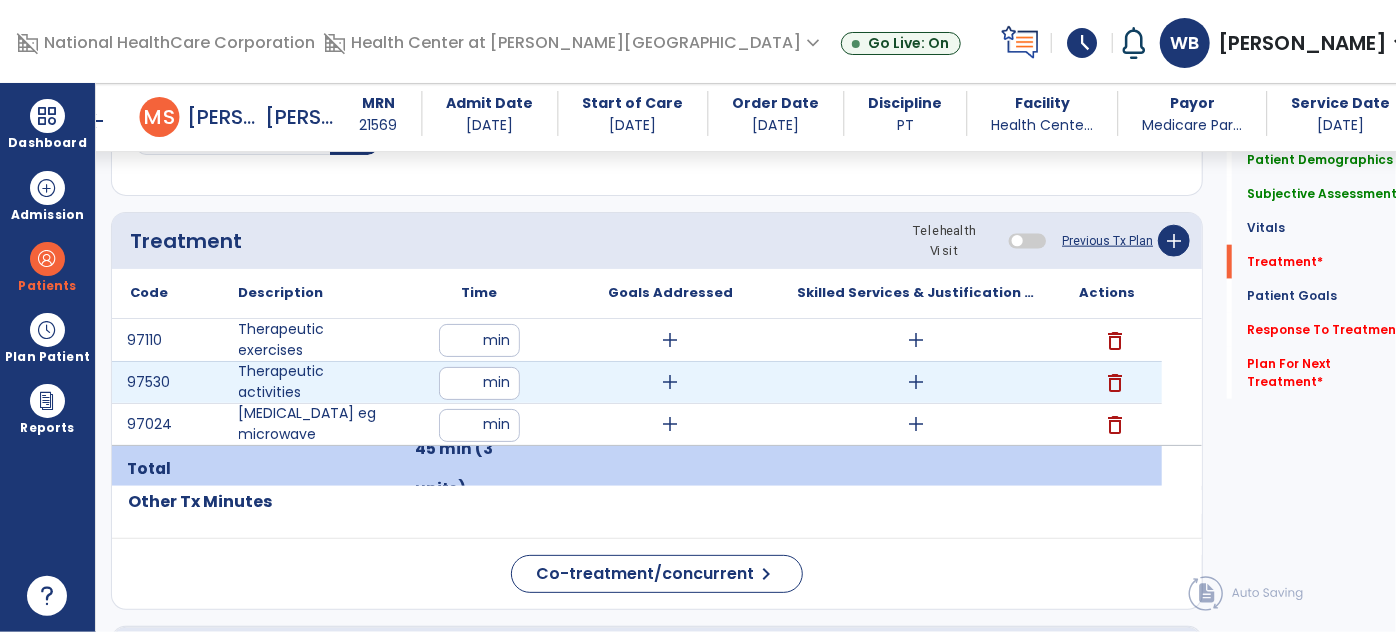 click on "**" at bounding box center [479, 383] 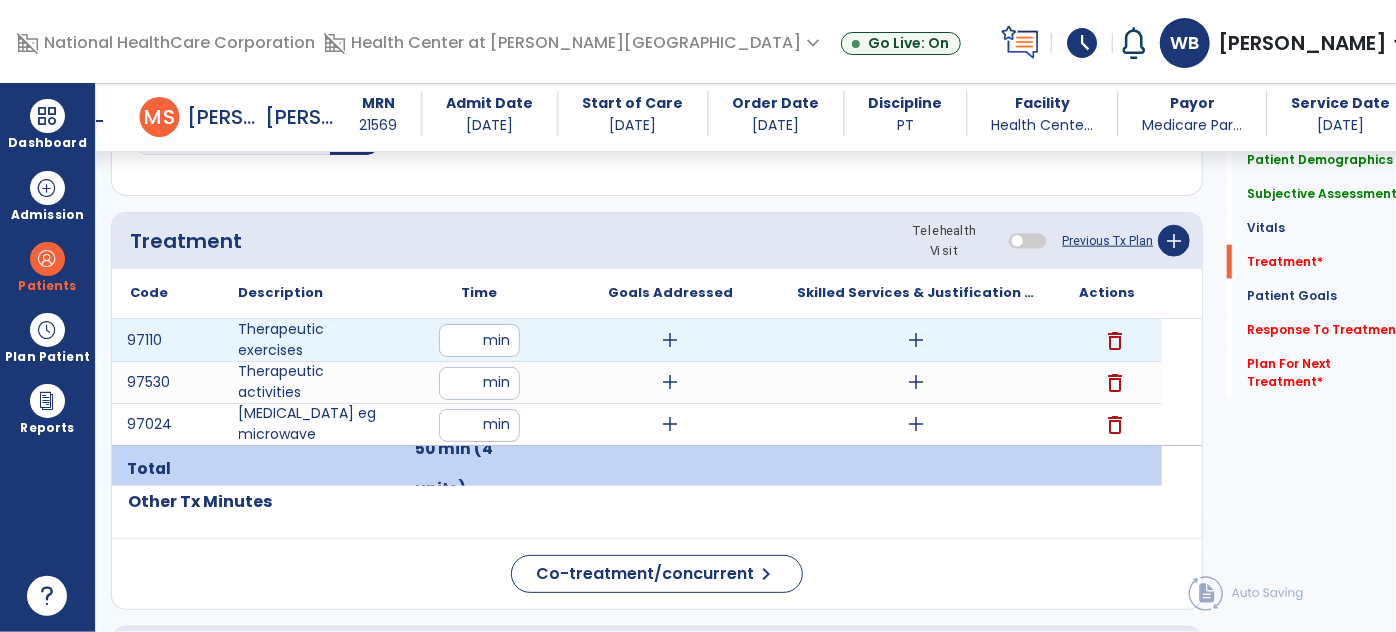 click on "add" at bounding box center (916, 340) 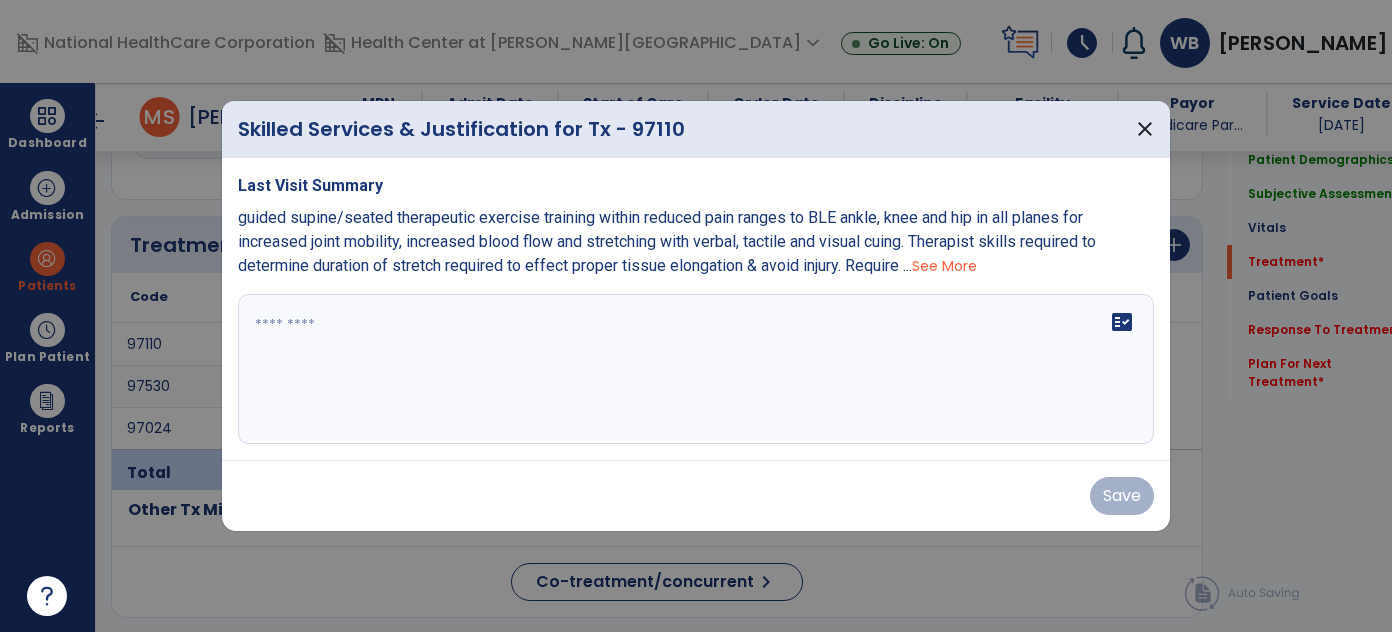 scroll, scrollTop: 1157, scrollLeft: 0, axis: vertical 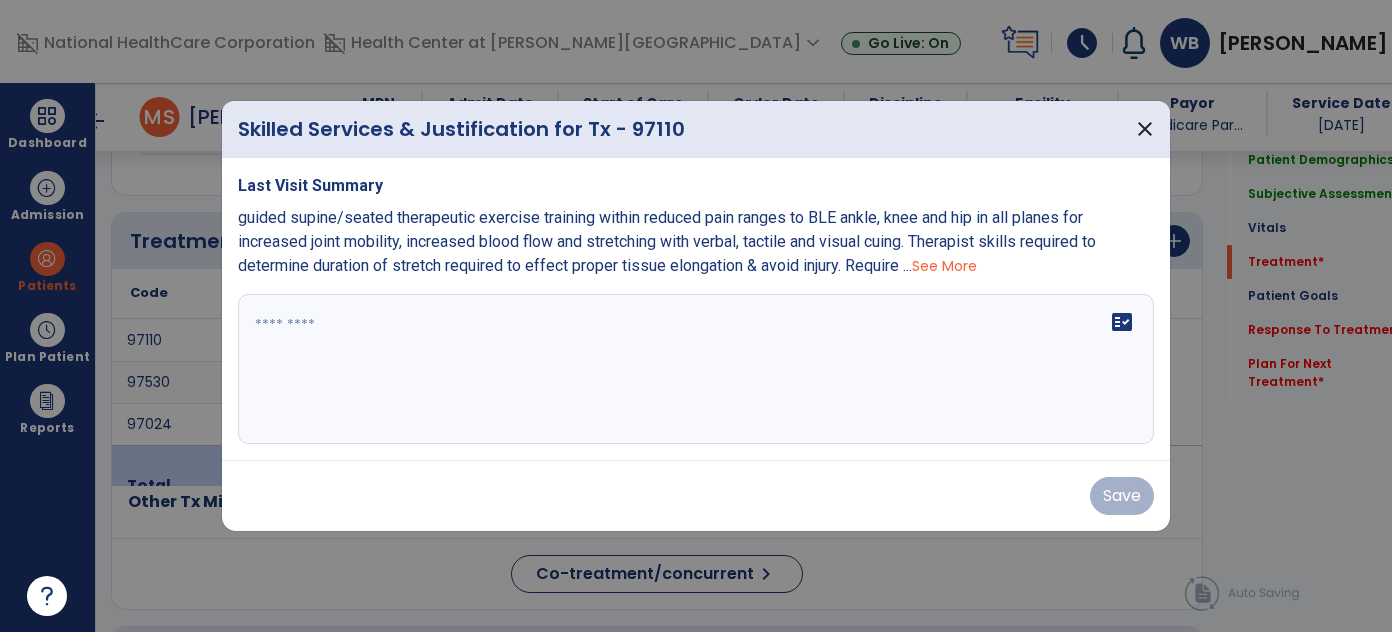 click on "See More" at bounding box center [944, 266] 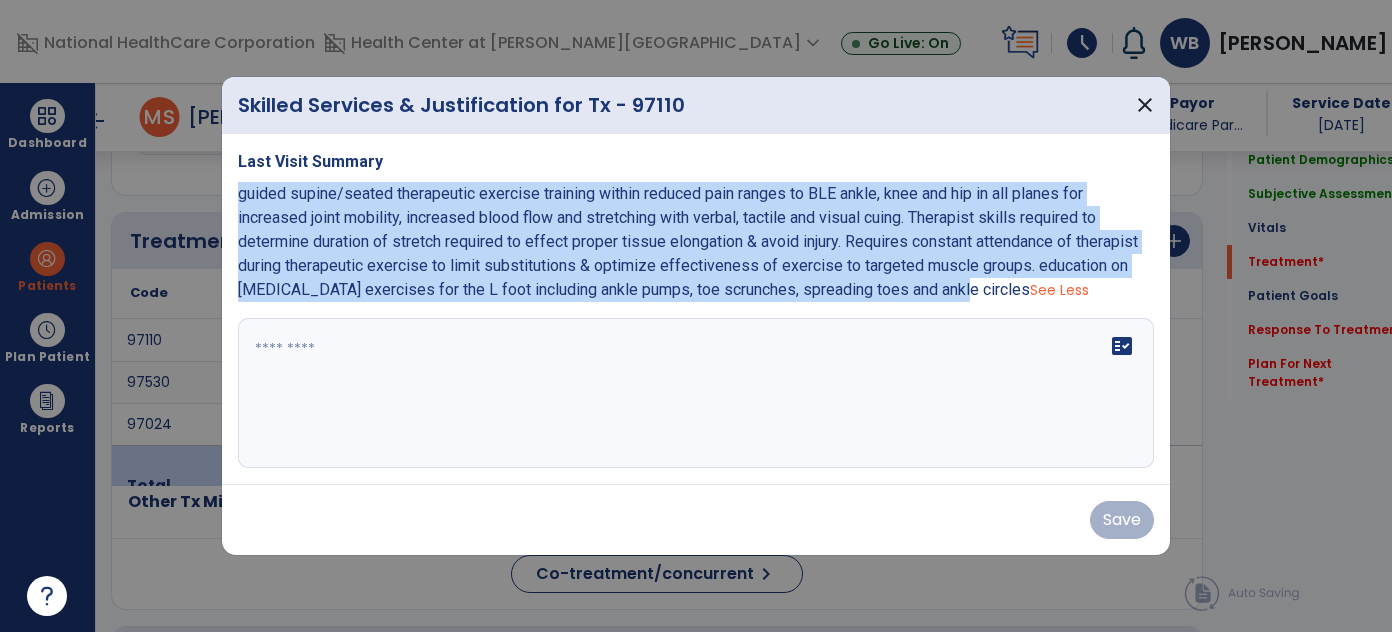 drag, startPoint x: 1048, startPoint y: 292, endPoint x: 234, endPoint y: 204, distance: 818.7429 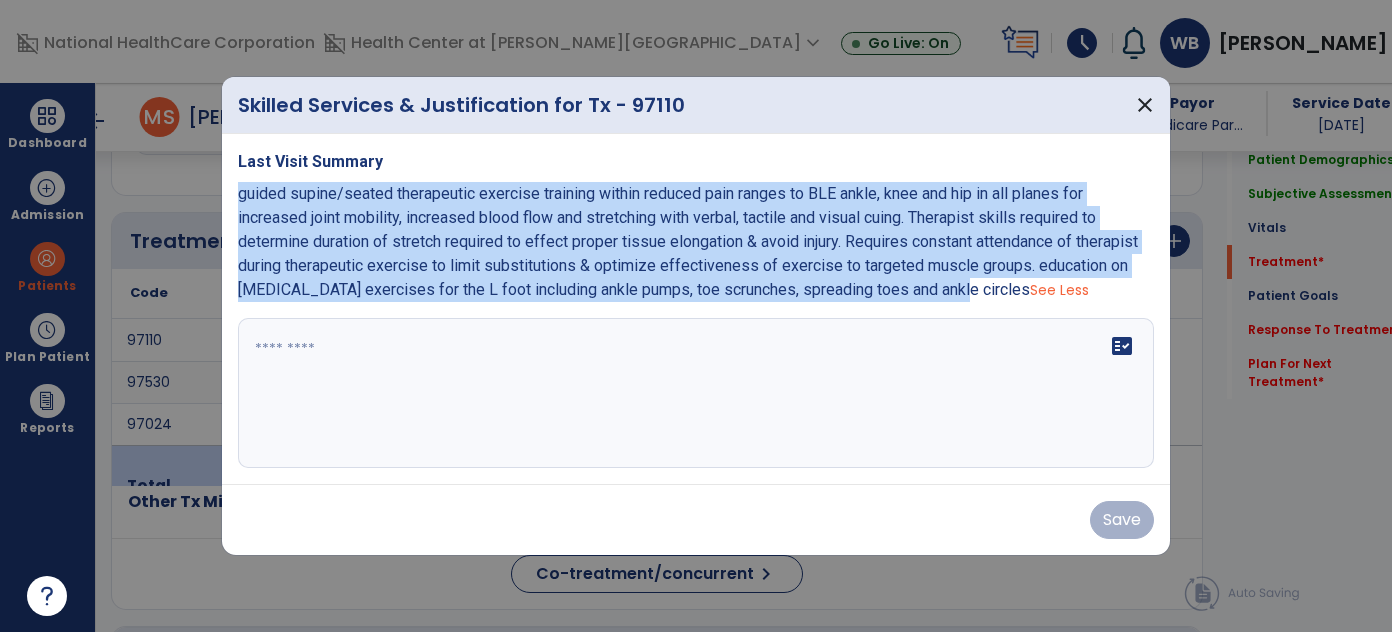 click on "Last Visit Summary guided supine/seated therapeutic exercise training within reduced pain ranges to BLE ankle, knee and hip in all planes for increased joint mobility, increased blood flow and stretching with verbal, tactile and visual cuing. Therapist skills required to determine duration of stretch required to effect proper tissue elongation & avoid injury. Requires constant attendance of therapist during therapeutic exercise to limit substitutions & optimize effectiveness of exercise to targeted muscle groups. education on [MEDICAL_DATA] exercises for the L foot including ankle pumps, toe scrunches, spreading toes and ankle circles  See Less   fact_check" at bounding box center (696, 309) 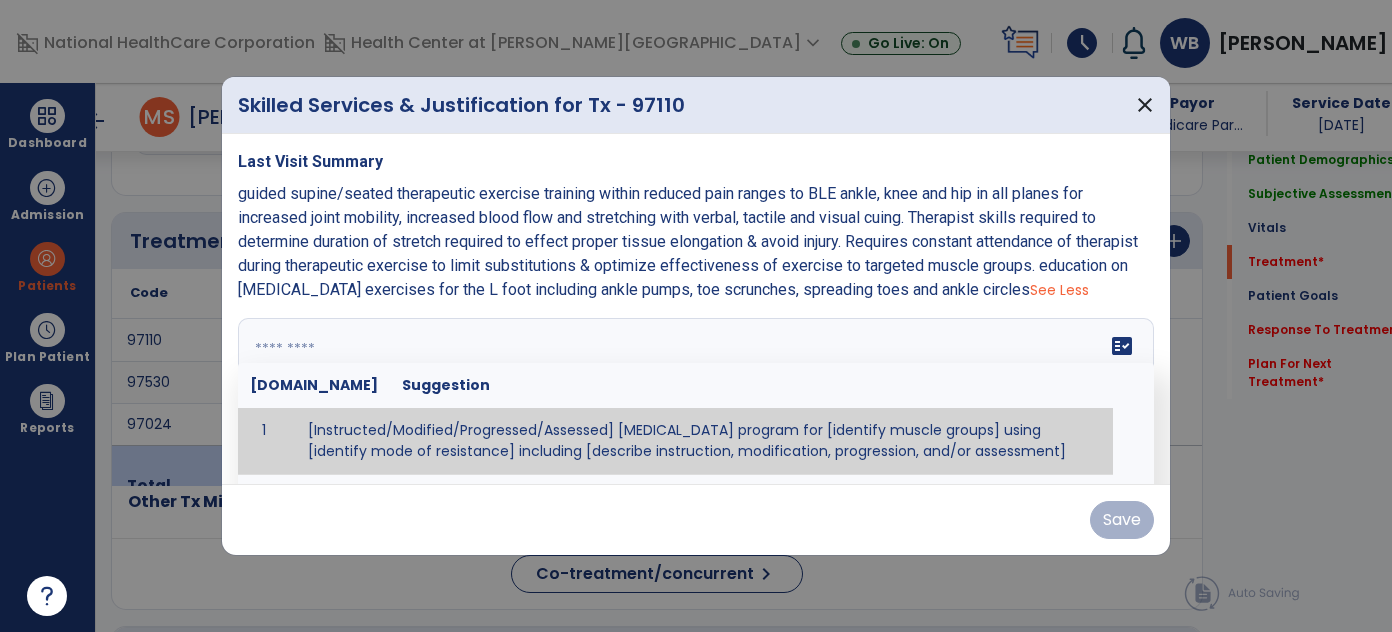 paste on "**********" 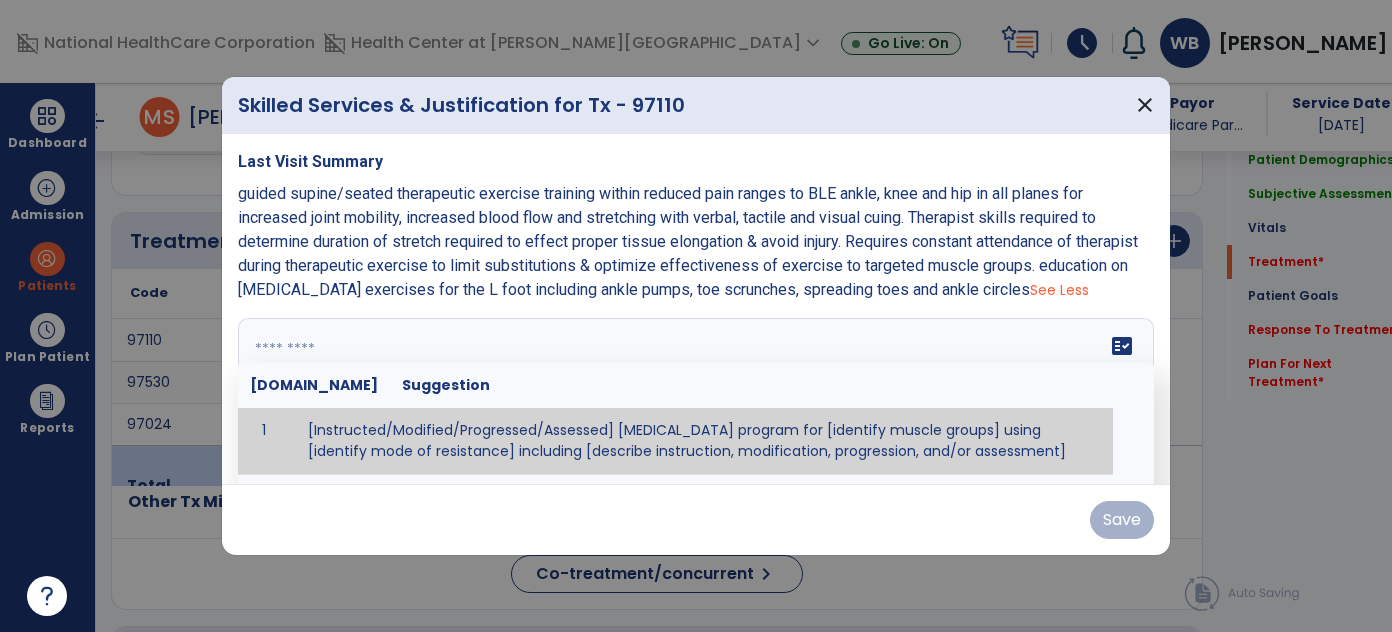 click on "fact_check  [DOMAIN_NAME] Suggestion 1 [Instructed/Modified/Progressed/Assessed] [MEDICAL_DATA] program for [identify muscle groups] using [identify mode of resistance] including [describe instruction, modification, progression, and/or assessment] 2 [Instructed/Modified/Progressed/Assessed] aerobic exercise program using [identify equipment/mode] including [describe instruction, modification,progression, and/or assessment] 3 [Instructed/Modified/Progressed/Assessed] [PROM/A/AROM/AROM] program for [identify joint movements] using [contract-relax, over-pressure, inhibitory techniques, other] 4 [Assessed/Tested] aerobic capacity with administration of [aerobic capacity test]" at bounding box center [696, 393] 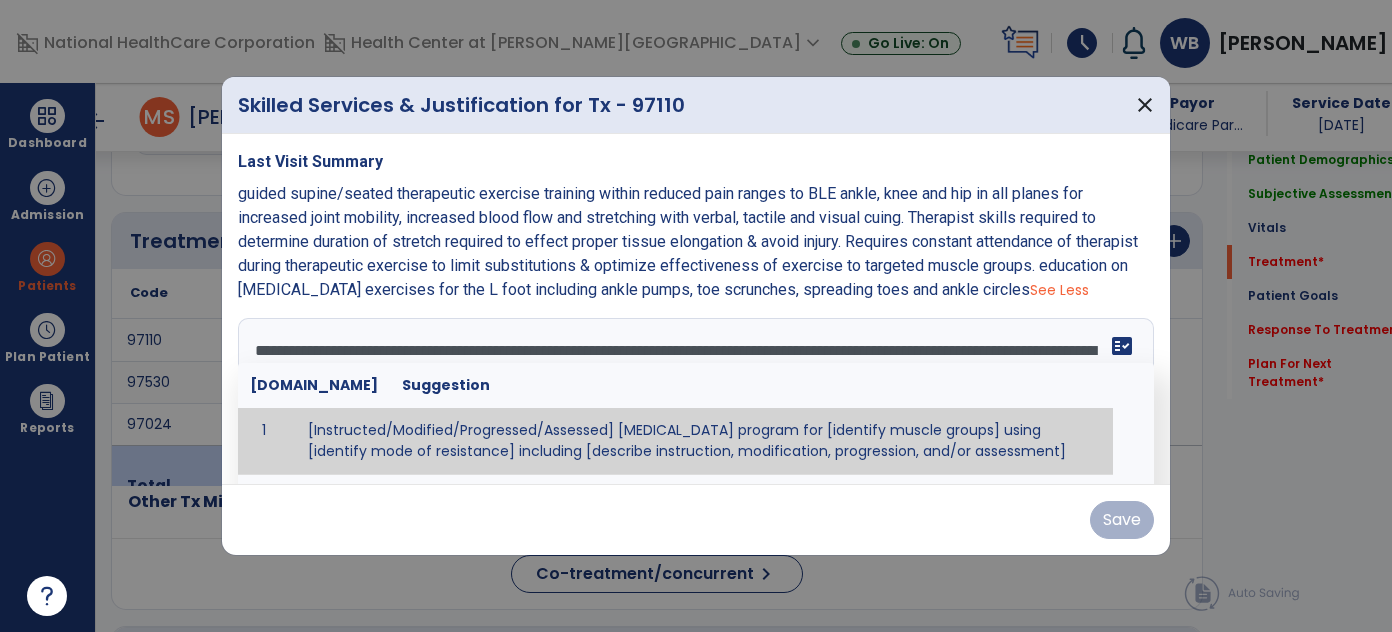 scroll, scrollTop: 16, scrollLeft: 0, axis: vertical 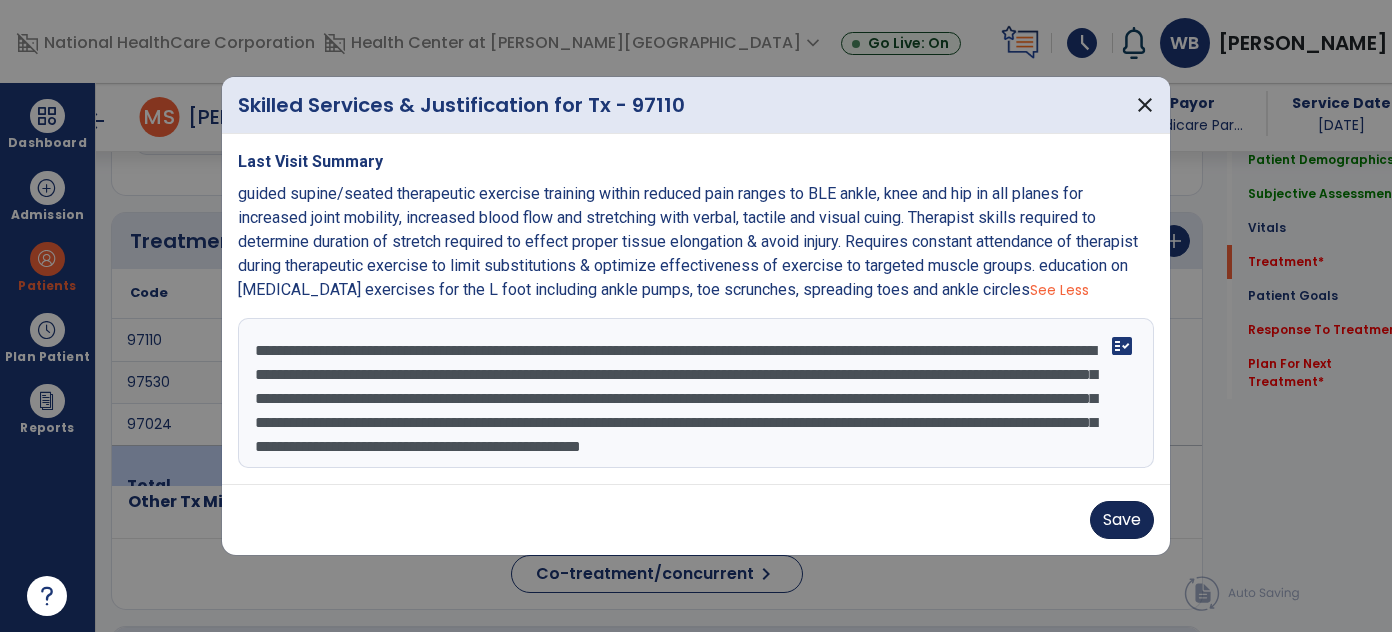 type on "**********" 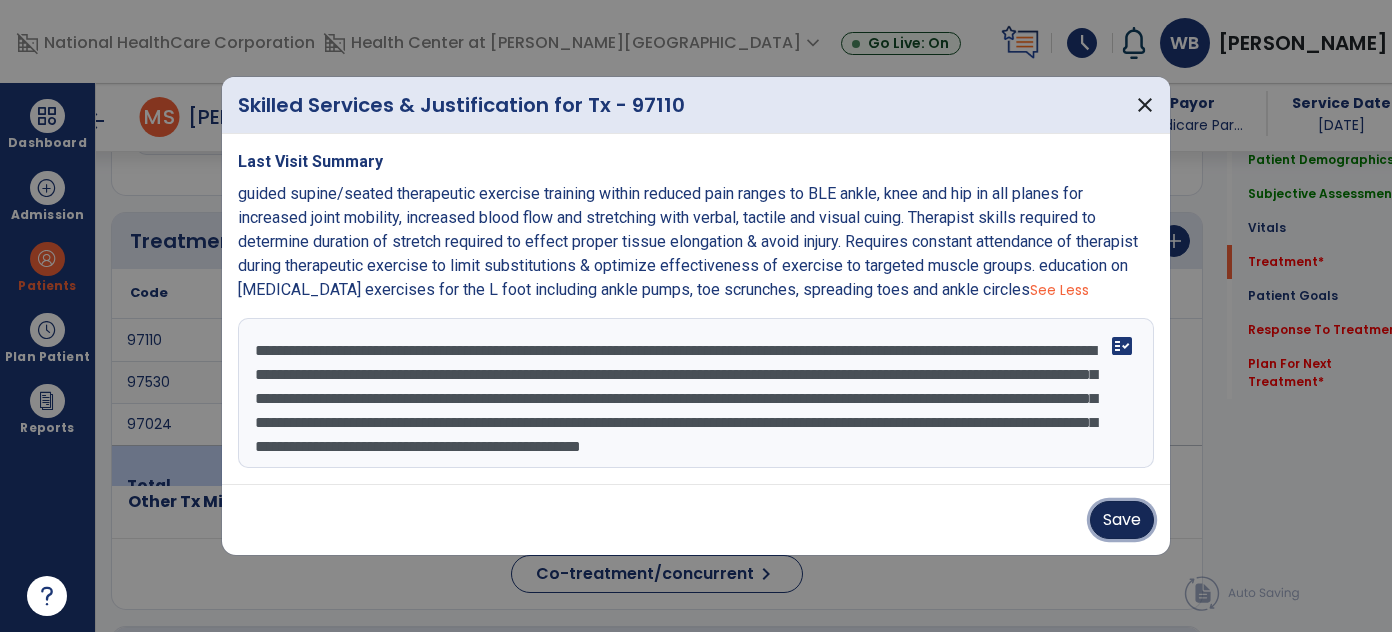 click on "Save" at bounding box center (1122, 520) 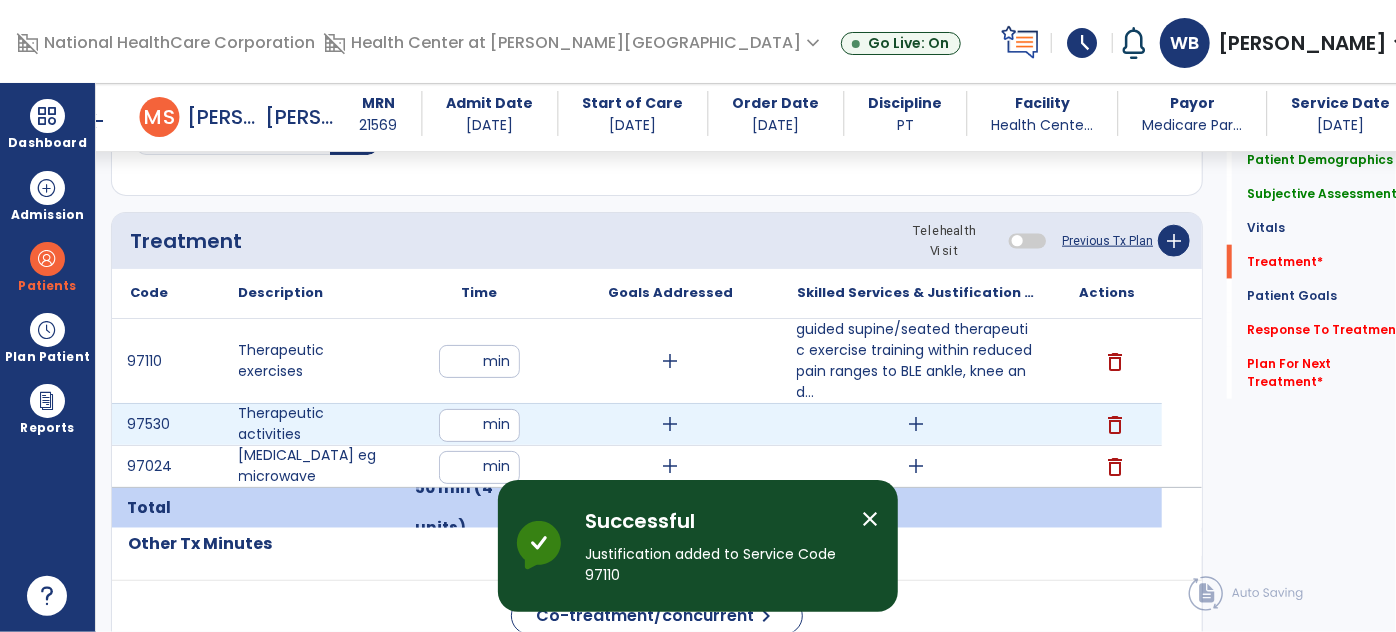 click on "add" at bounding box center (916, 424) 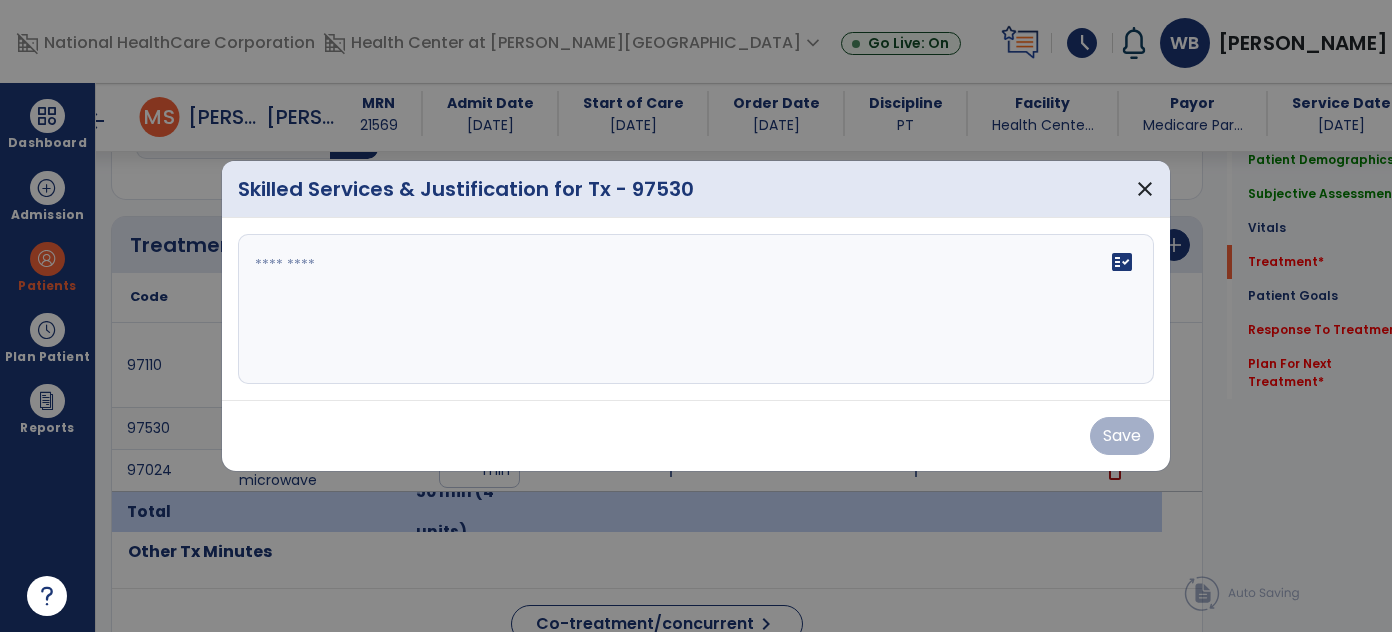 scroll, scrollTop: 1157, scrollLeft: 0, axis: vertical 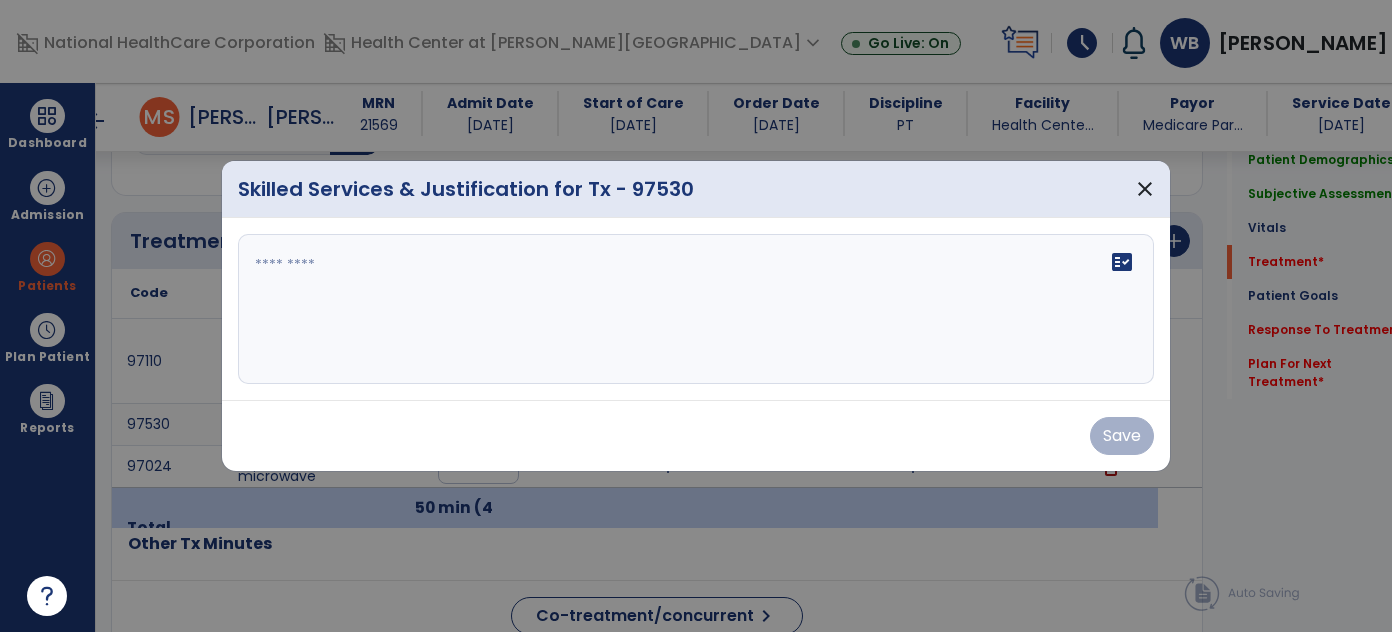 click on "fact_check" at bounding box center (696, 309) 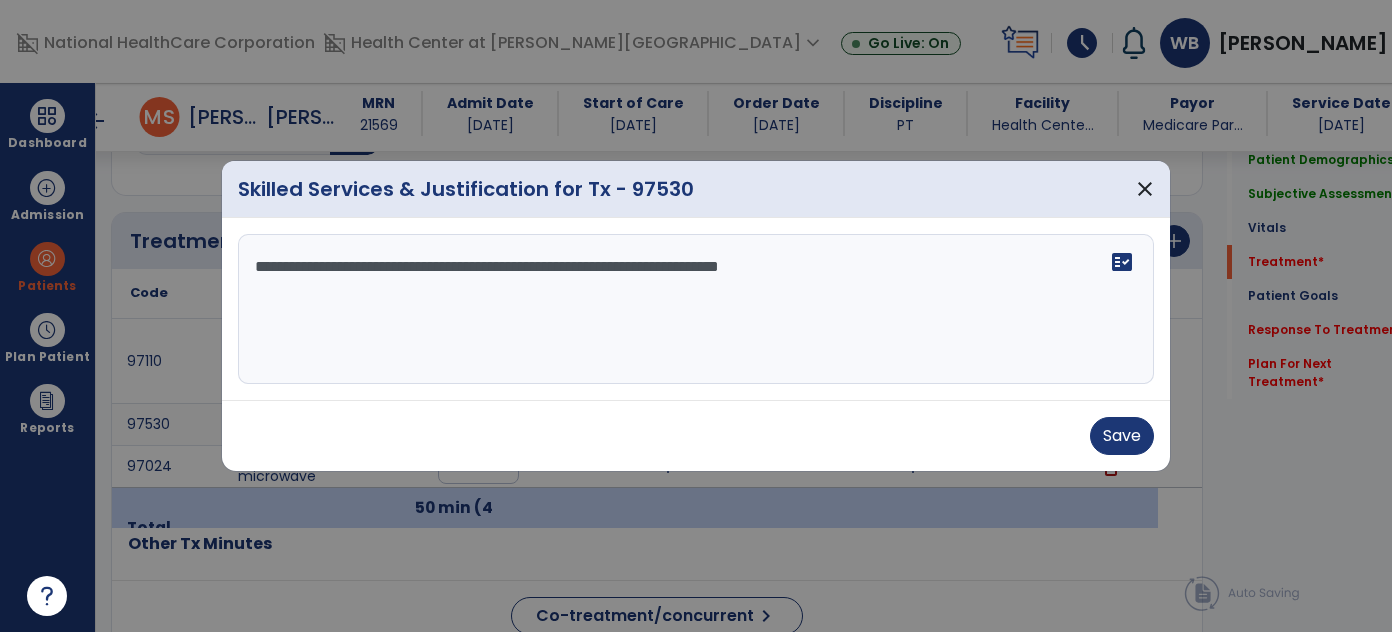 click on "**********" at bounding box center (696, 309) 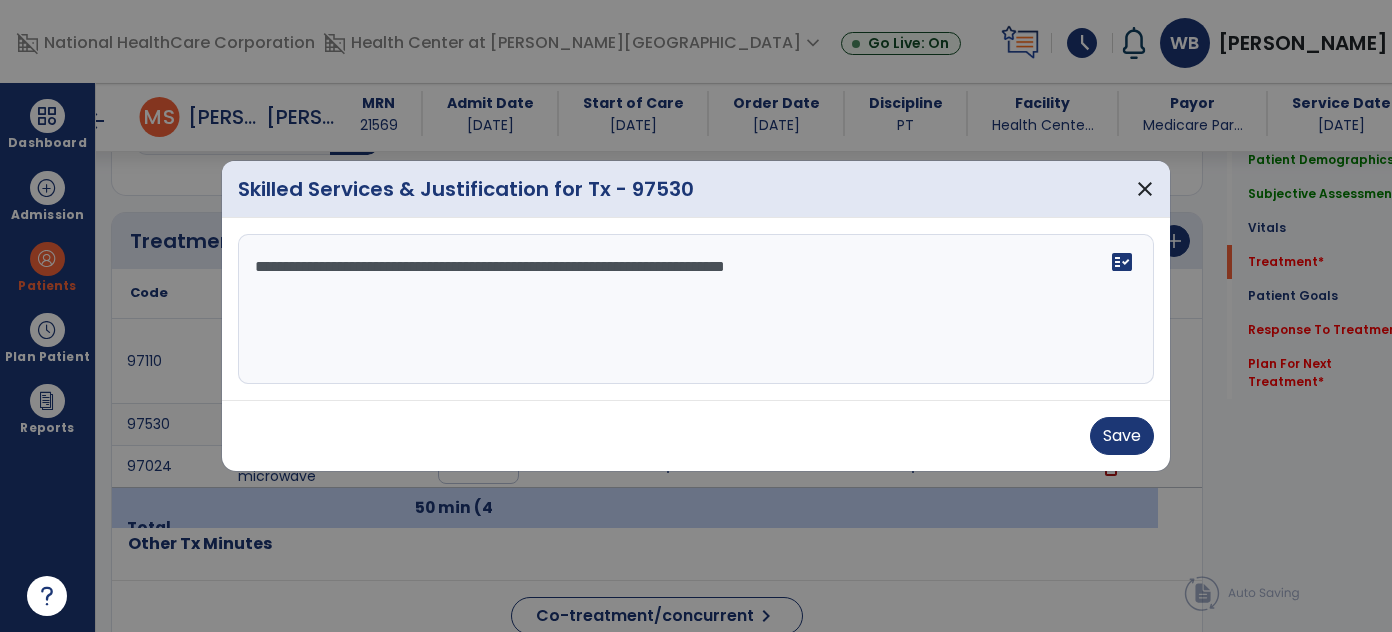 click on "**********" at bounding box center (696, 309) 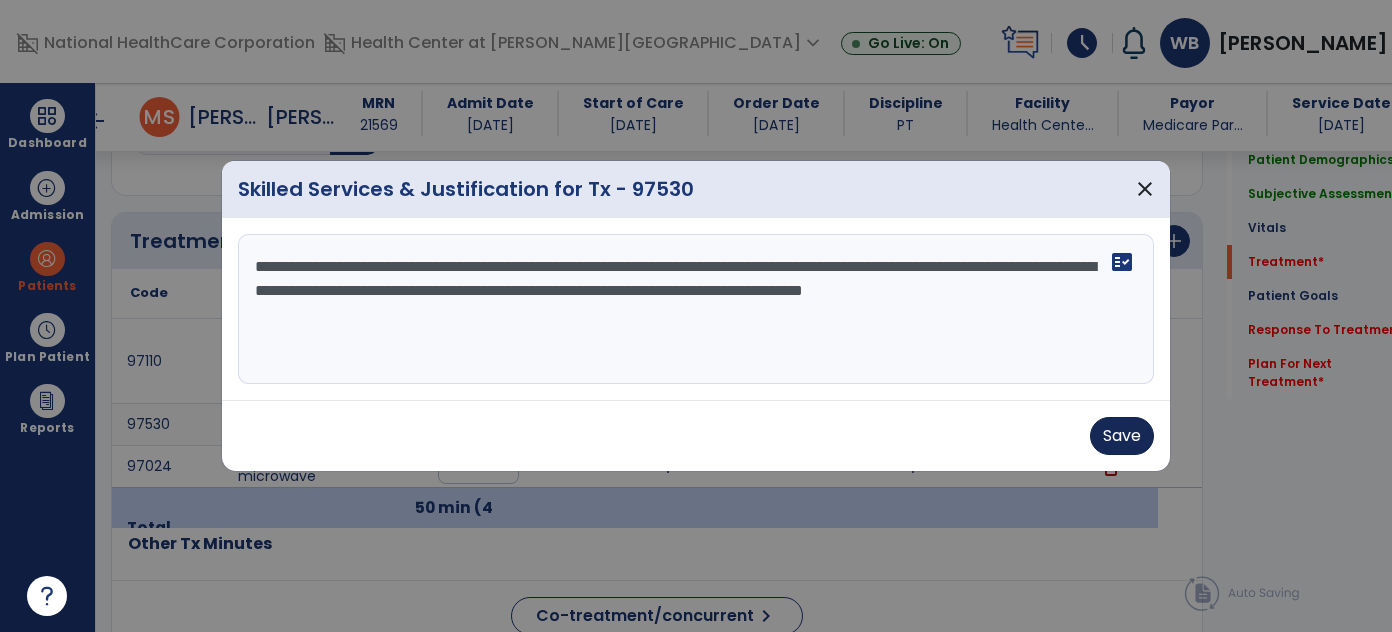 type on "**********" 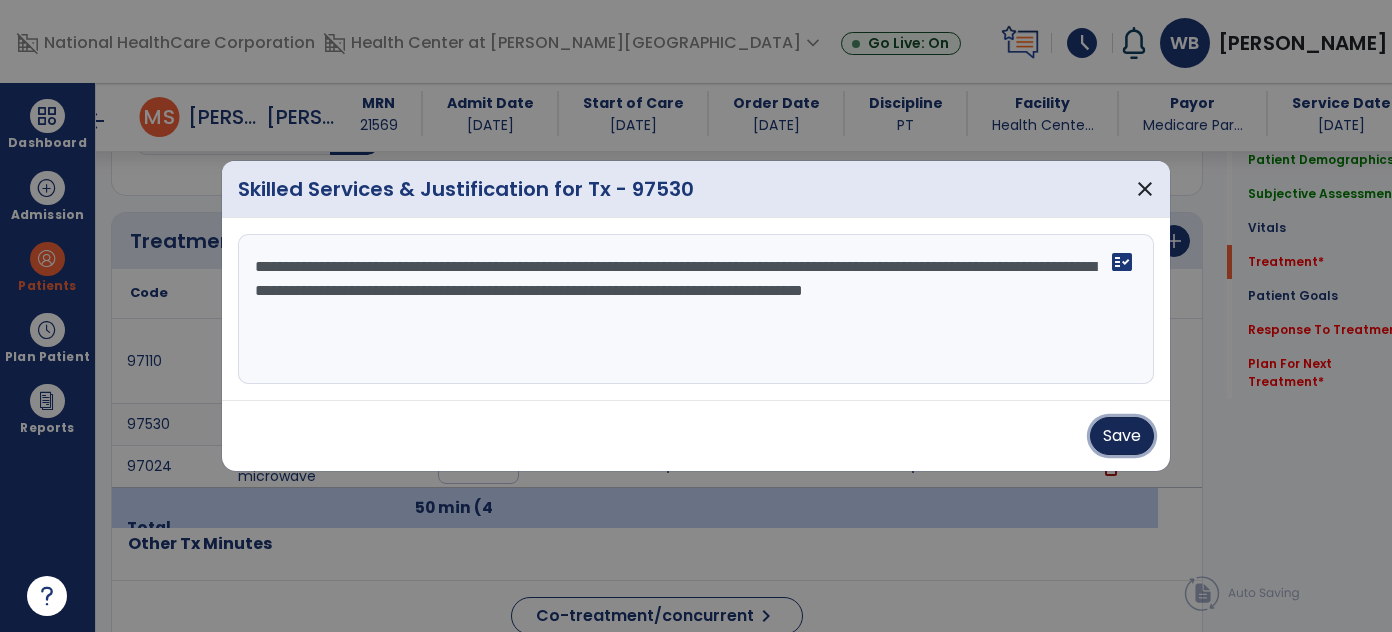 click on "Save" at bounding box center [1122, 436] 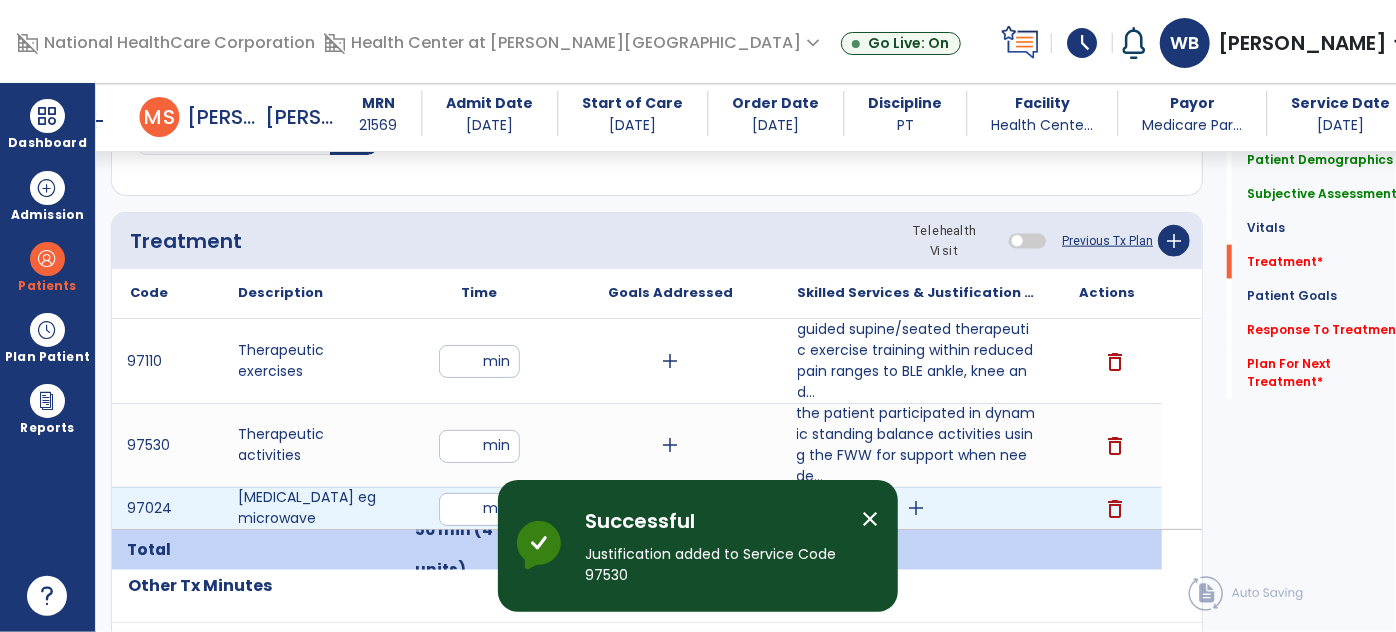 click on "add" at bounding box center (916, 508) 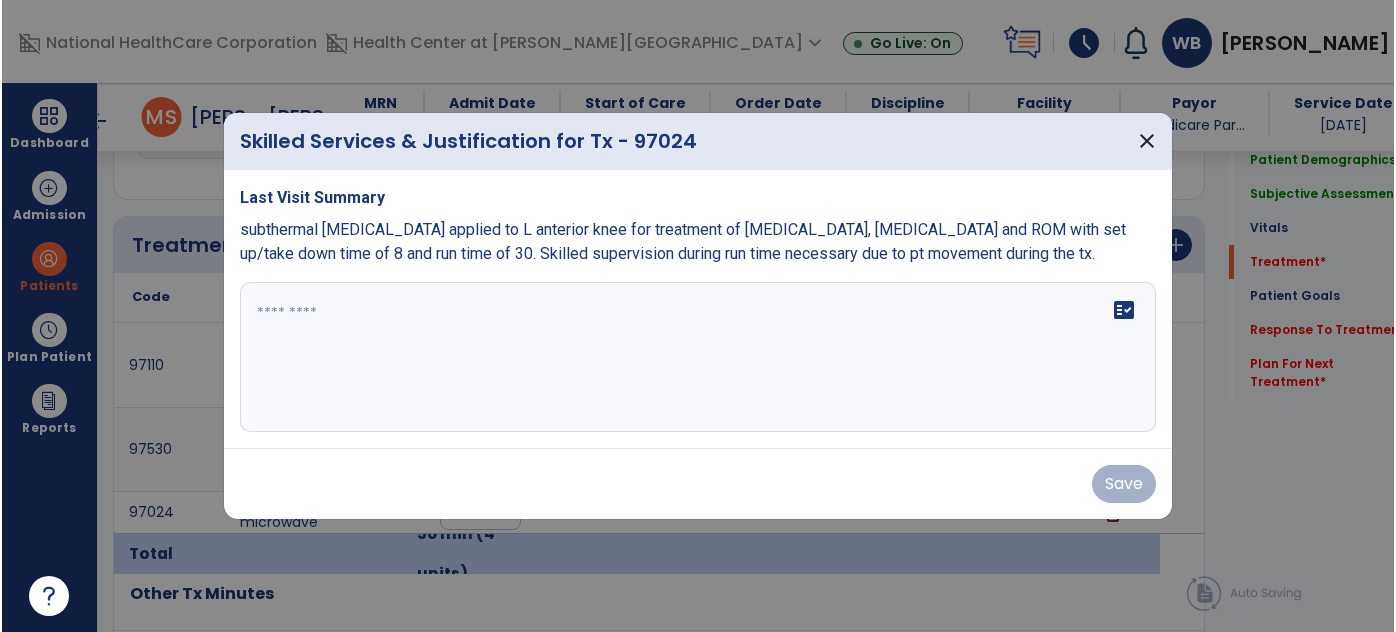 scroll, scrollTop: 1157, scrollLeft: 0, axis: vertical 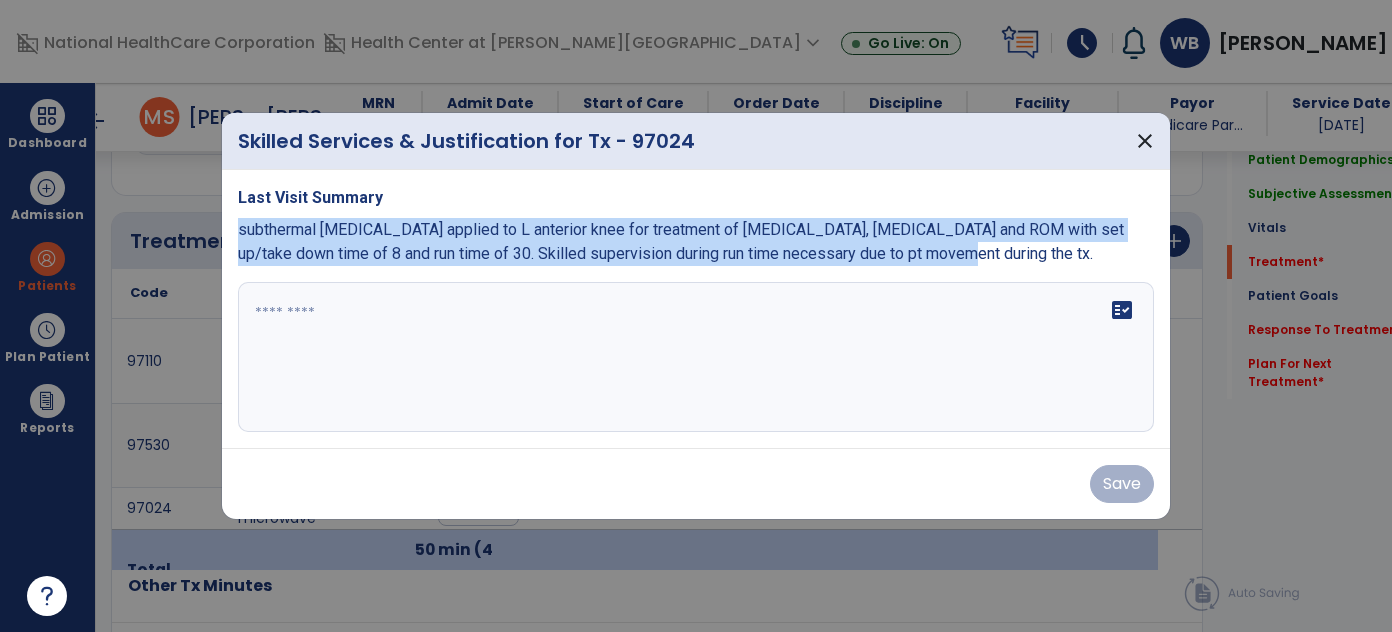 drag, startPoint x: 950, startPoint y: 247, endPoint x: 224, endPoint y: 219, distance: 726.53973 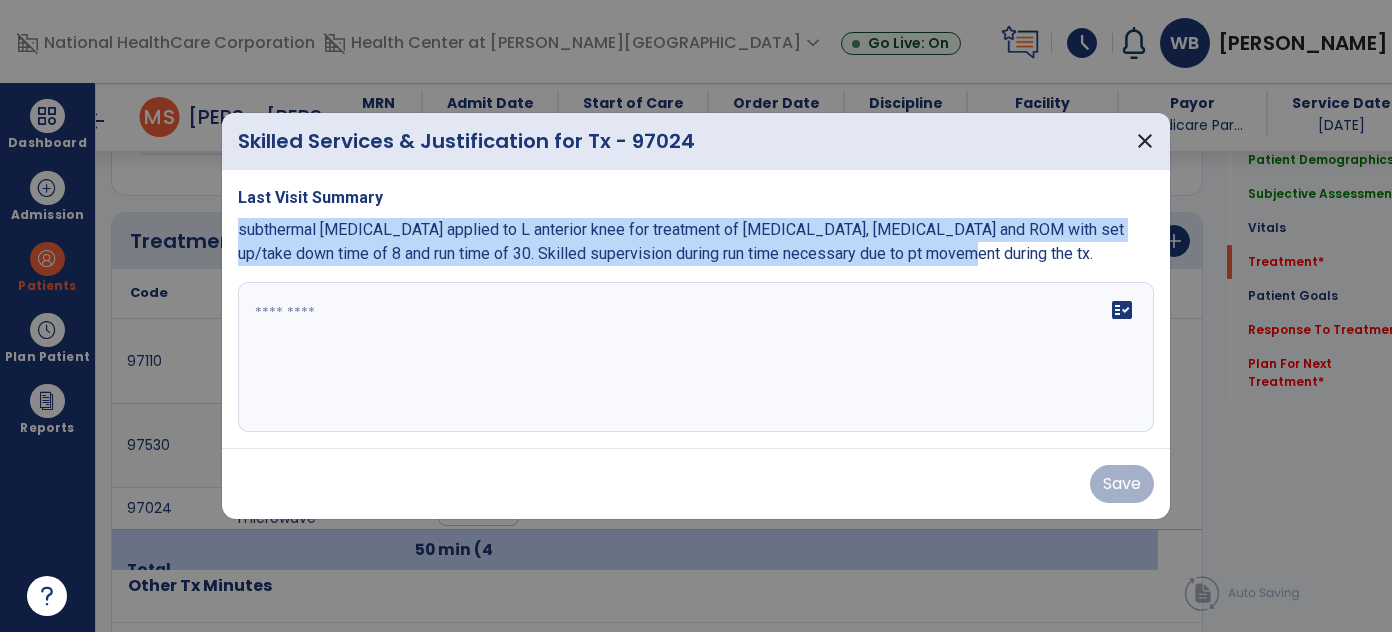 click on "Last Visit Summary subthermal [MEDICAL_DATA] applied to L anterior knee for treatment of [MEDICAL_DATA], [MEDICAL_DATA] and ROM with set up/take down time of 8 and run time of 30. Skilled supervision during run time necessary due to pt movement during the tx.   fact_check" at bounding box center [696, 309] 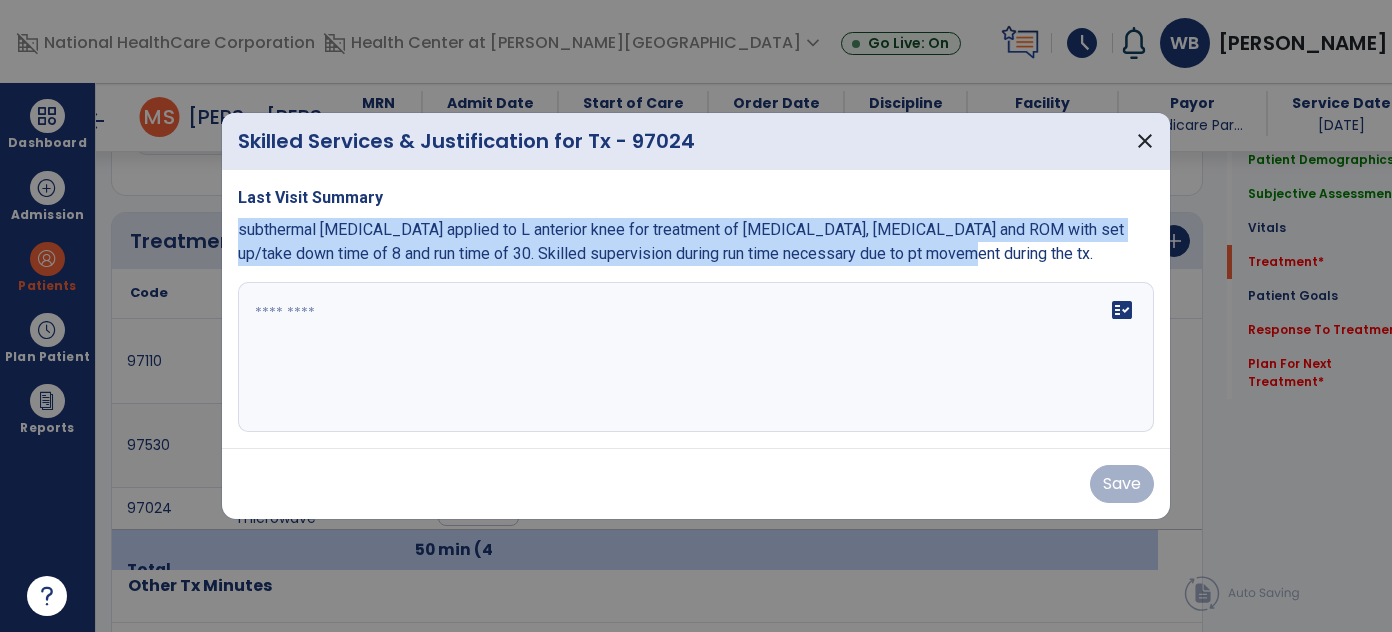 copy on "subthermal [MEDICAL_DATA] applied to L anterior knee for treatment of [MEDICAL_DATA], [MEDICAL_DATA] and ROM with set up/take down time of 8 and run time of 30. Skilled supervision during run time necessary due to pt movement during the tx." 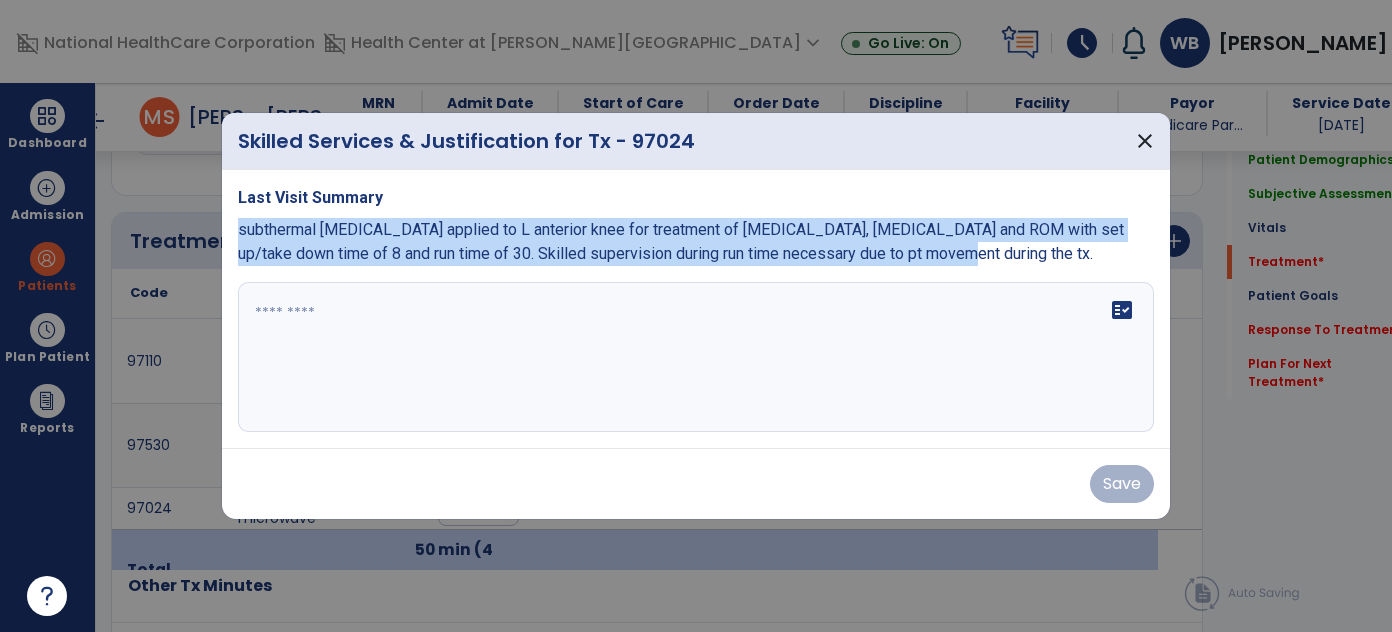 paste on "**********" 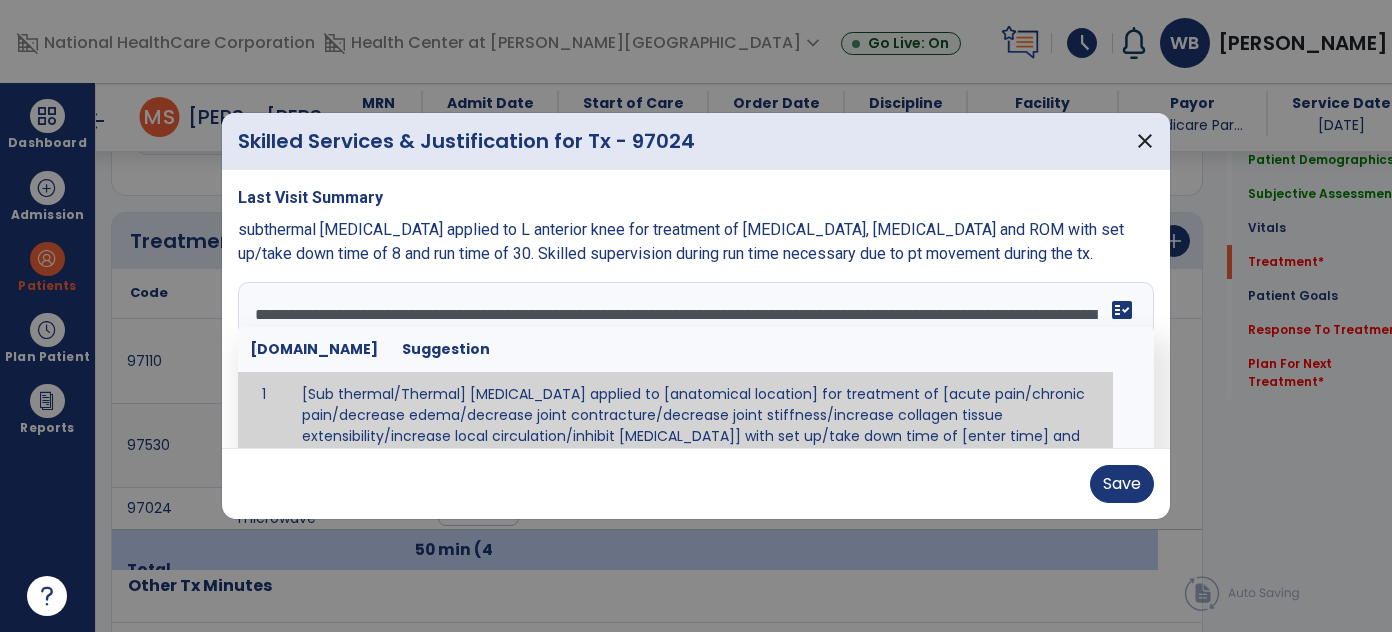 click on "**********" at bounding box center [694, 357] 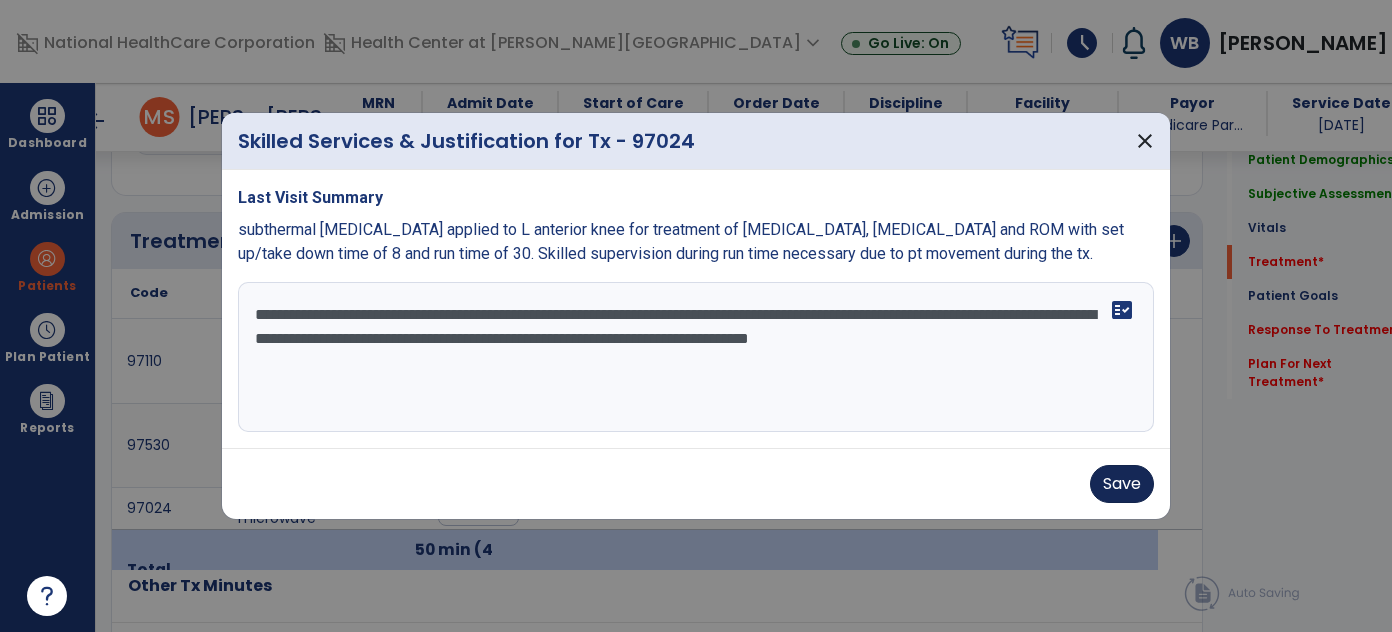 type on "**********" 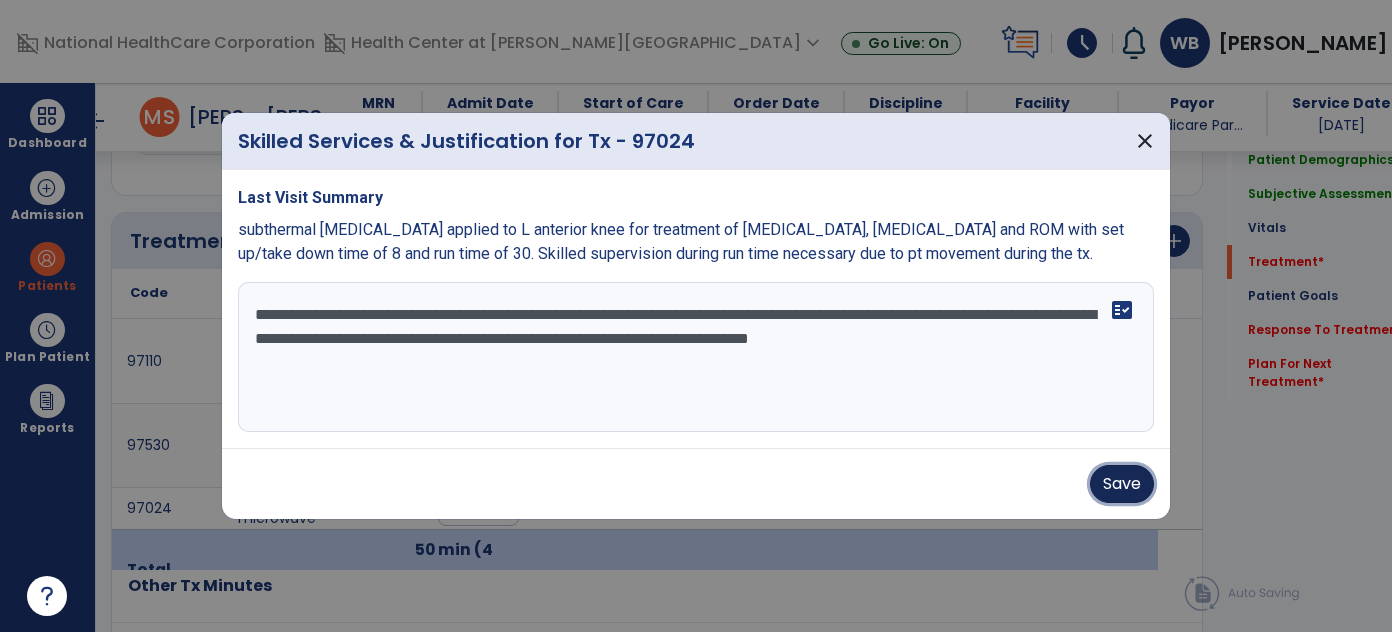 click on "Save" at bounding box center (1122, 484) 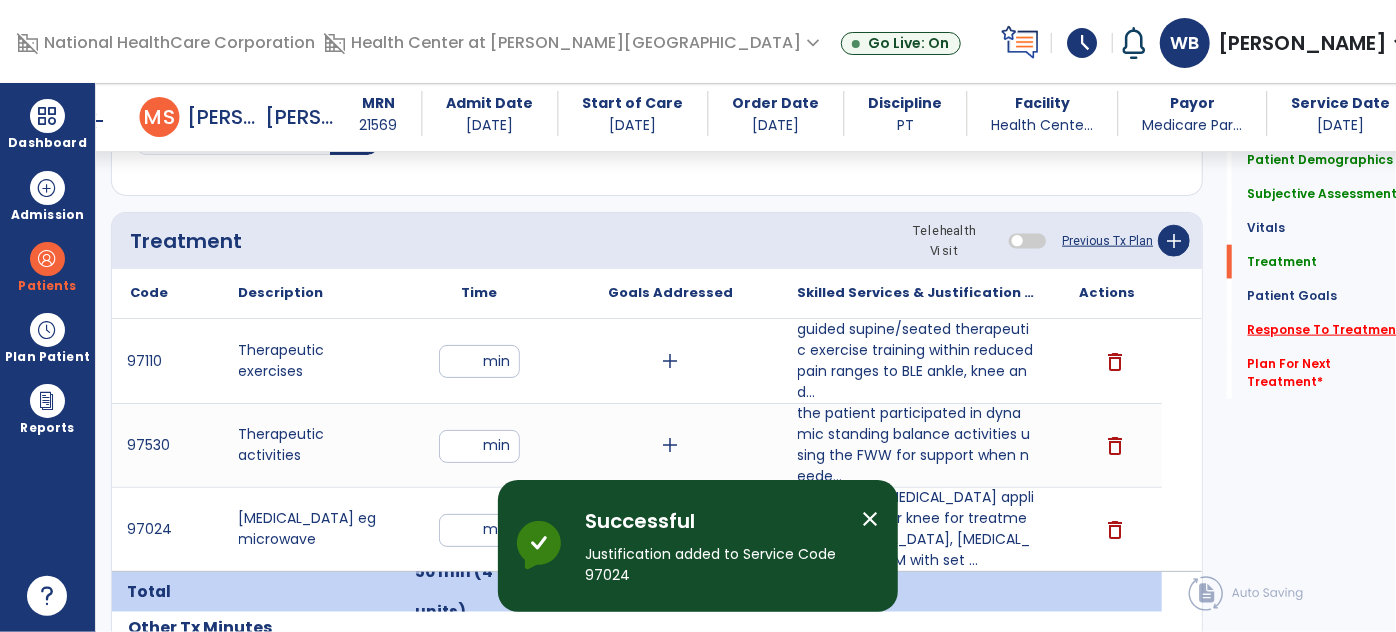 click on "Response To Treatment   *" 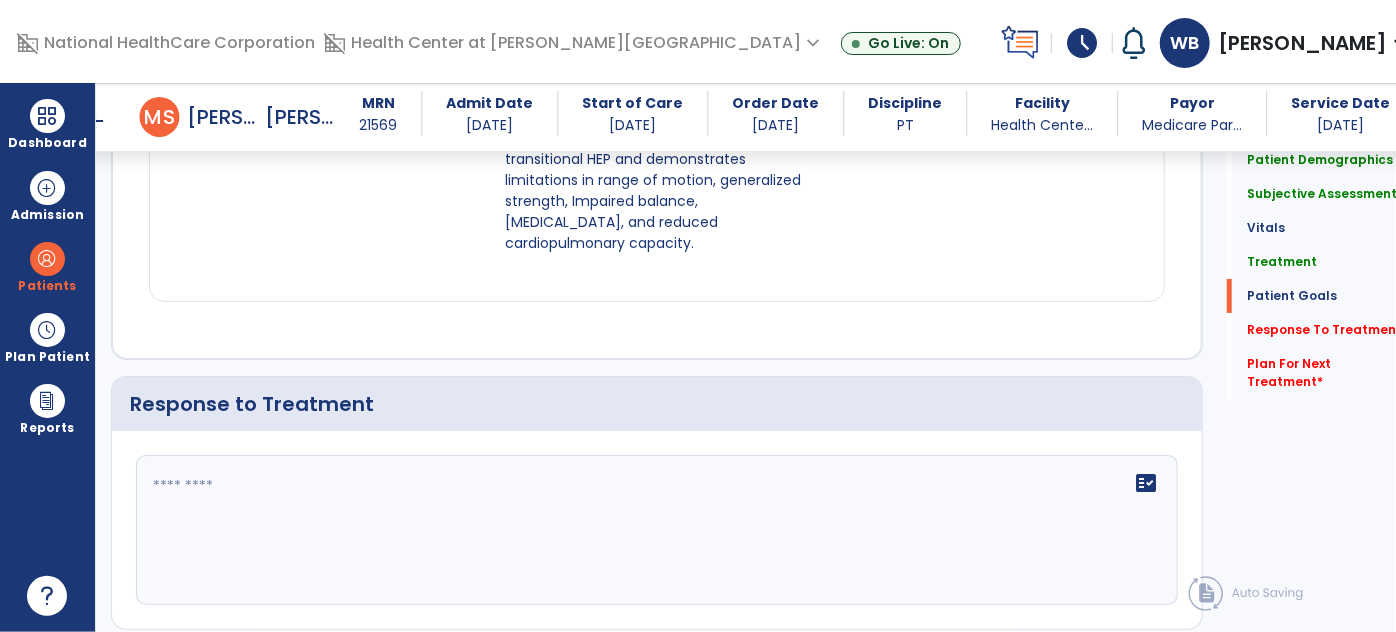 scroll, scrollTop: 3982, scrollLeft: 0, axis: vertical 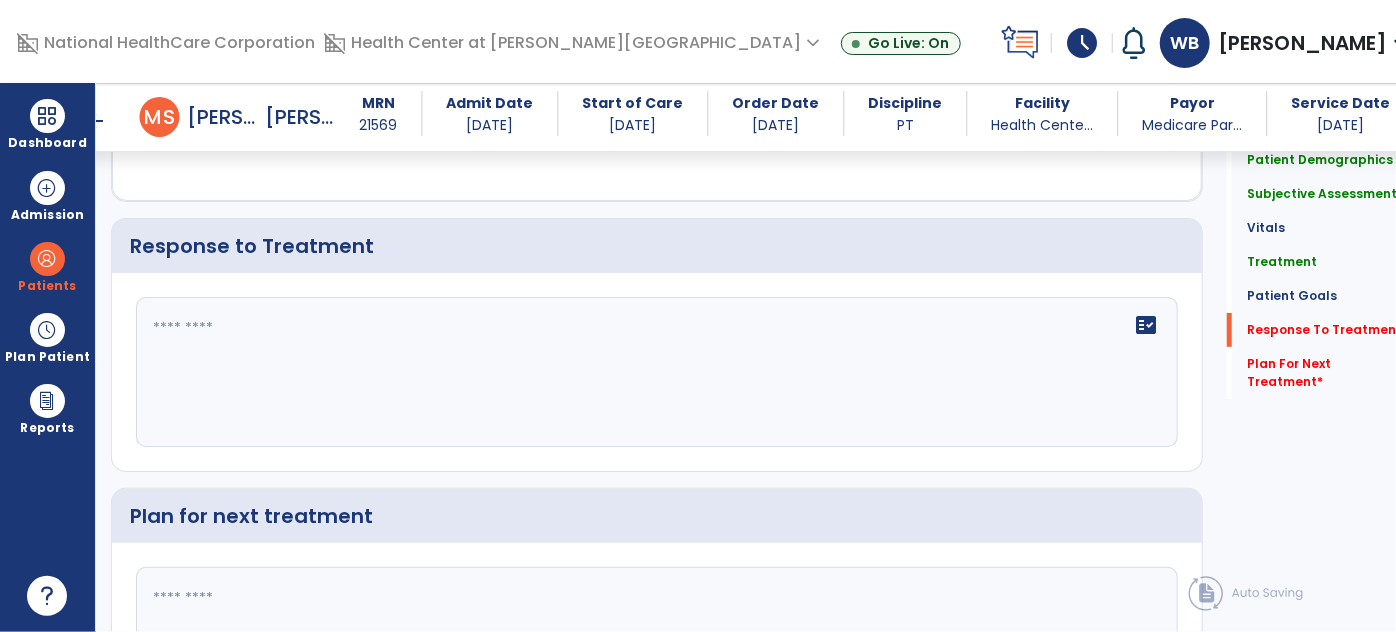 click on "fact_check" 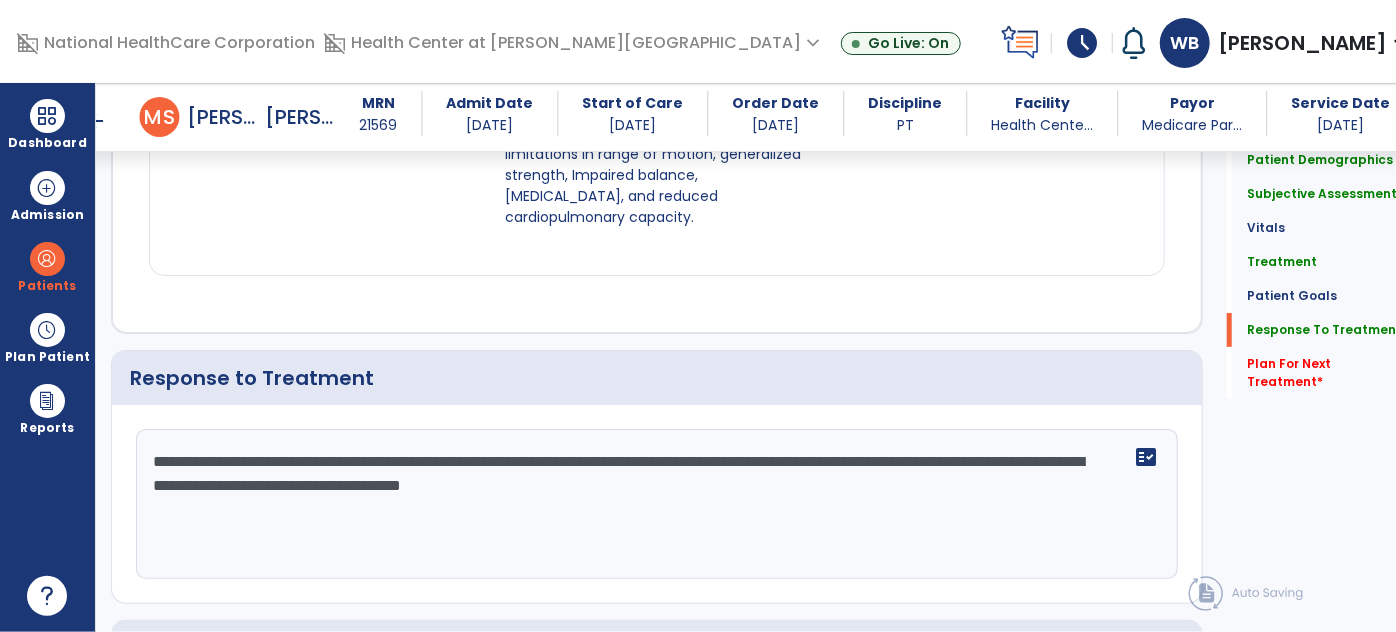 scroll, scrollTop: 3983, scrollLeft: 0, axis: vertical 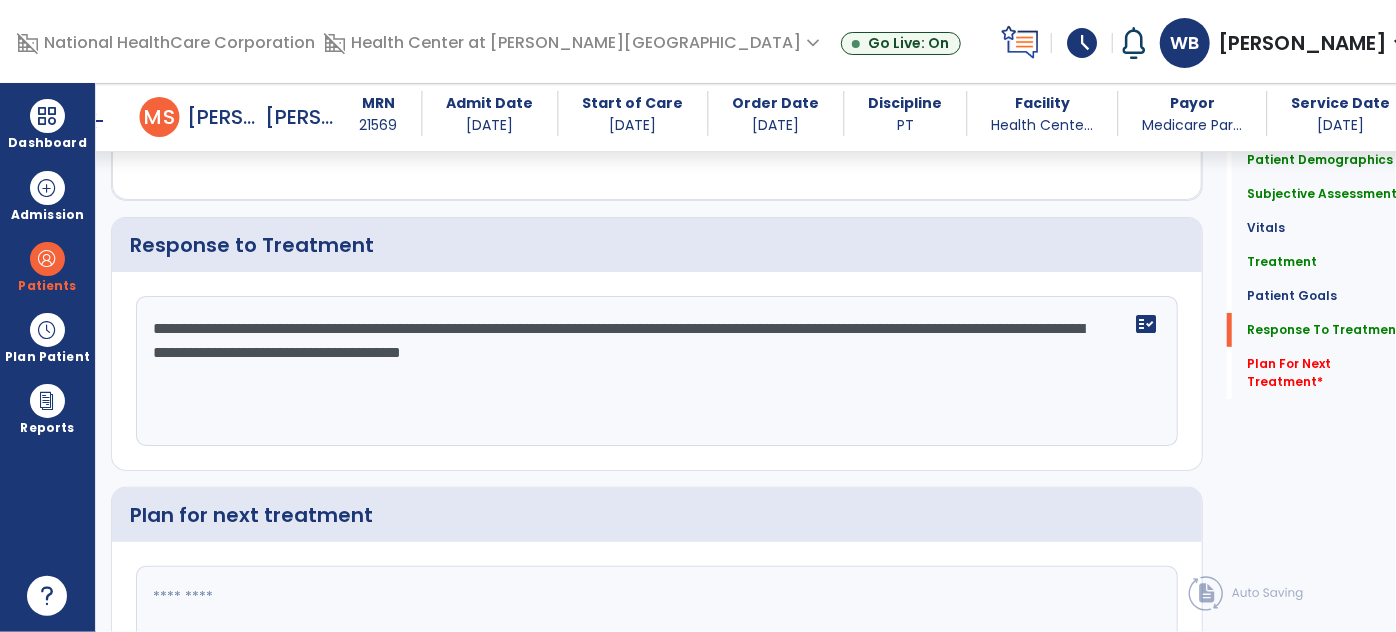 type on "**********" 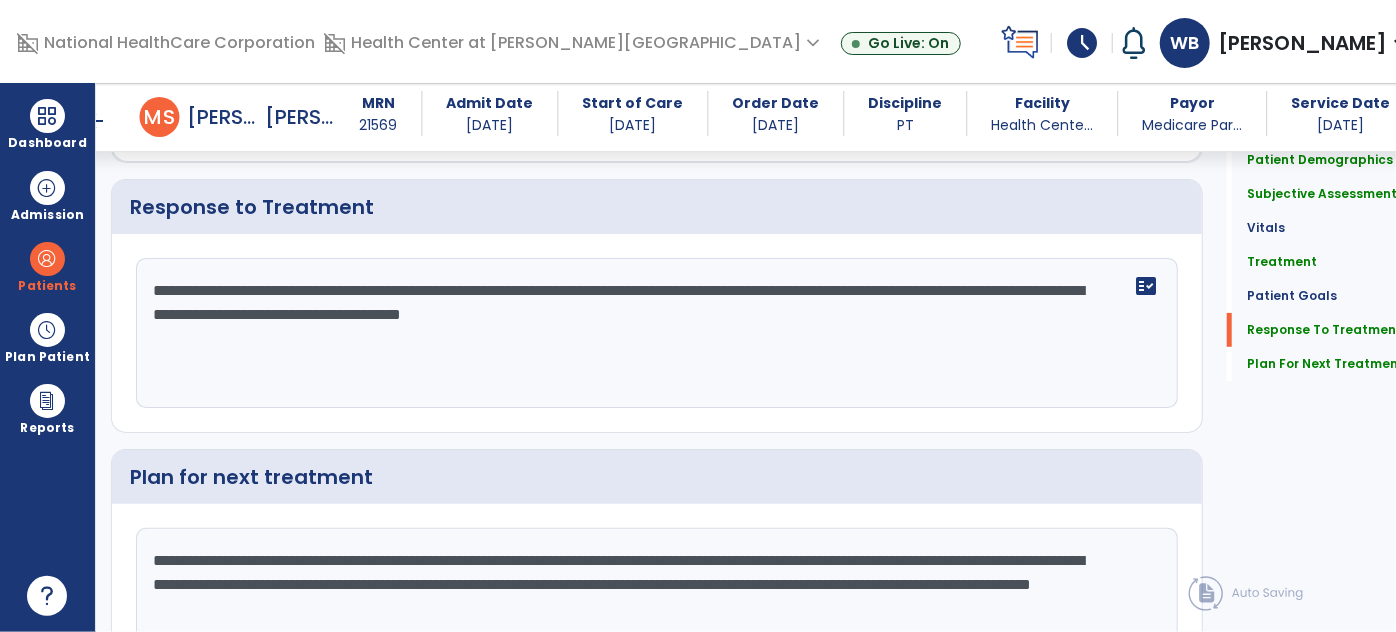 scroll, scrollTop: 4045, scrollLeft: 0, axis: vertical 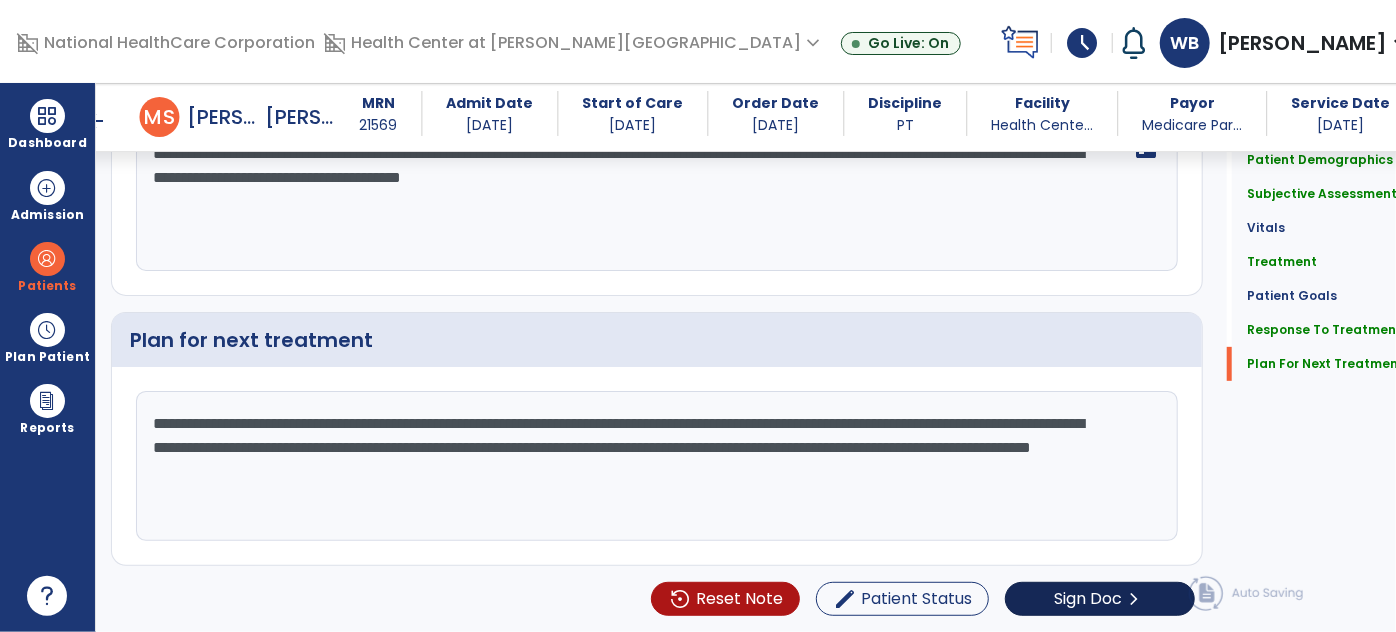 type on "**********" 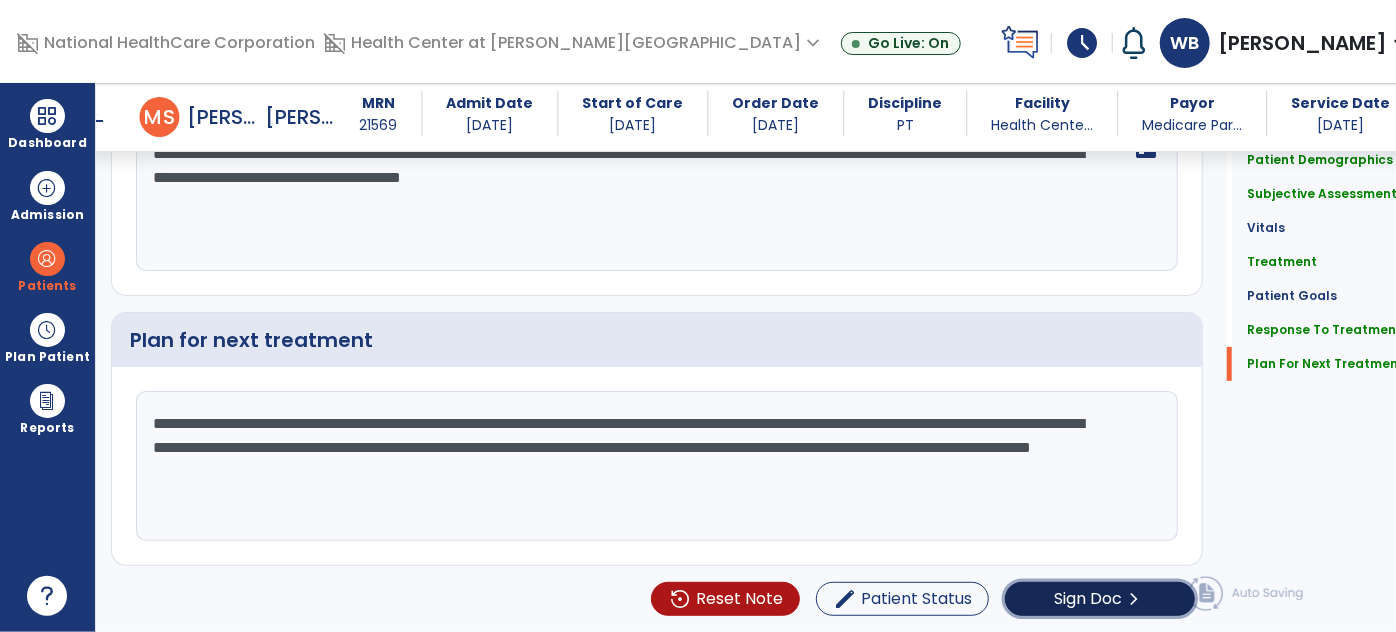 click on "Sign Doc  chevron_right" 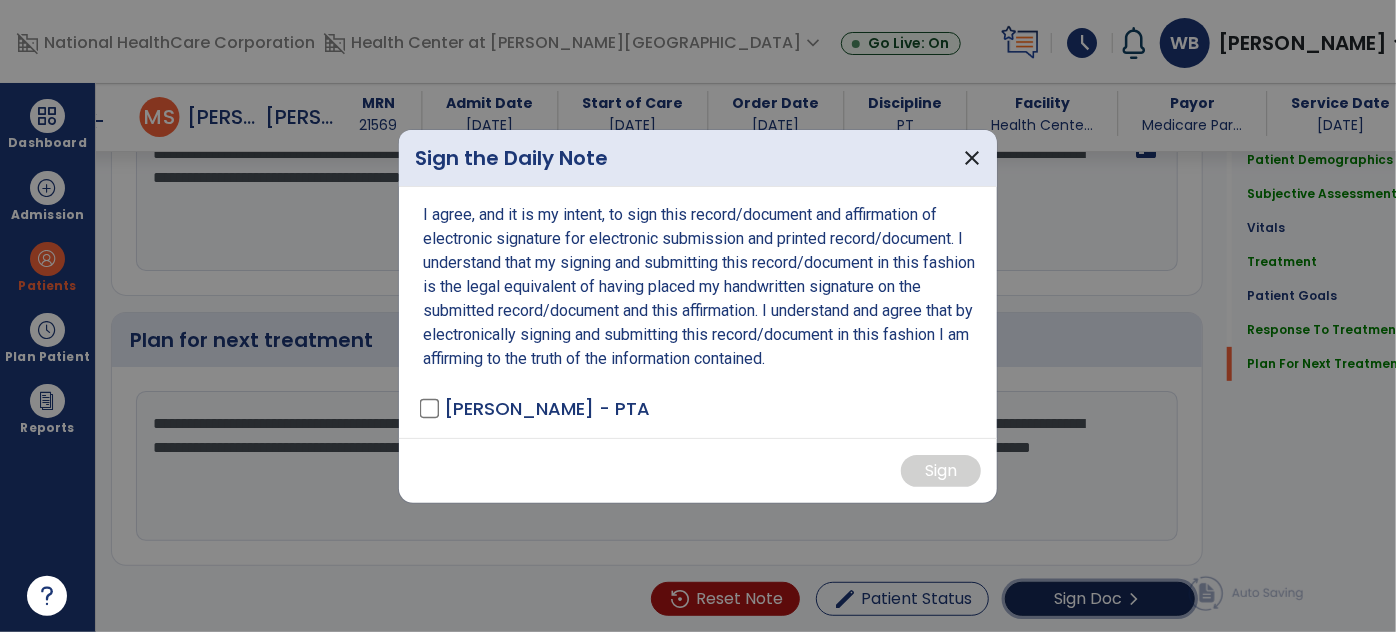 scroll, scrollTop: 4168, scrollLeft: 0, axis: vertical 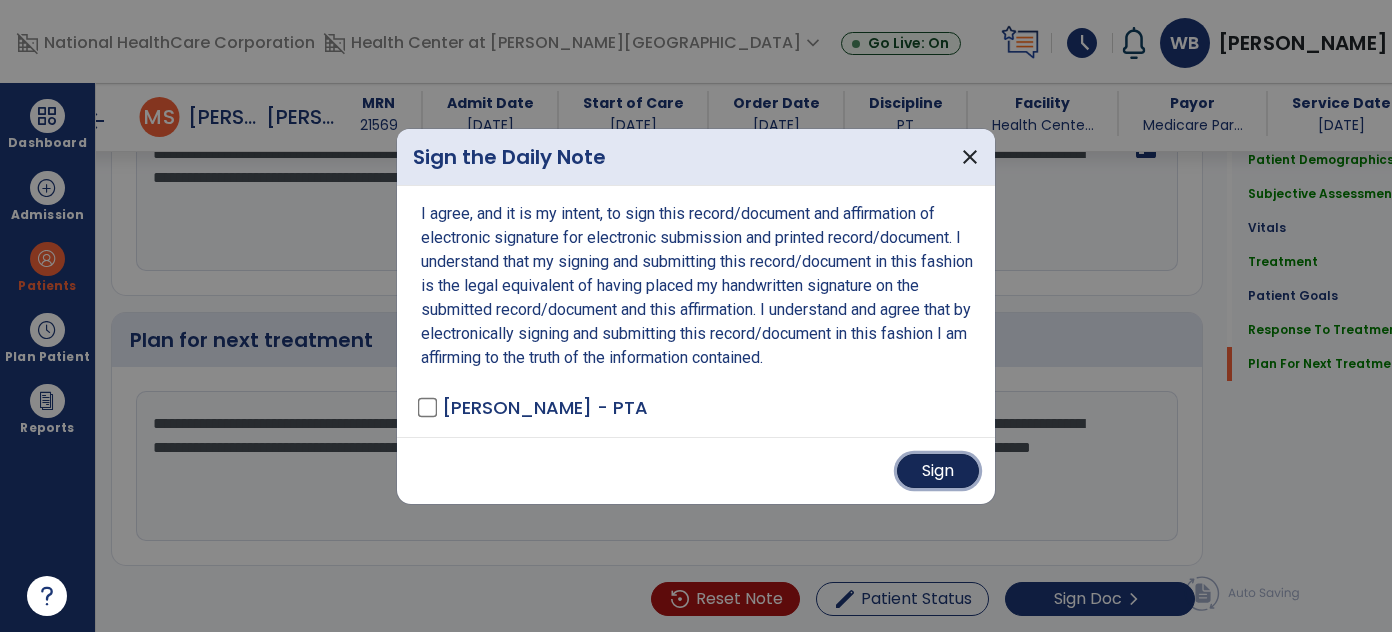 click on "Sign" at bounding box center (938, 471) 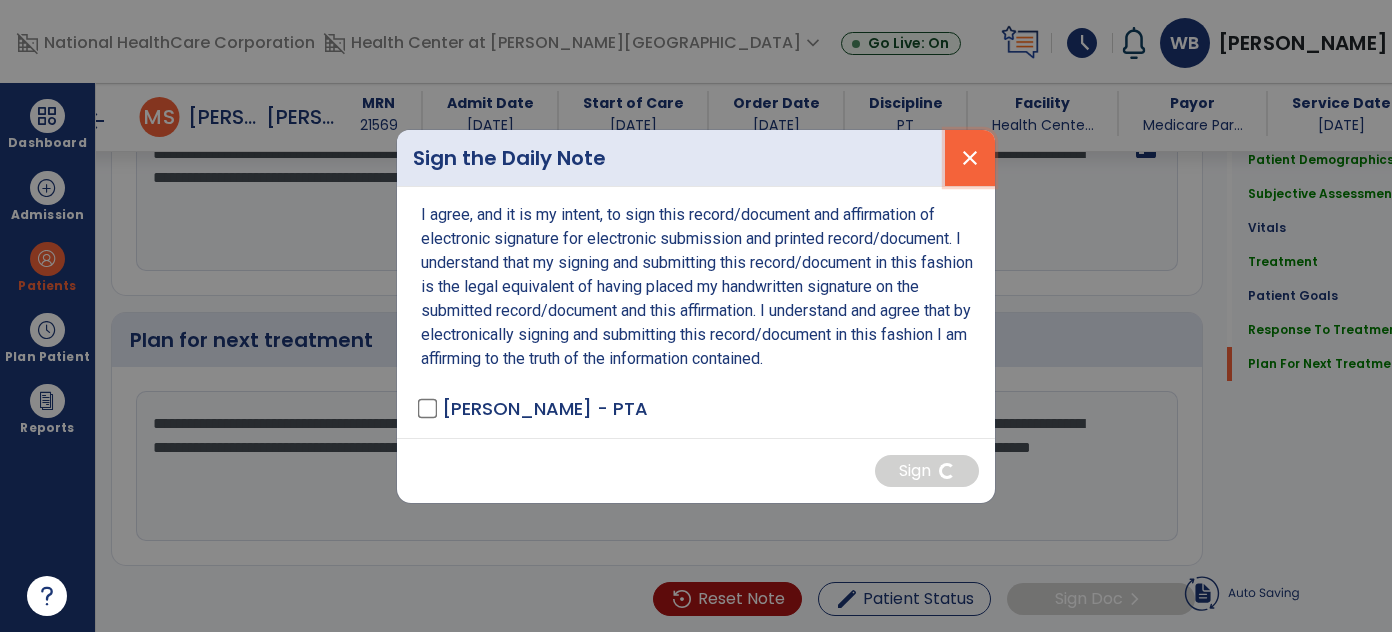 click on "close" at bounding box center (970, 158) 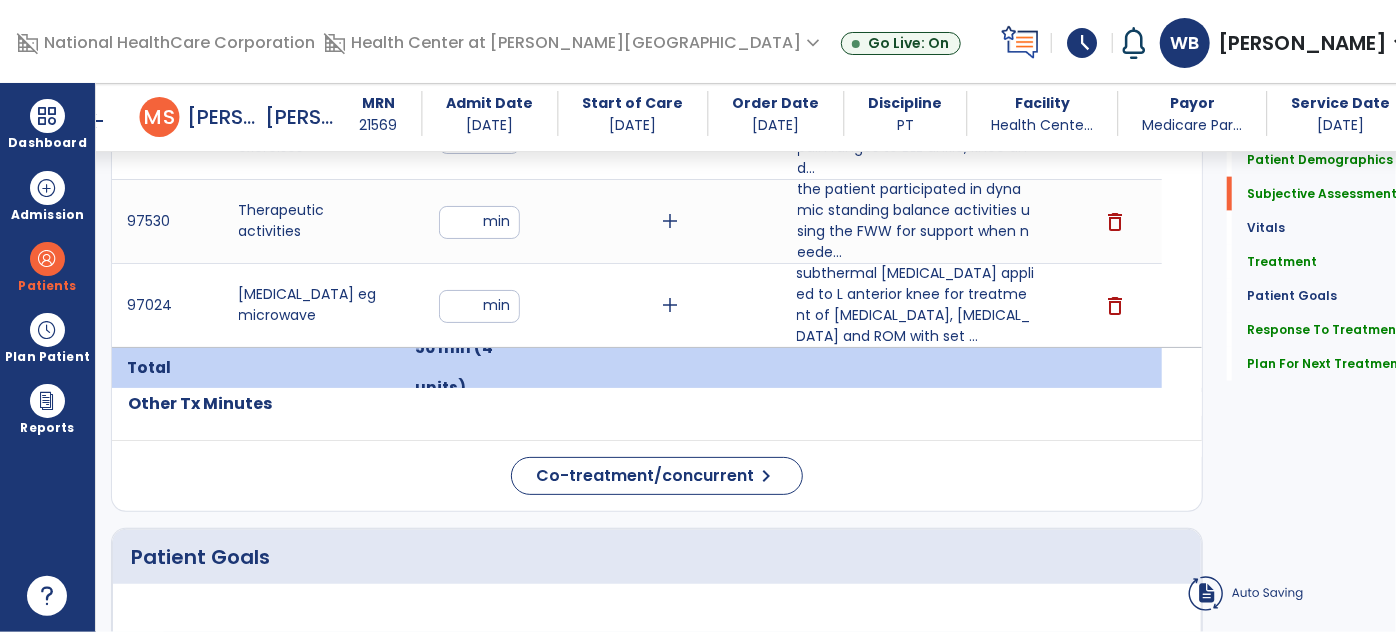 scroll, scrollTop: 0, scrollLeft: 0, axis: both 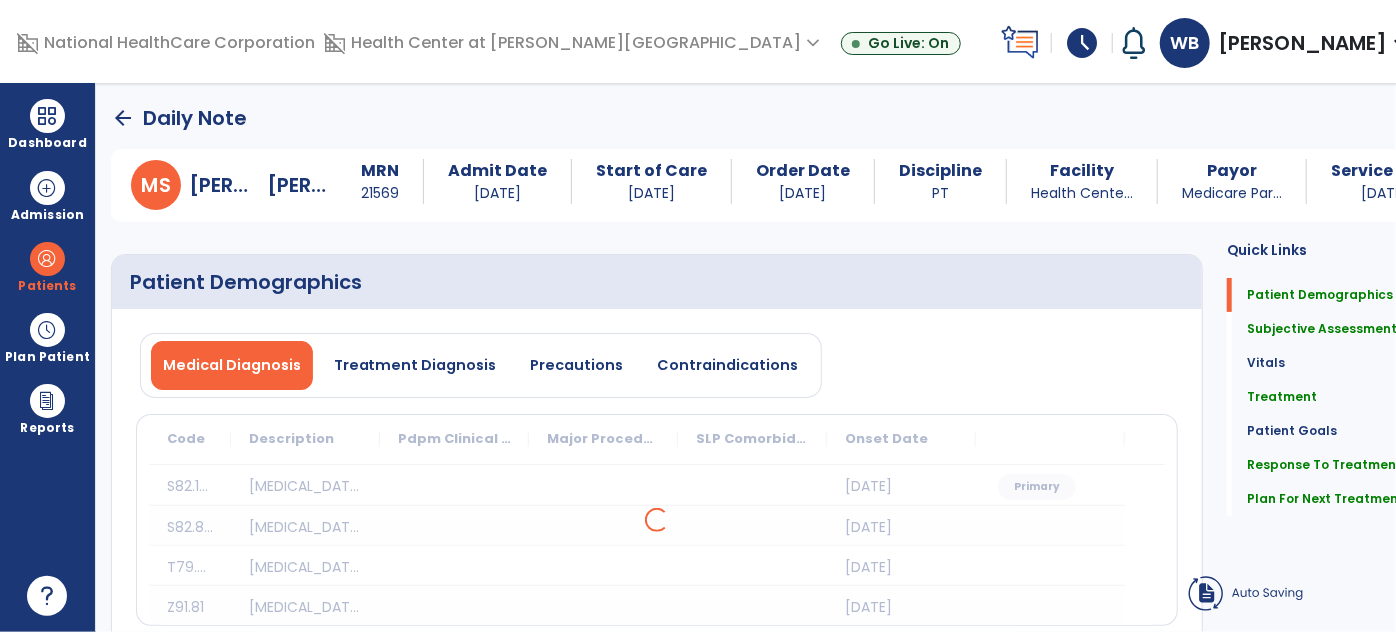 click on "Medical Diagnosis   Treatment Diagnosis   Precautions   Contraindications
Code
Description
Pdpm Clinical Category" 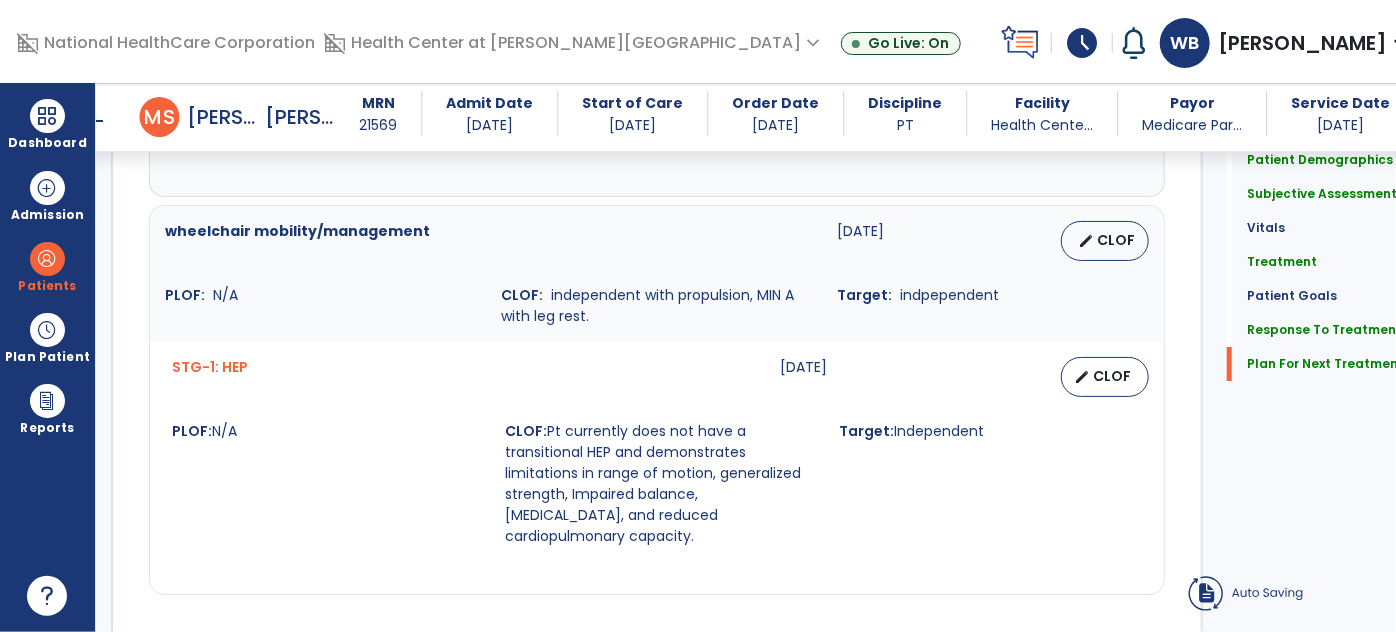 scroll, scrollTop: 4168, scrollLeft: 0, axis: vertical 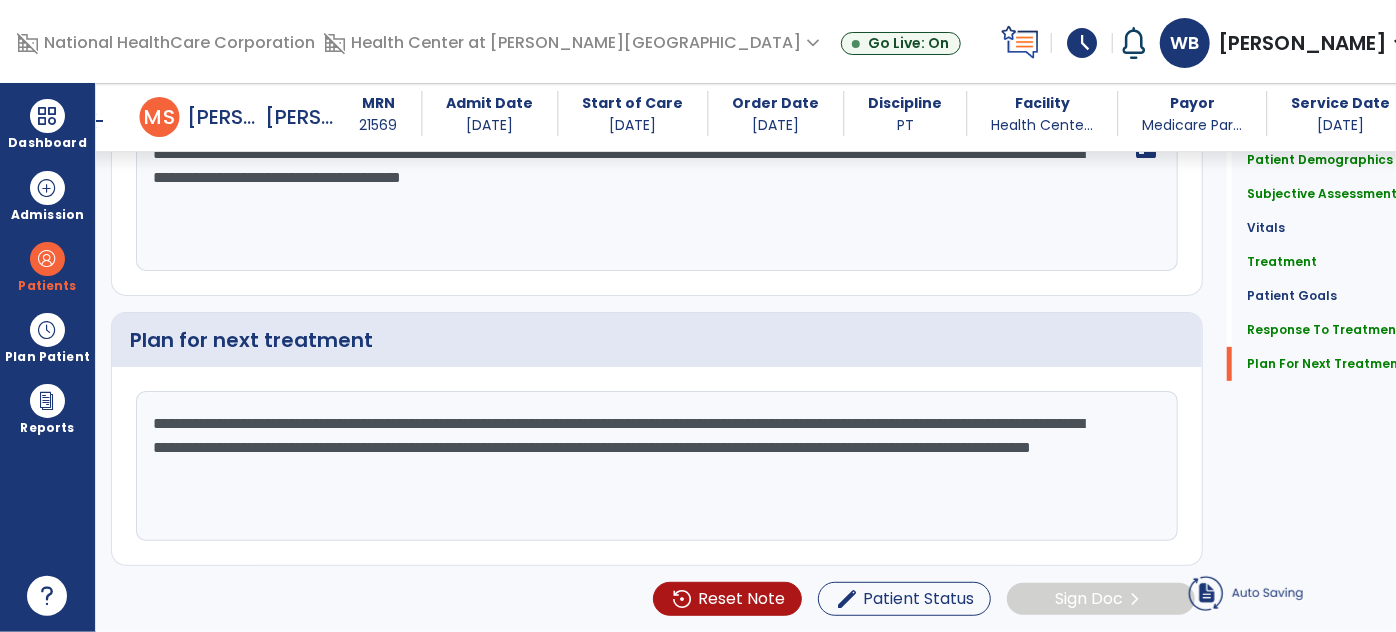 click on "arrow_back" at bounding box center [96, 121] 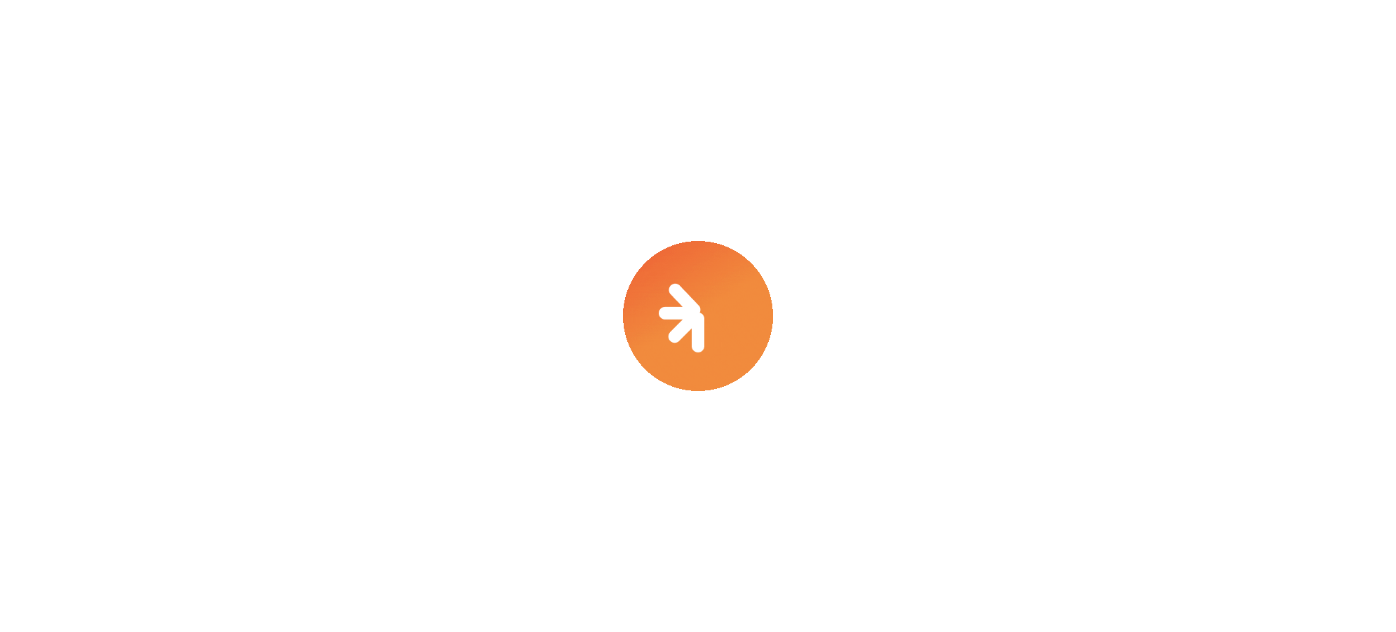 scroll, scrollTop: 0, scrollLeft: 0, axis: both 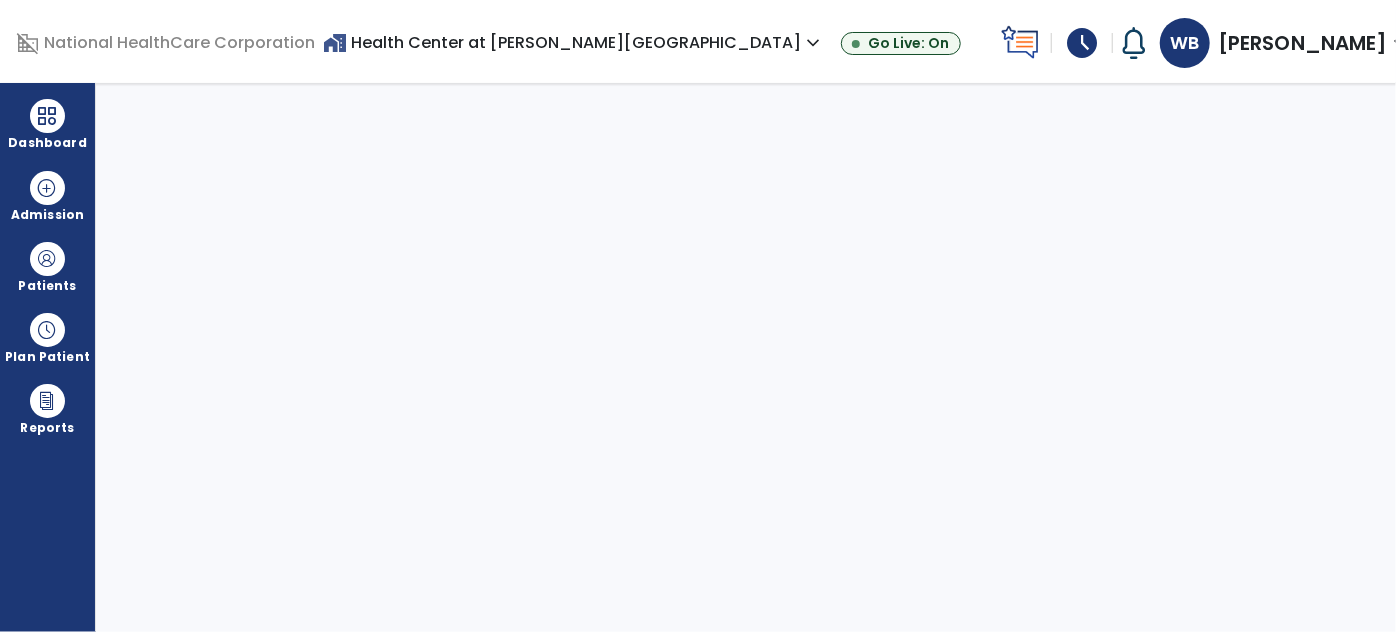 select on "****" 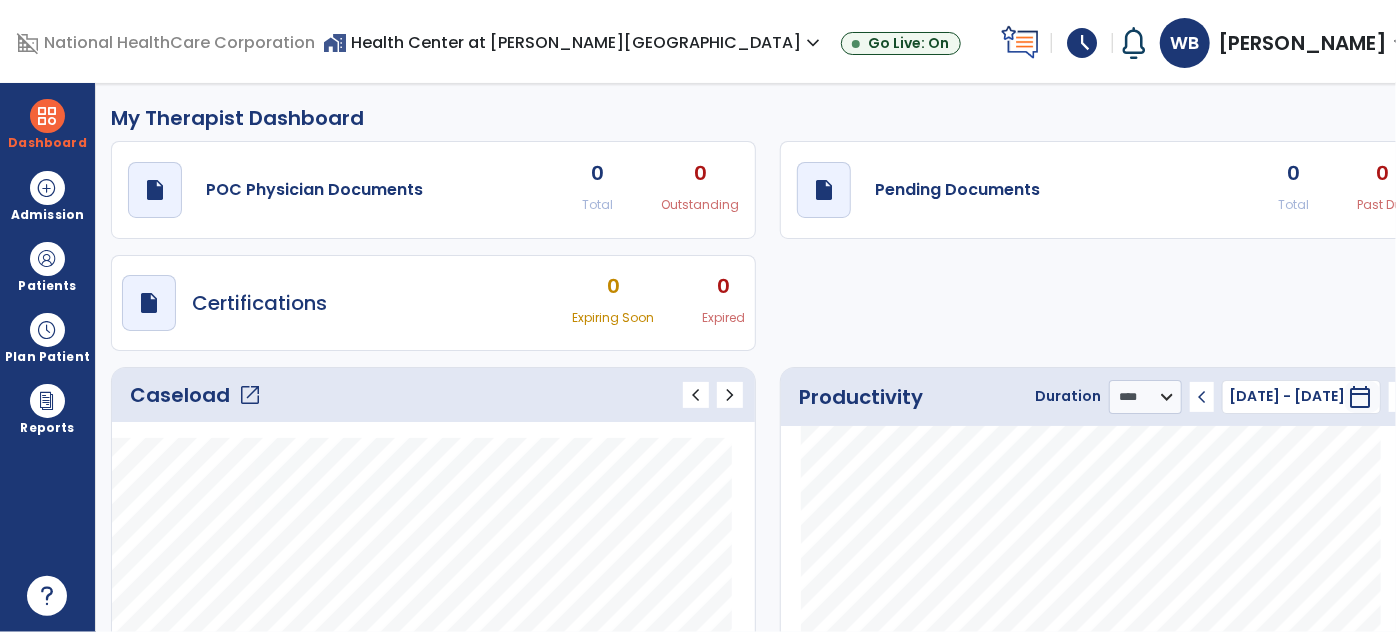 click on "open_in_new" 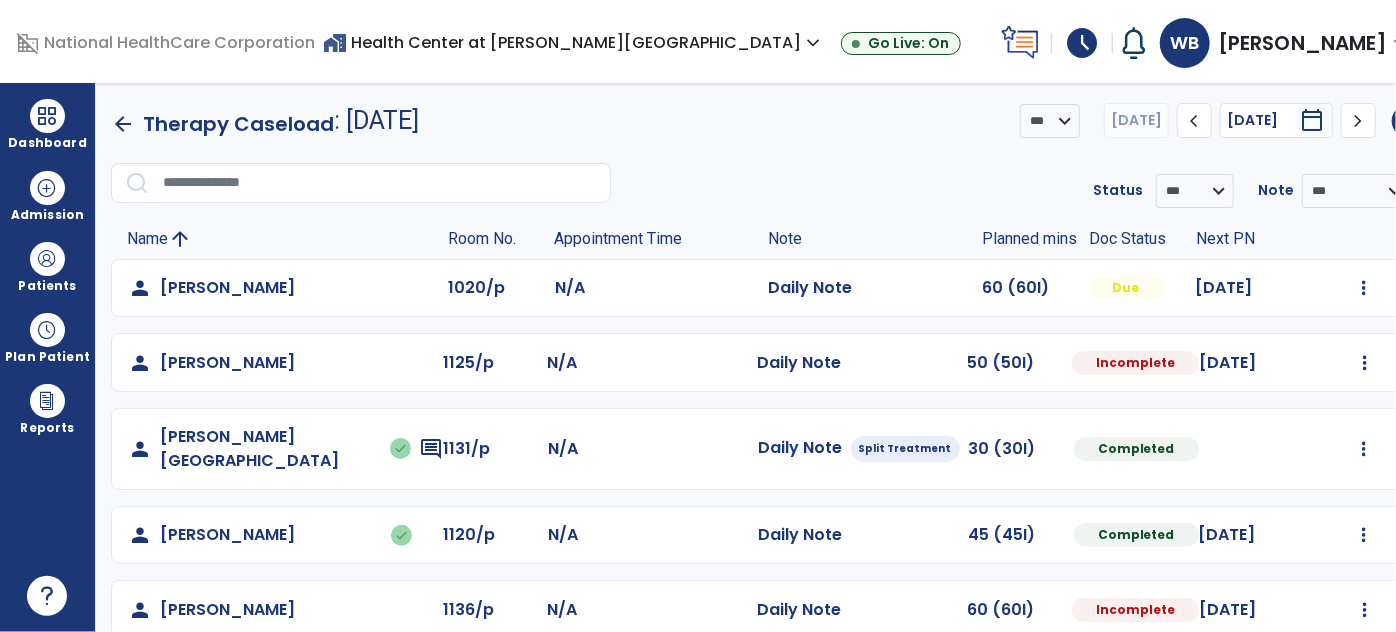 scroll, scrollTop: 306, scrollLeft: 0, axis: vertical 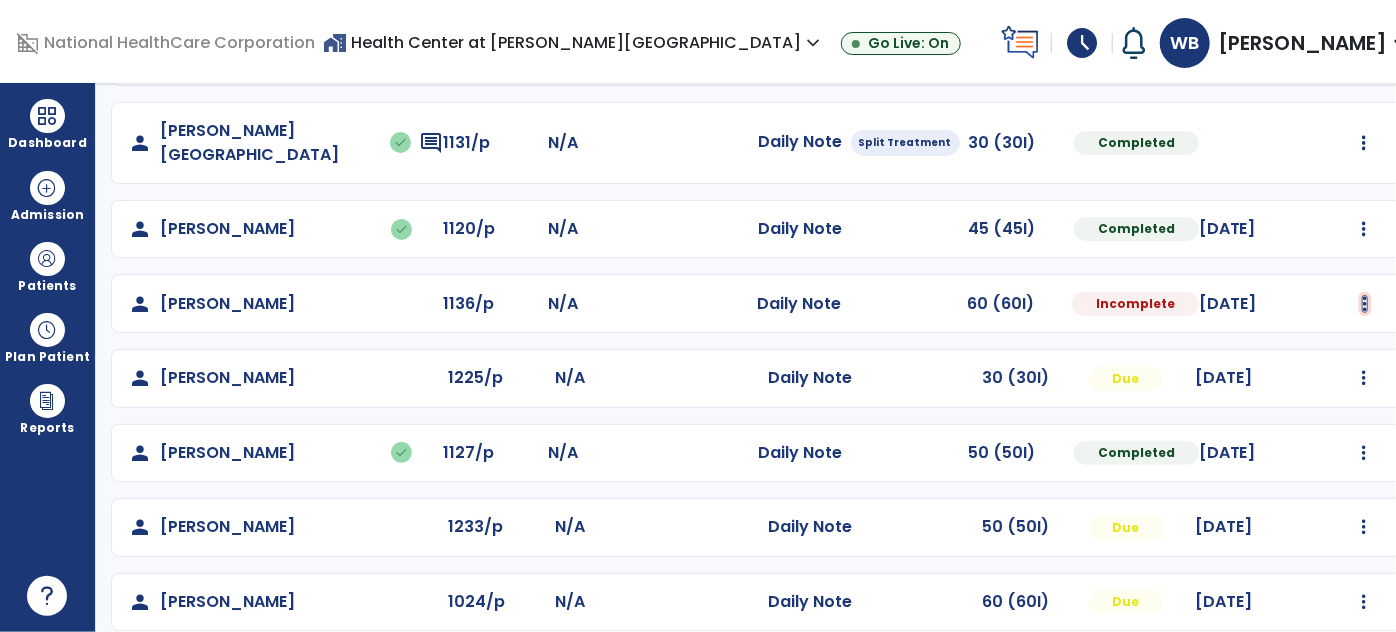 click at bounding box center (1364, -18) 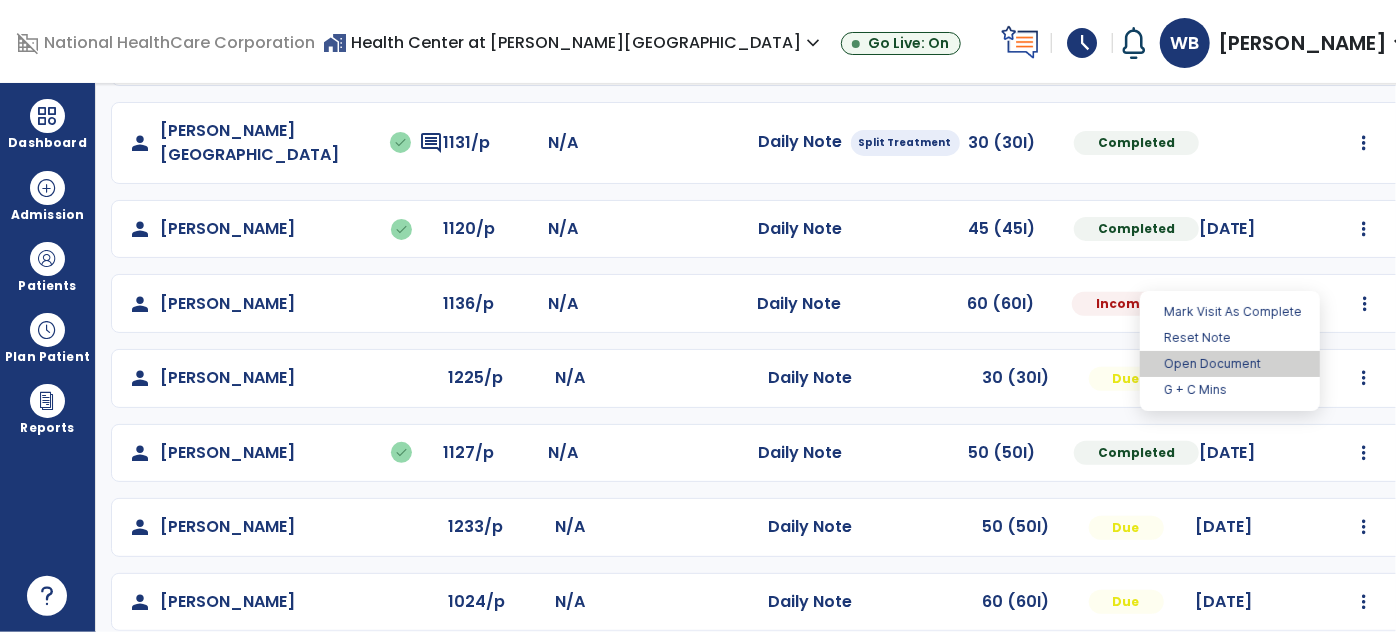 click on "Open Document" at bounding box center [1230, 364] 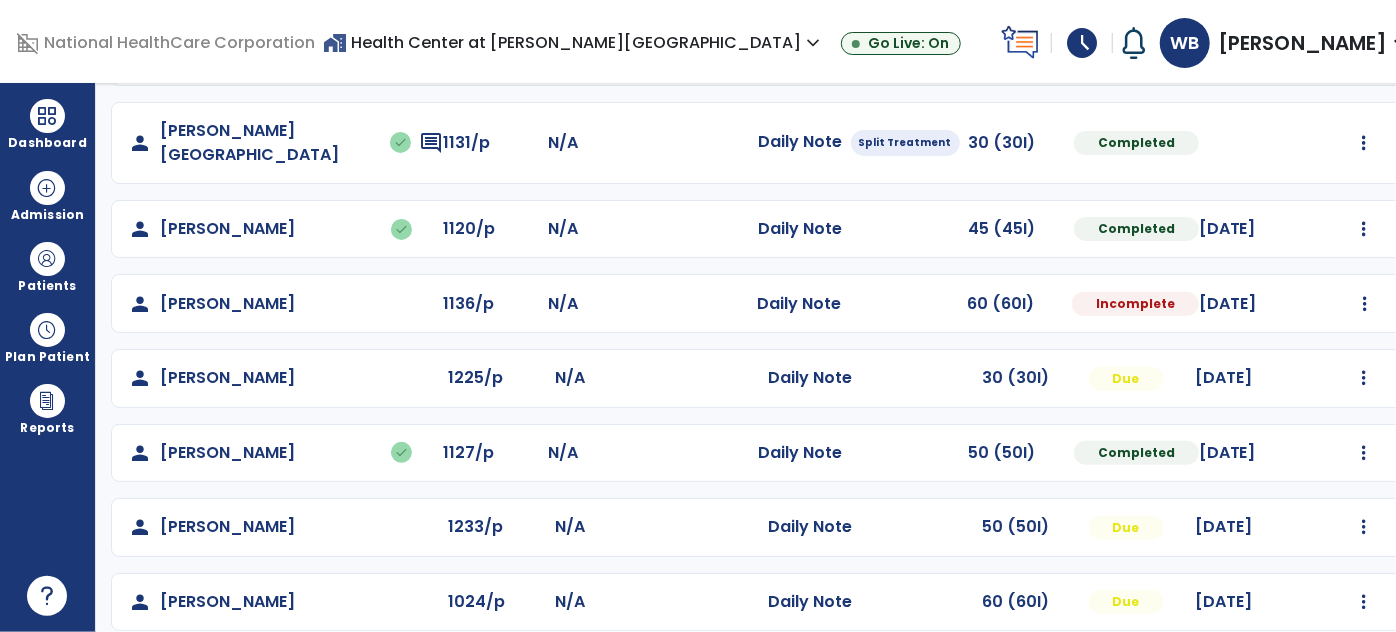 select on "*" 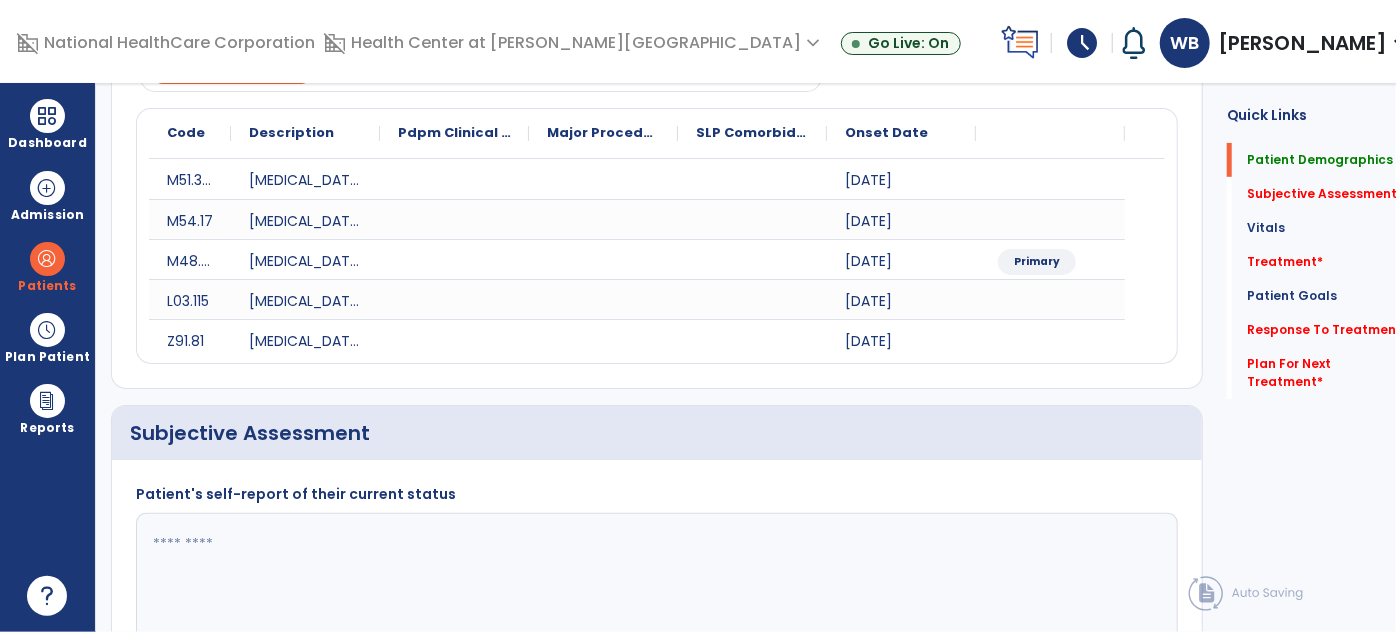 scroll, scrollTop: 0, scrollLeft: 0, axis: both 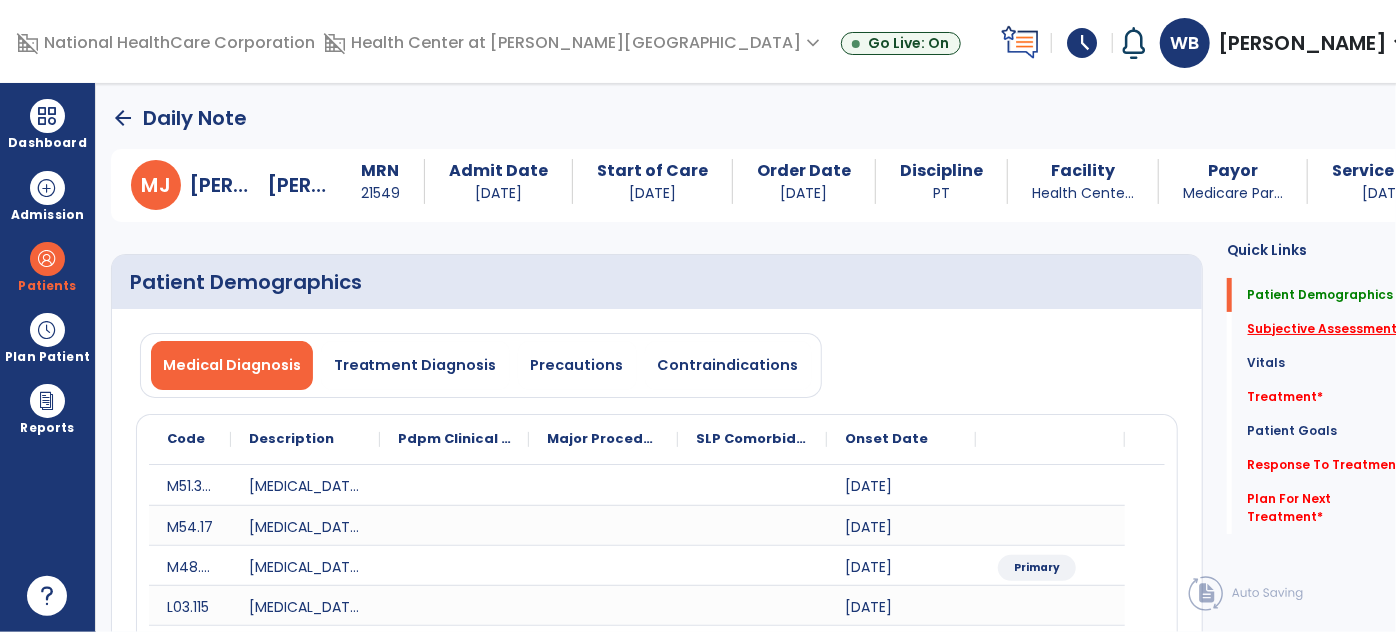 click on "Subjective Assessment   *" 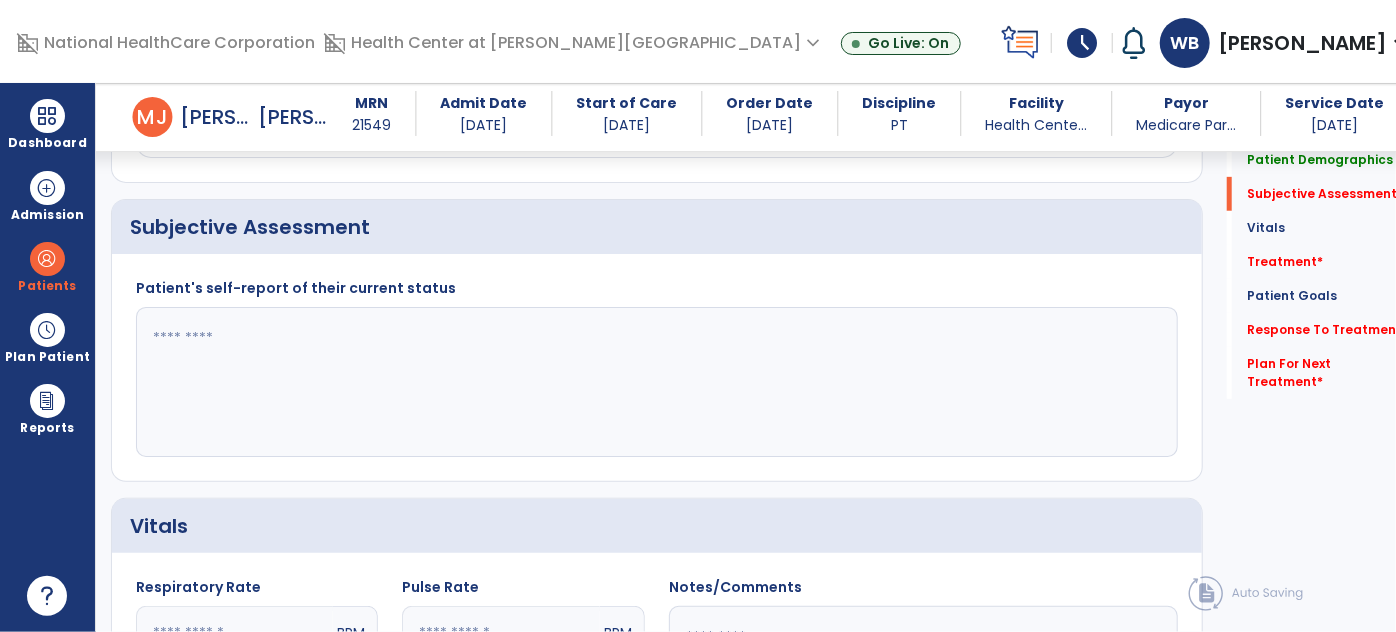 click 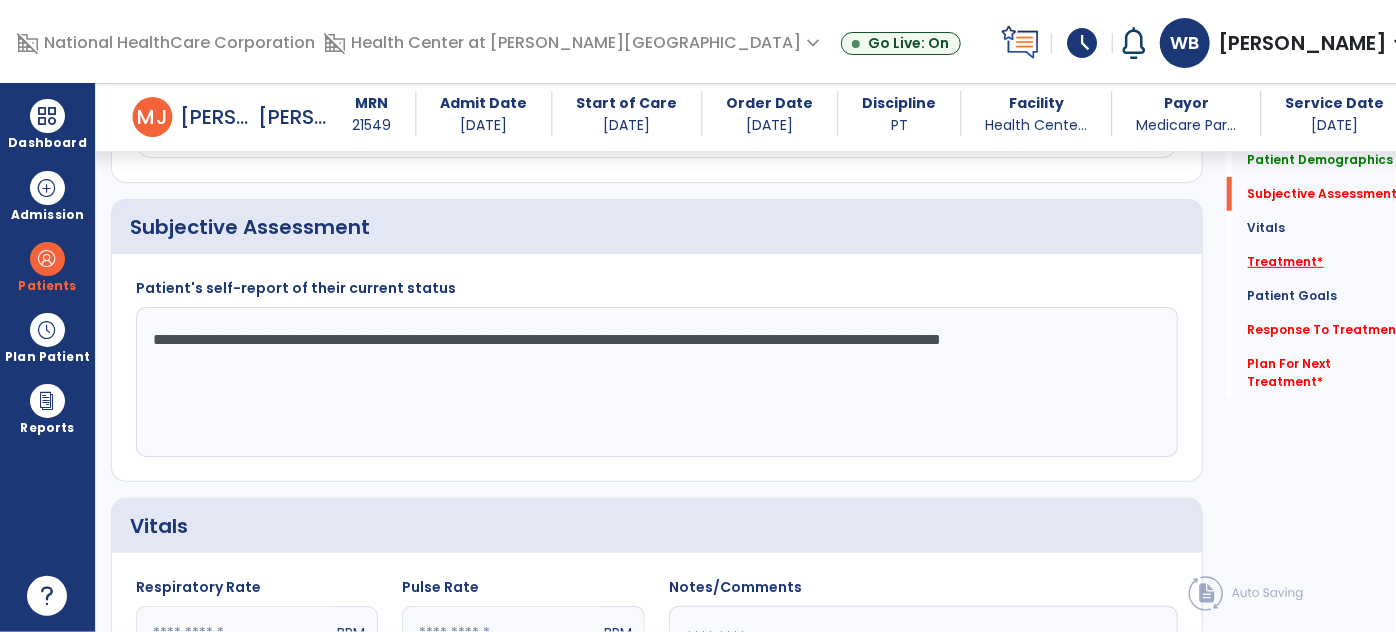 type on "**********" 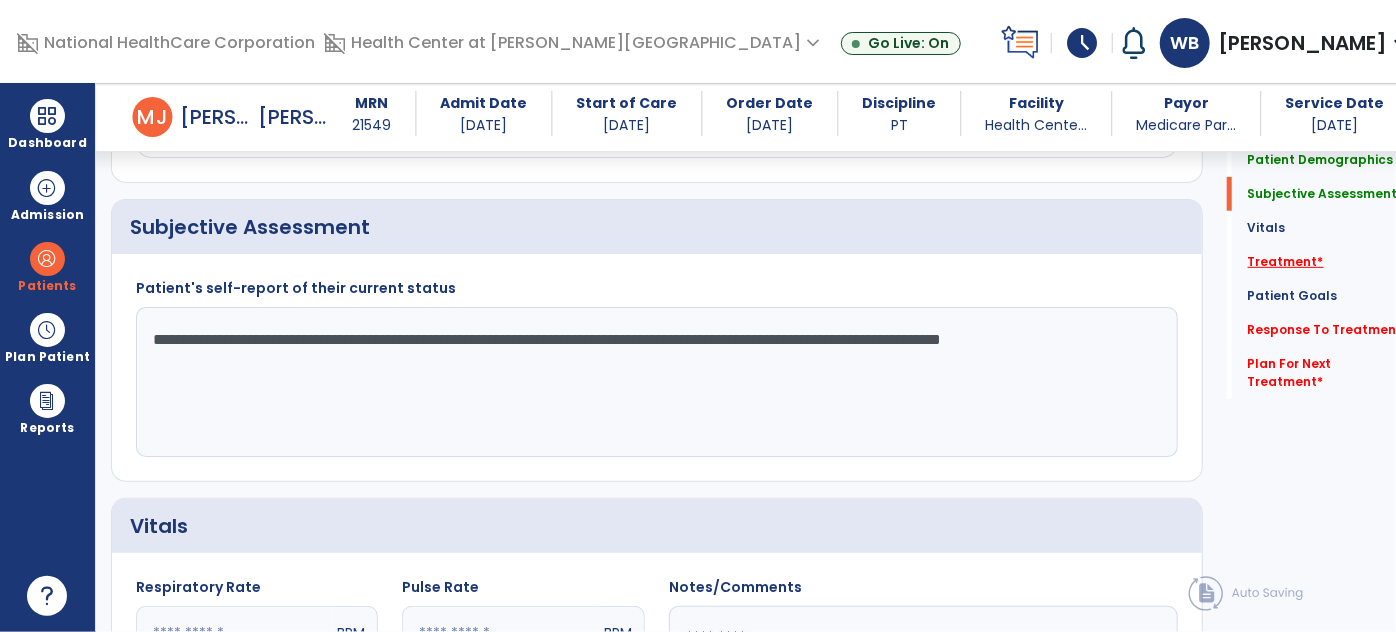 click on "Treatment   *" 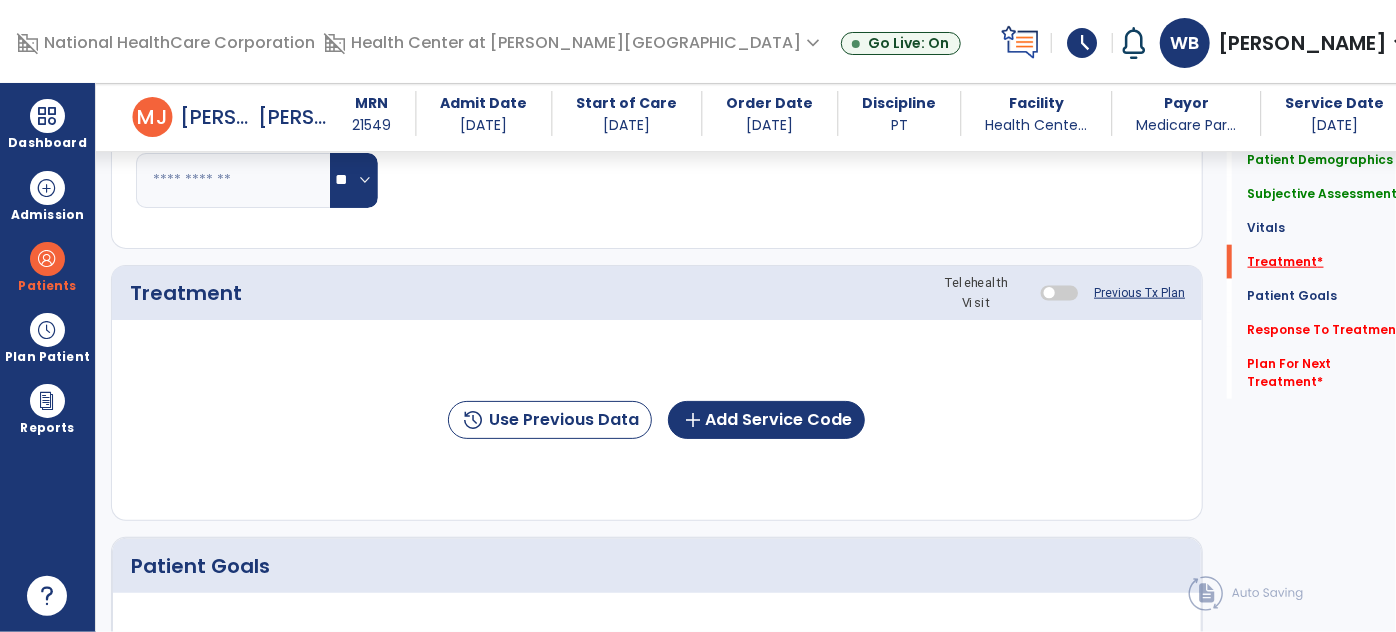 scroll, scrollTop: 1178, scrollLeft: 0, axis: vertical 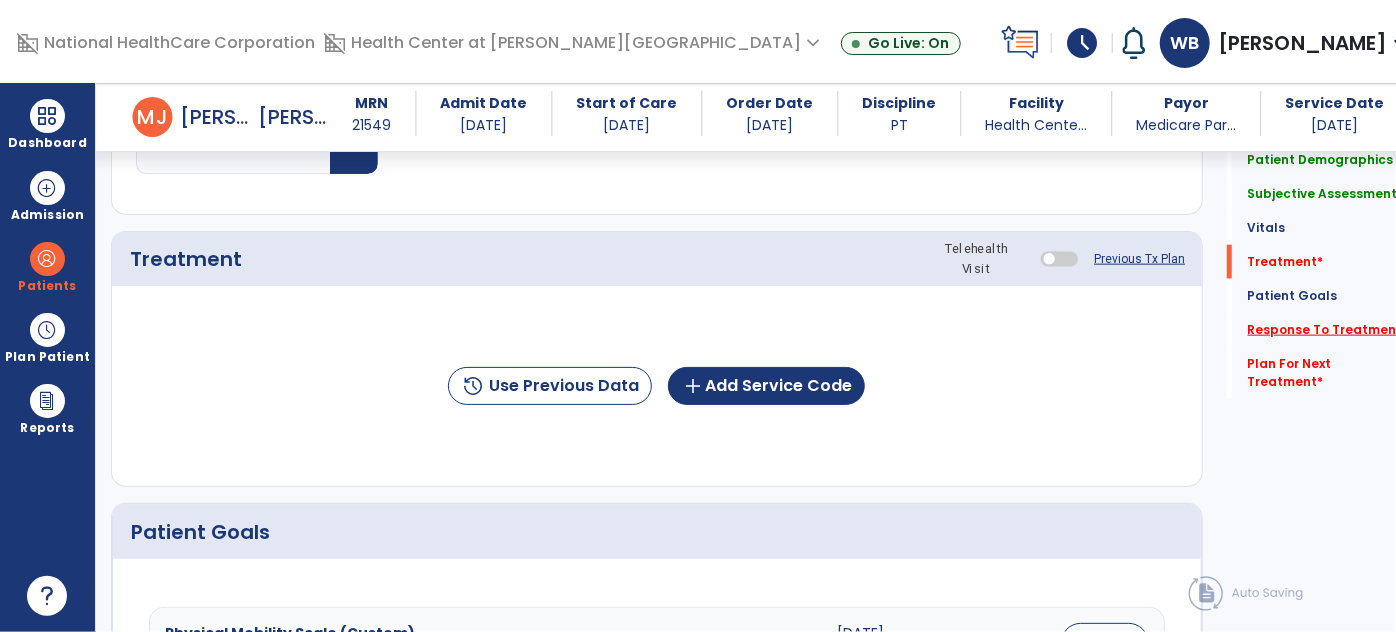 click on "Response To Treatment   *" 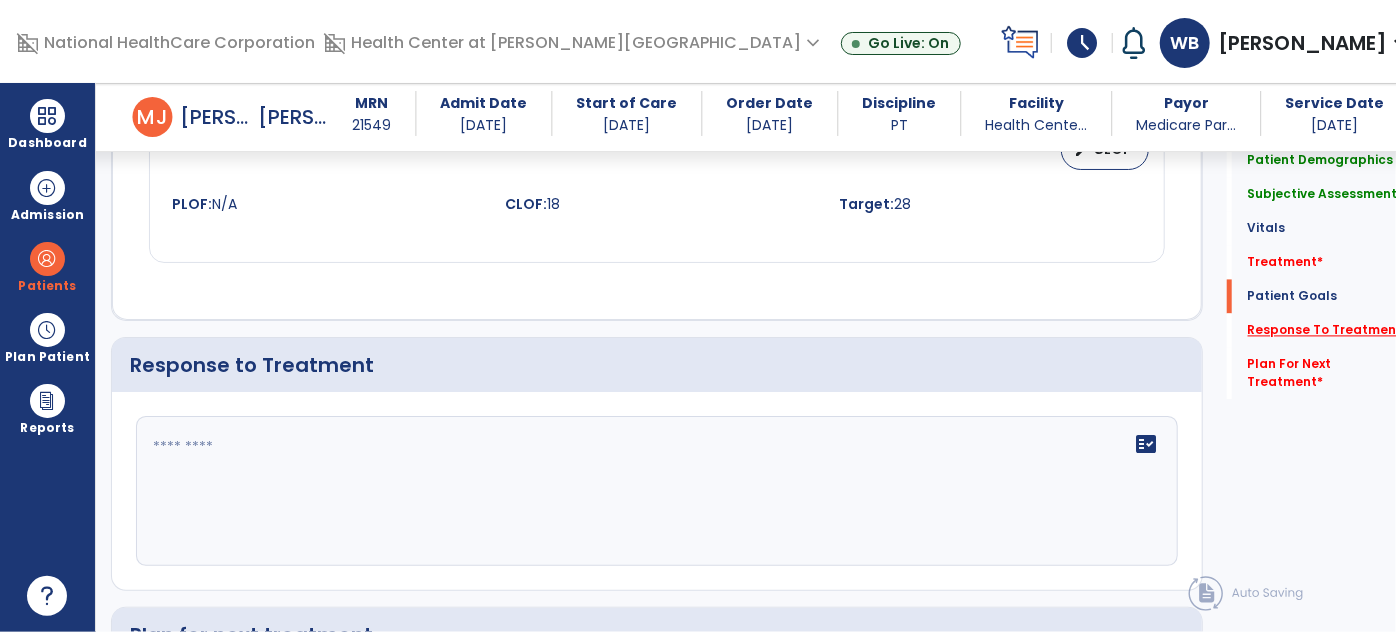 scroll, scrollTop: 2160, scrollLeft: 0, axis: vertical 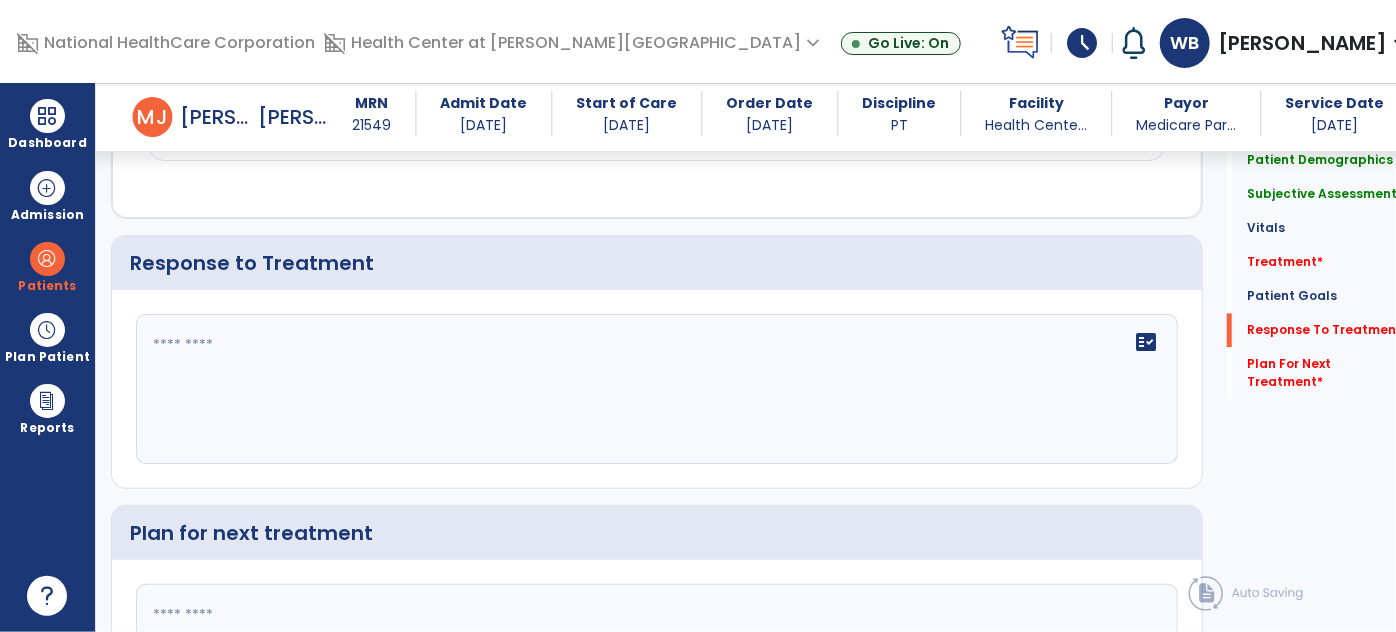 click on "fact_check" 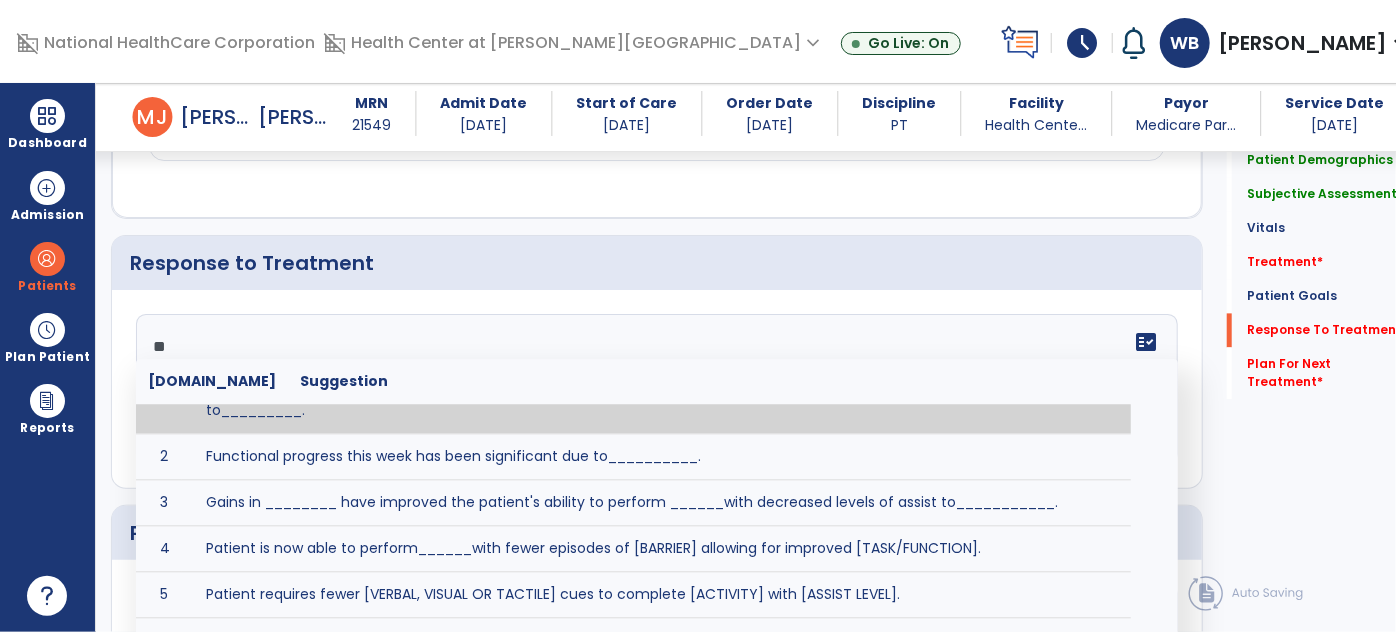 type on "*" 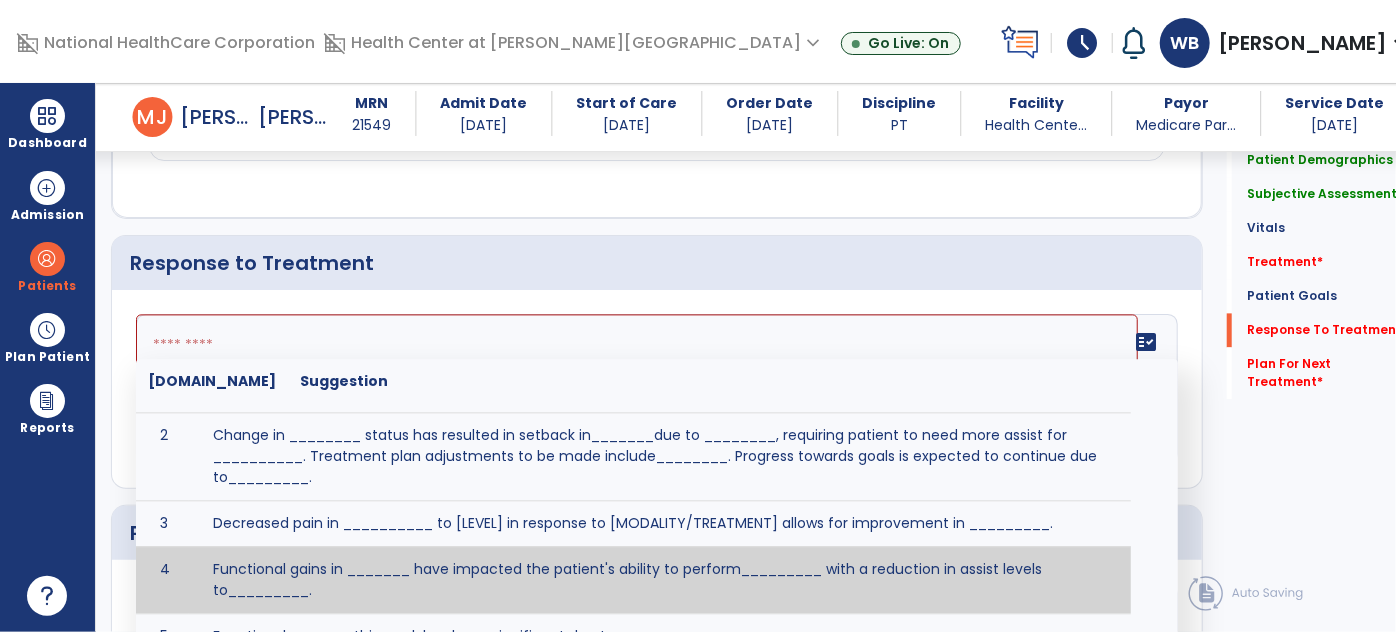 scroll, scrollTop: 178, scrollLeft: 0, axis: vertical 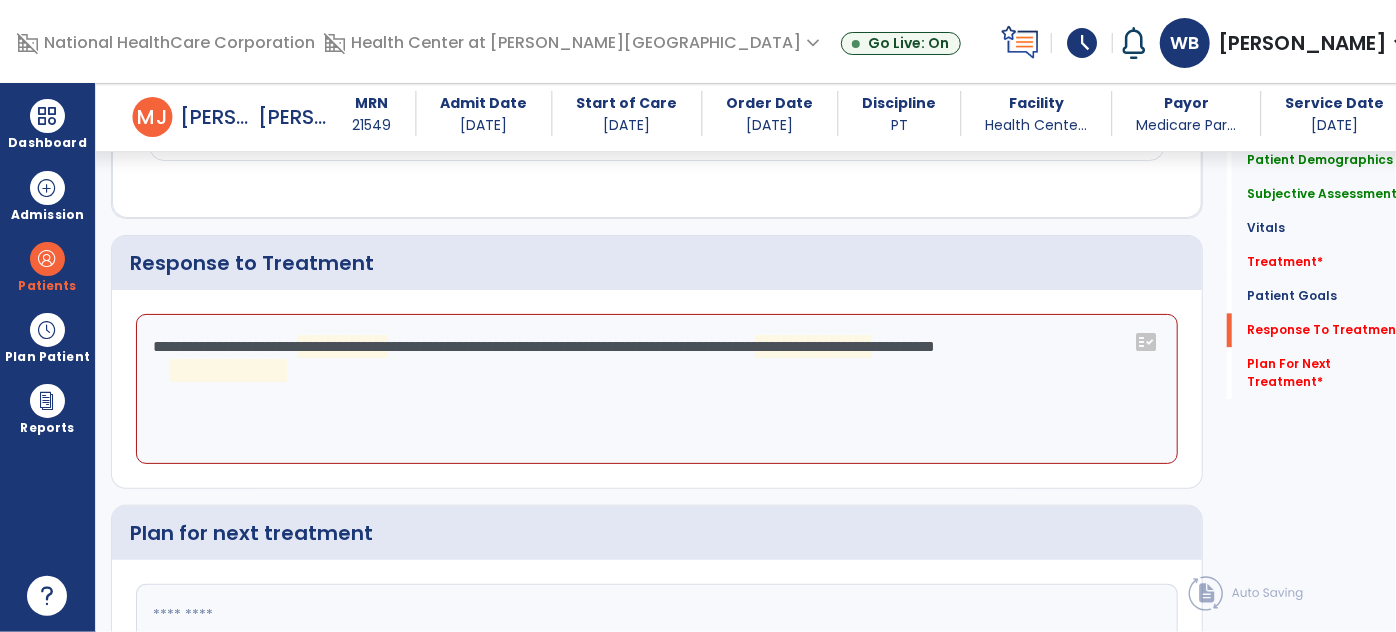 click on "**********" 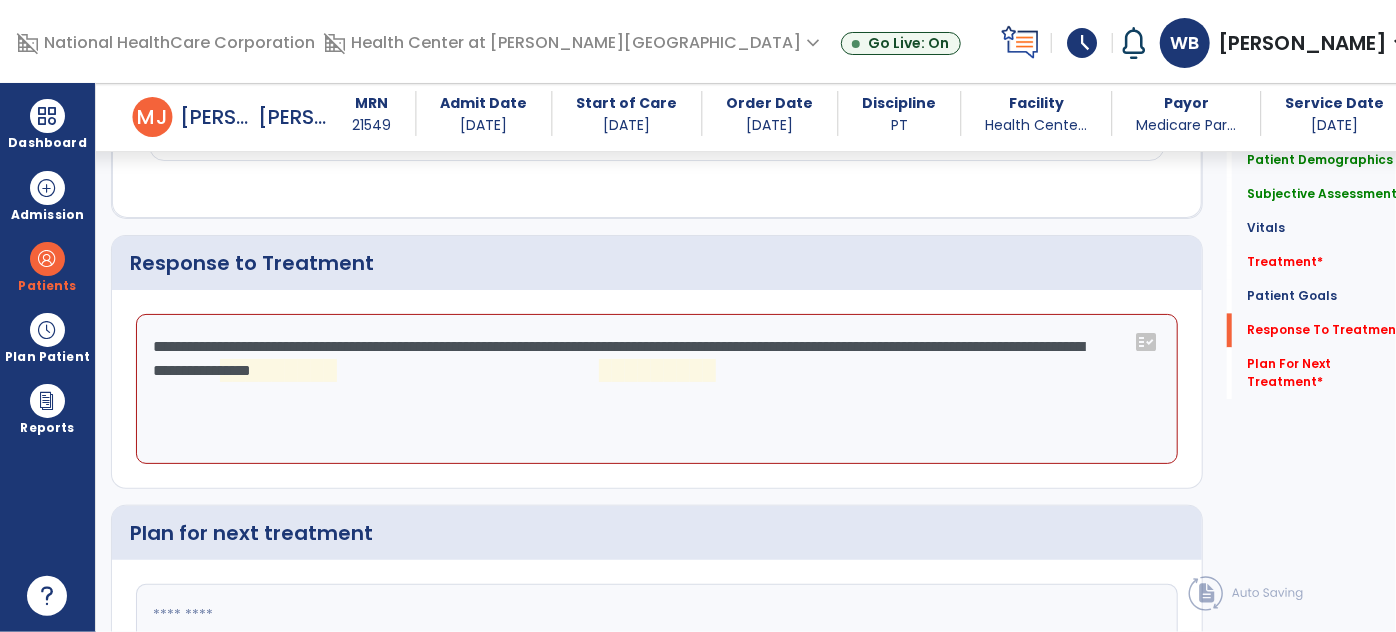click on "**********" 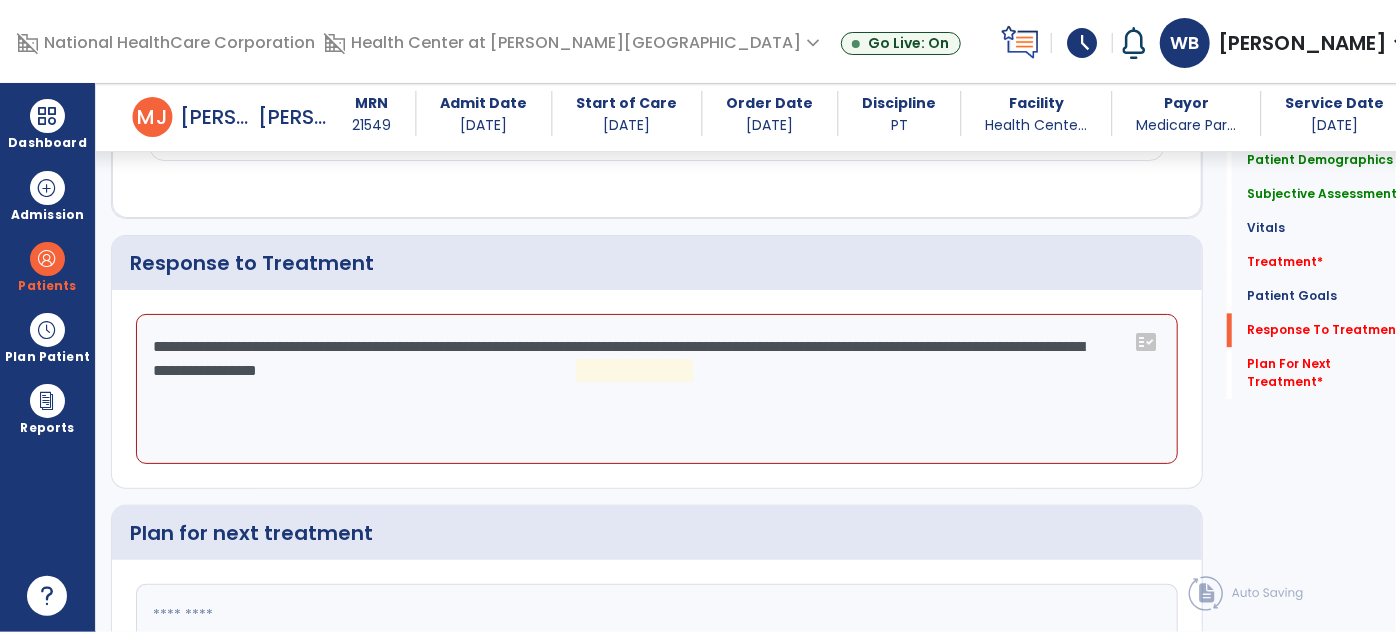 click on "**********" 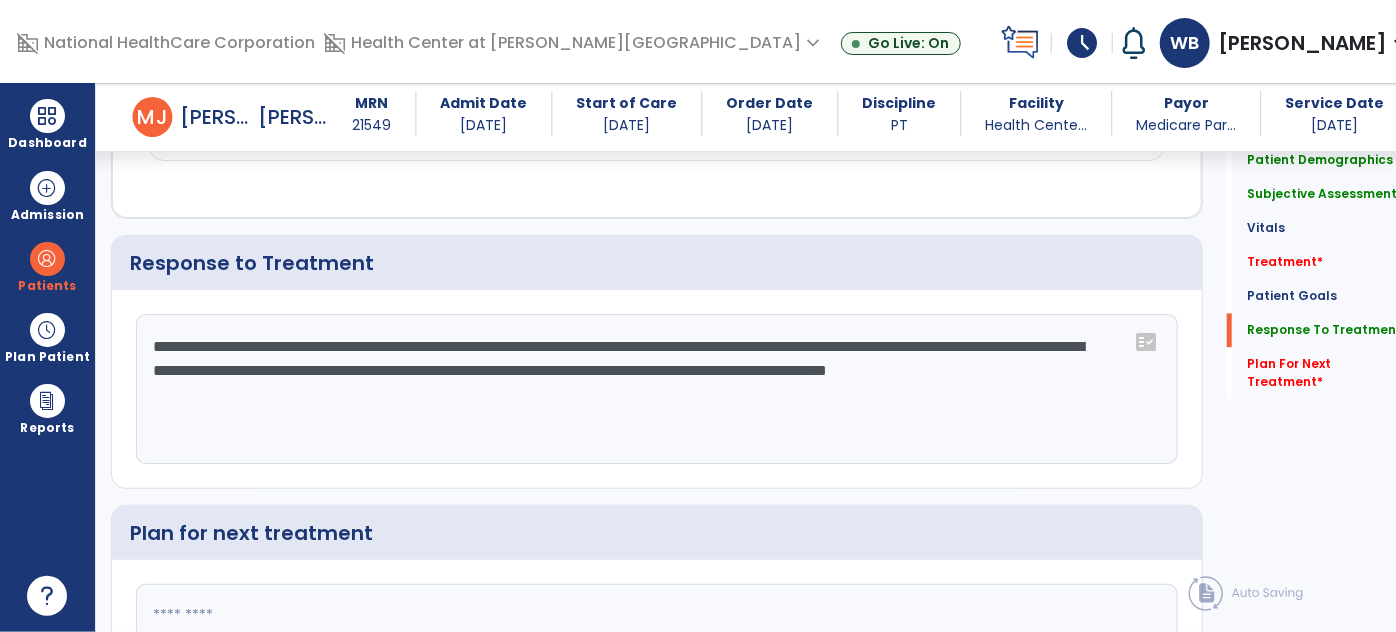 click on "**********" 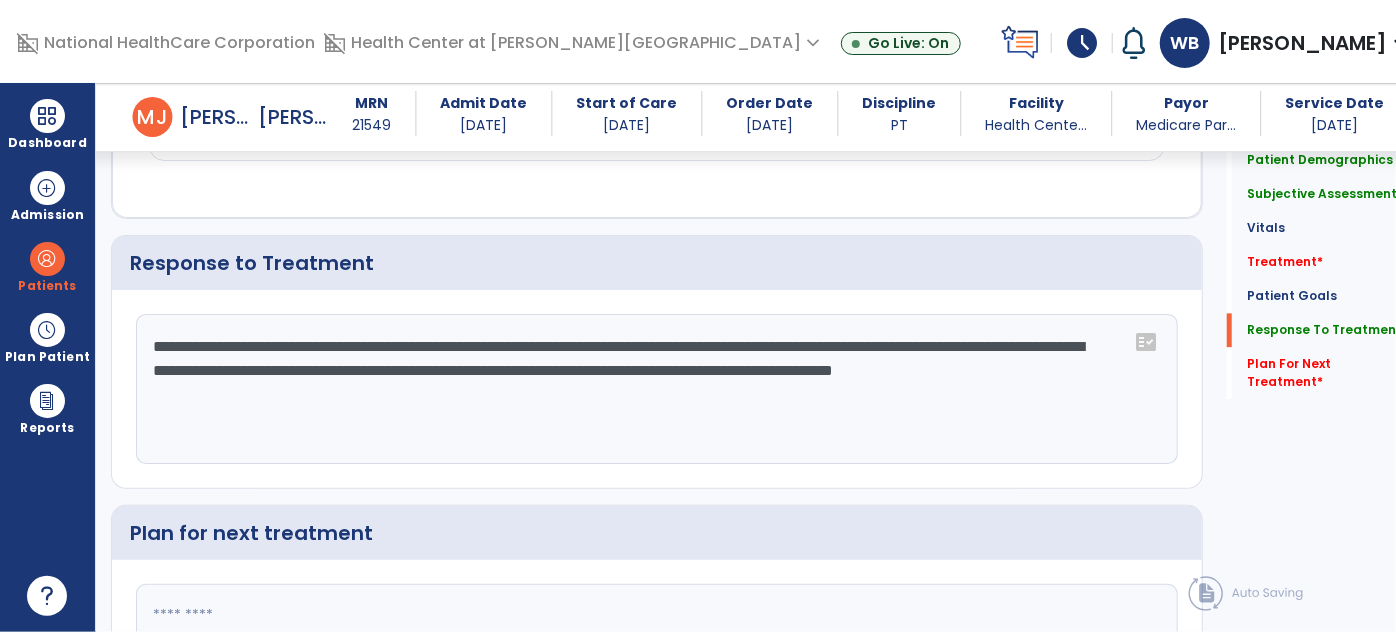 type on "**********" 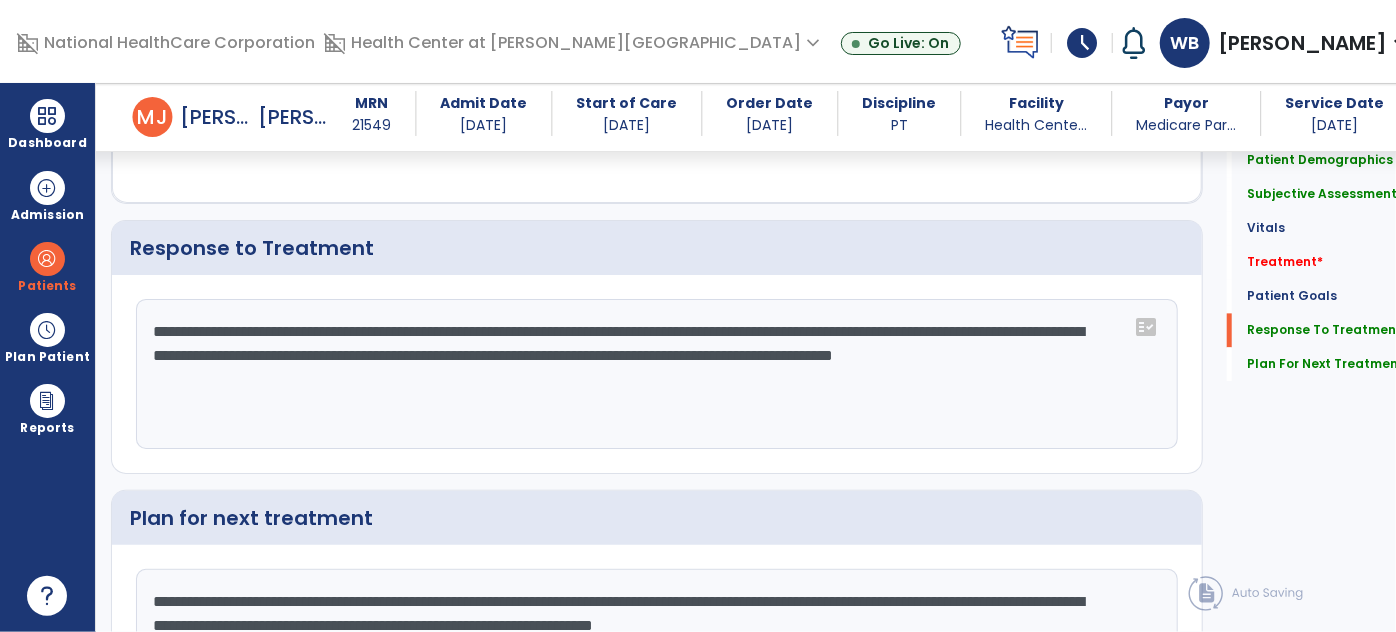 scroll, scrollTop: 2199, scrollLeft: 0, axis: vertical 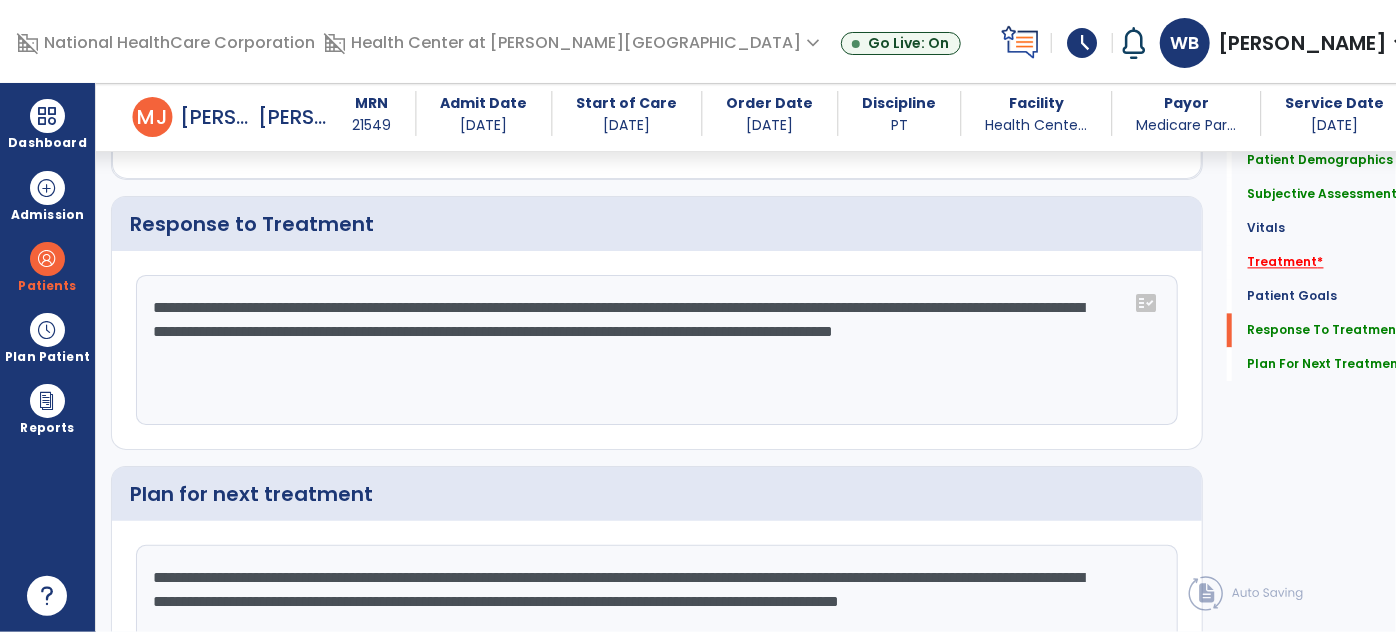type on "**********" 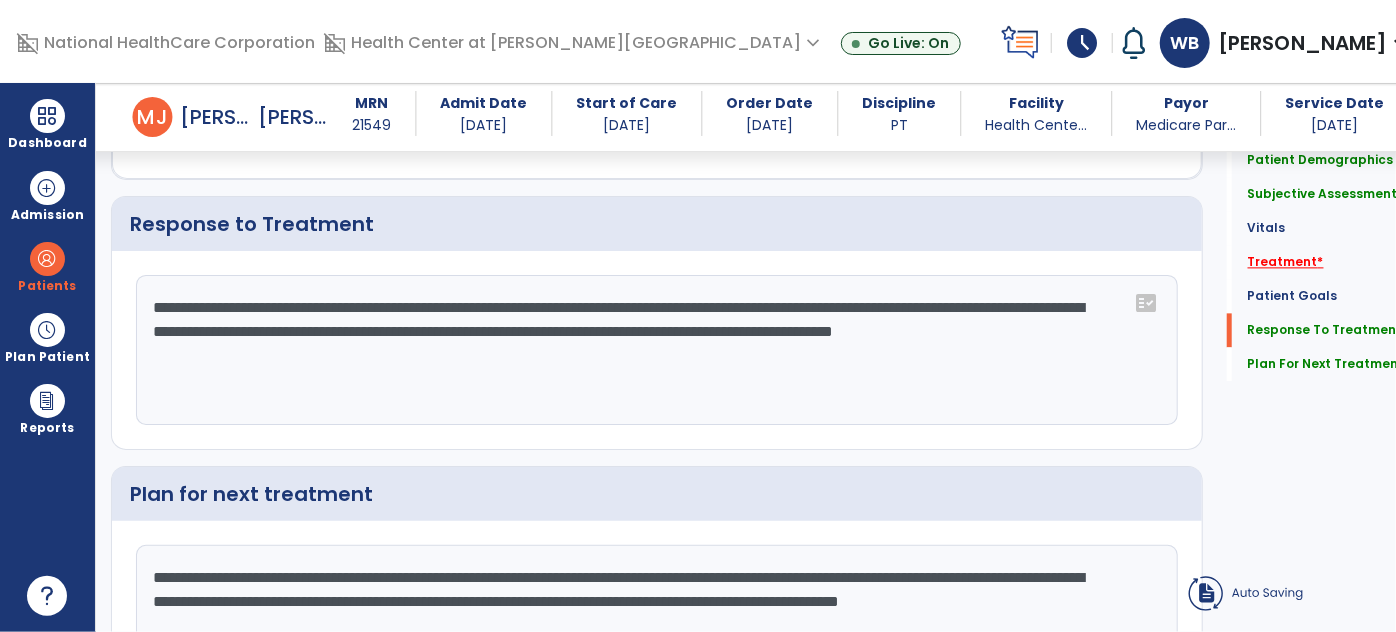click on "Treatment   *" 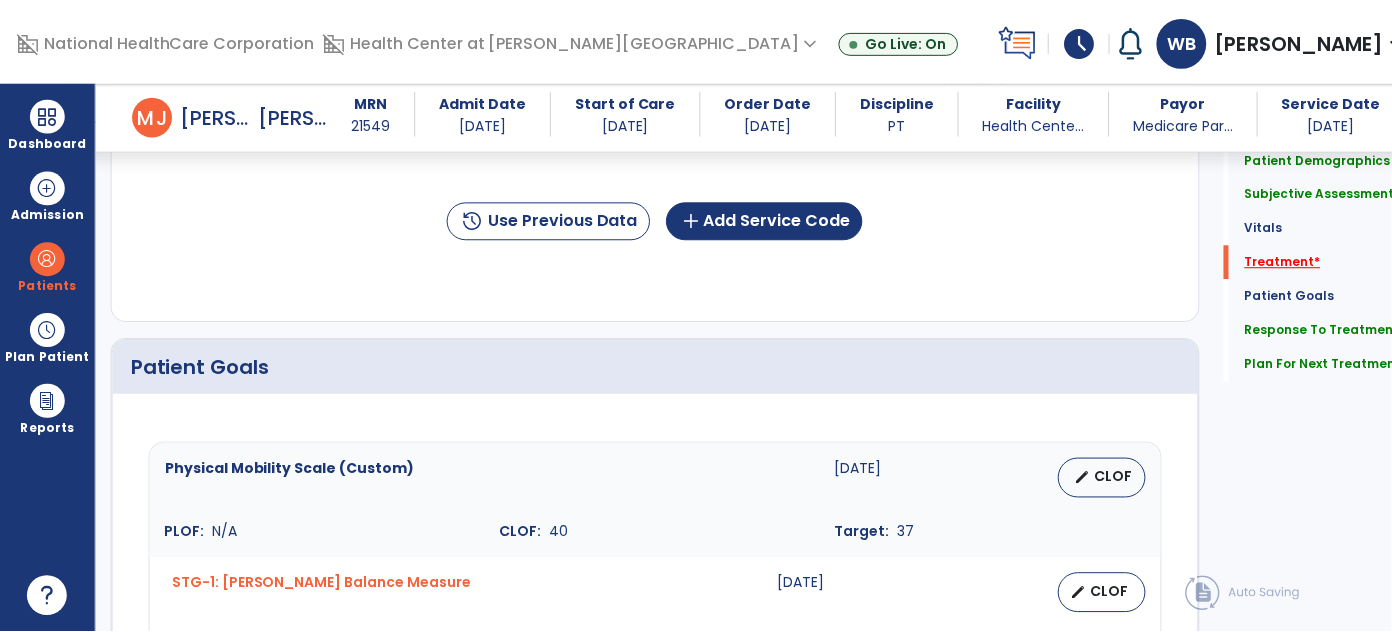 scroll, scrollTop: 1178, scrollLeft: 0, axis: vertical 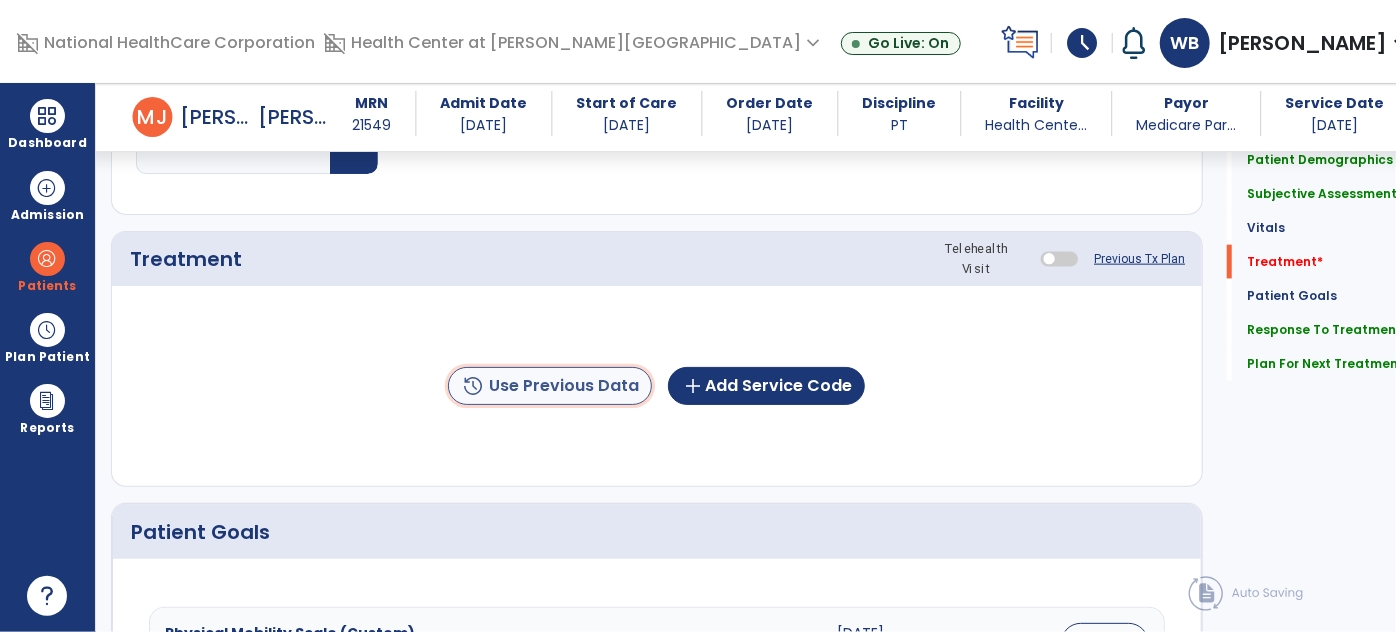 click on "history  Use Previous Data" 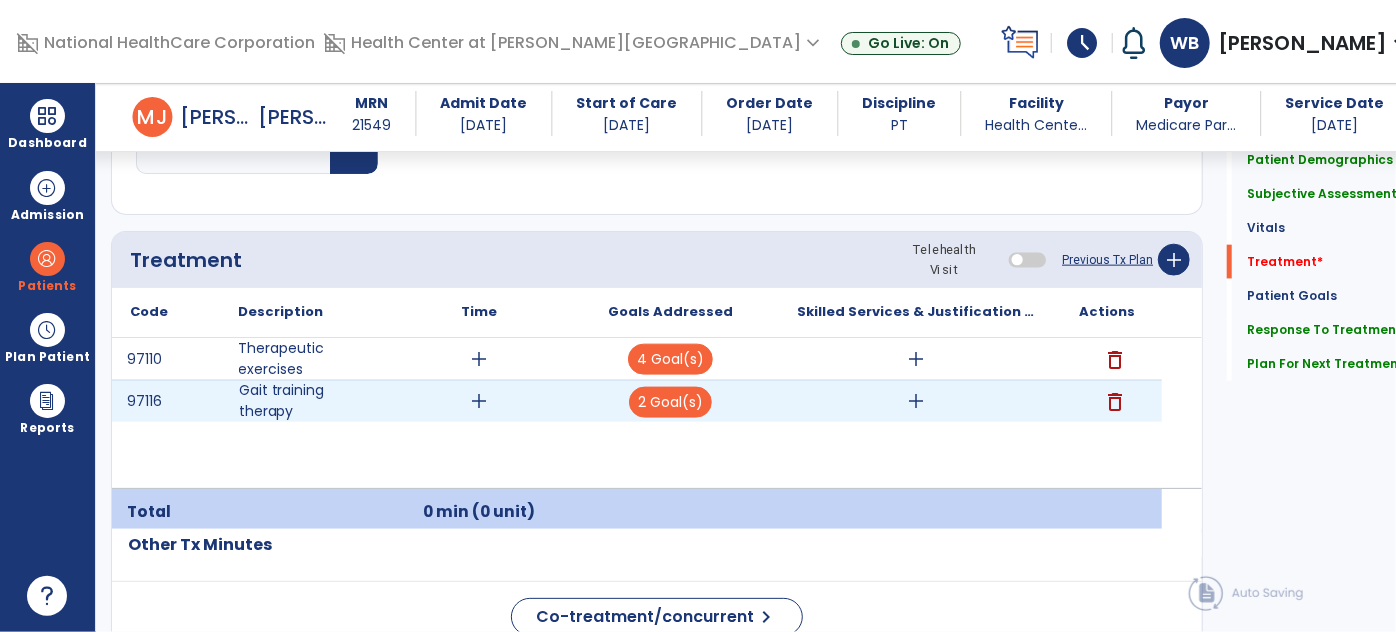 click on "add" at bounding box center [480, 401] 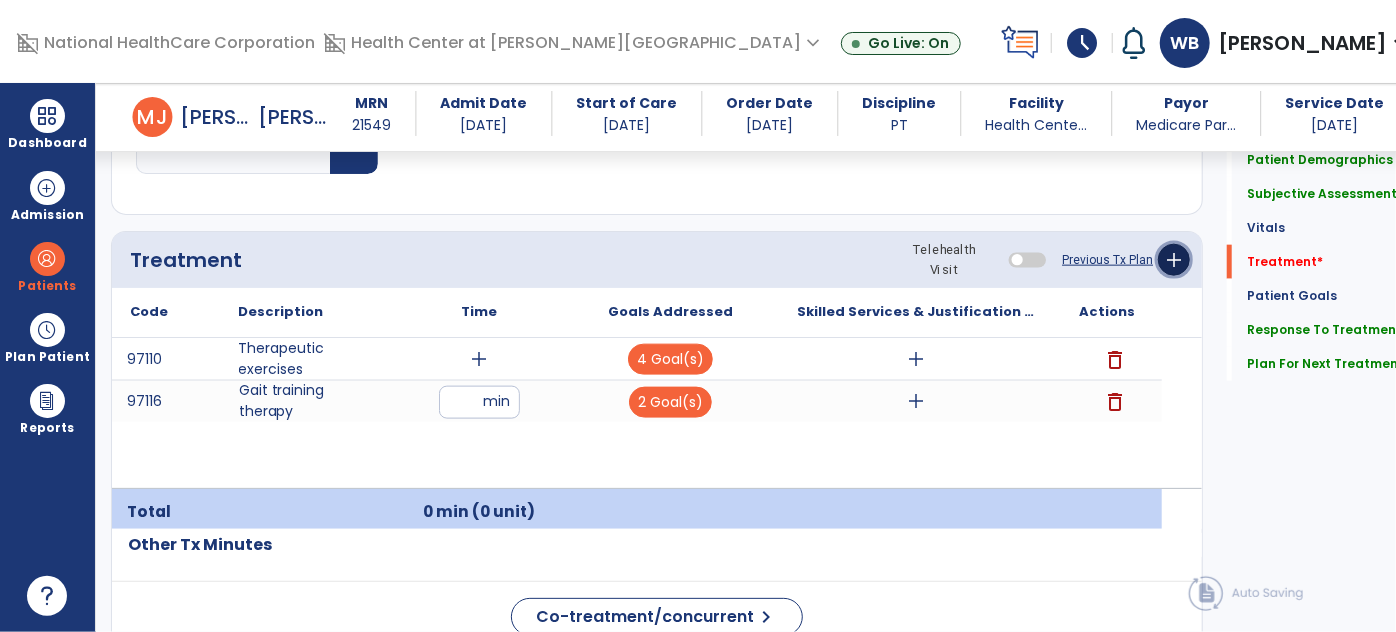 click on "add" 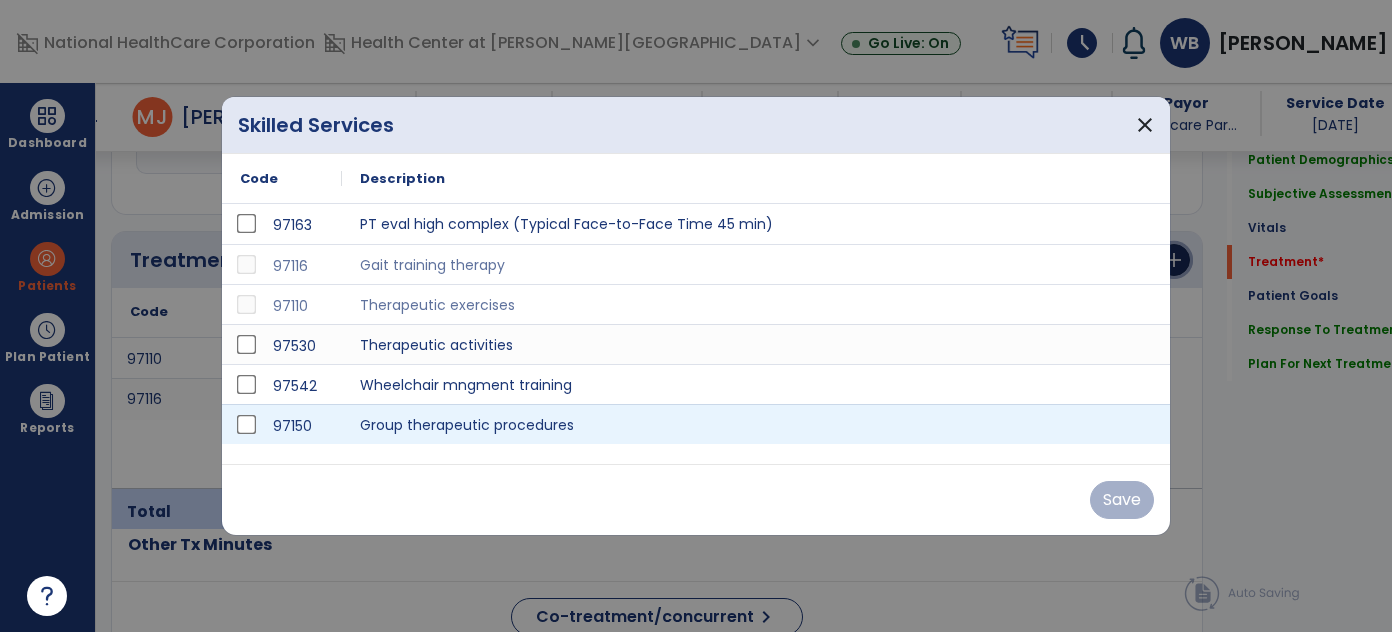 scroll, scrollTop: 1178, scrollLeft: 0, axis: vertical 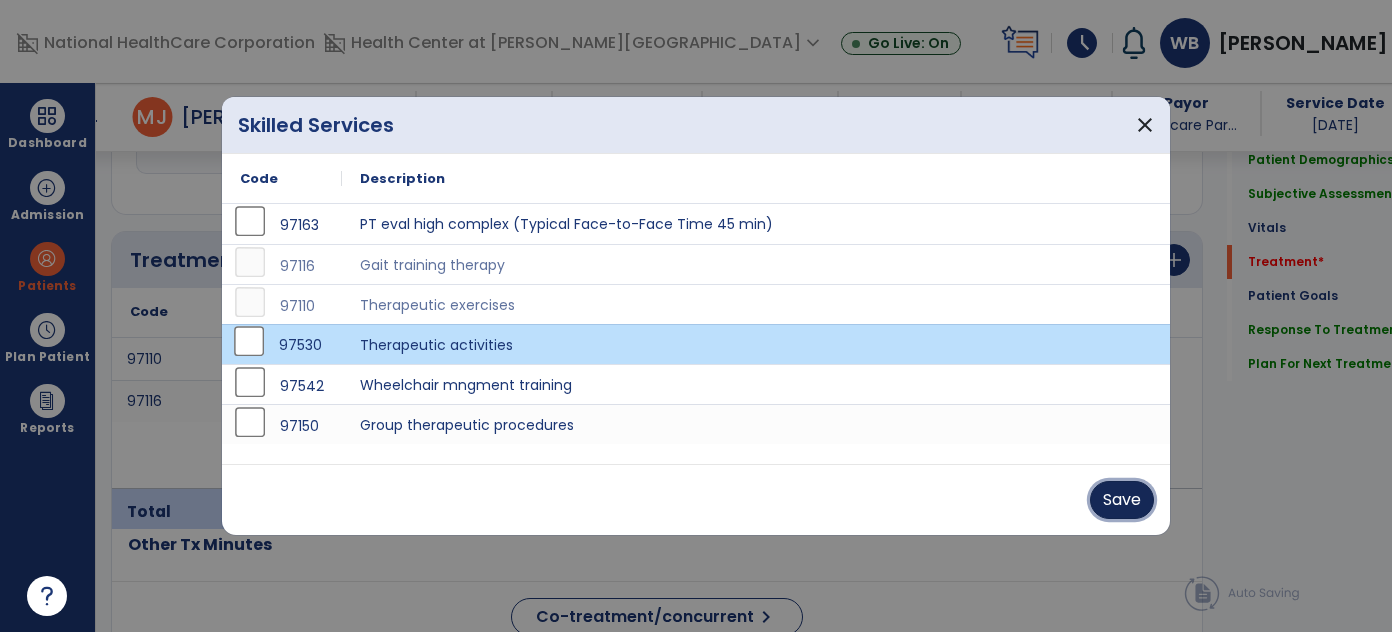 click on "Save" at bounding box center [1122, 500] 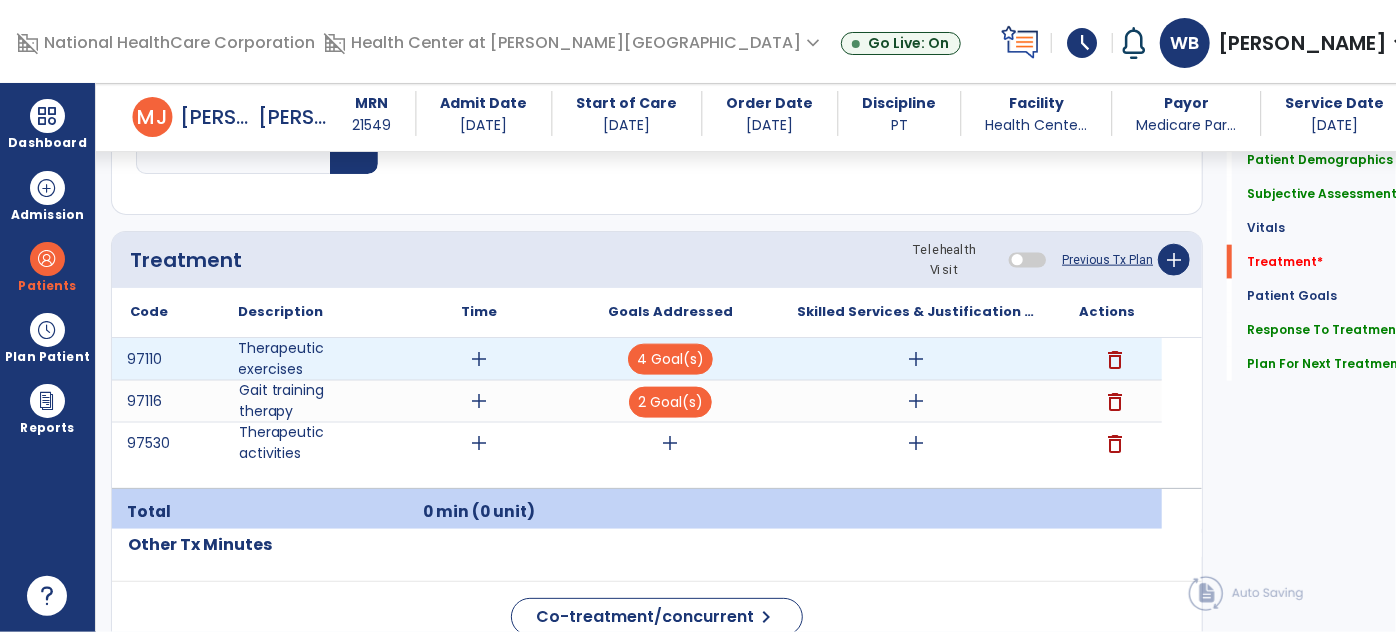 click on "add" at bounding box center [480, 359] 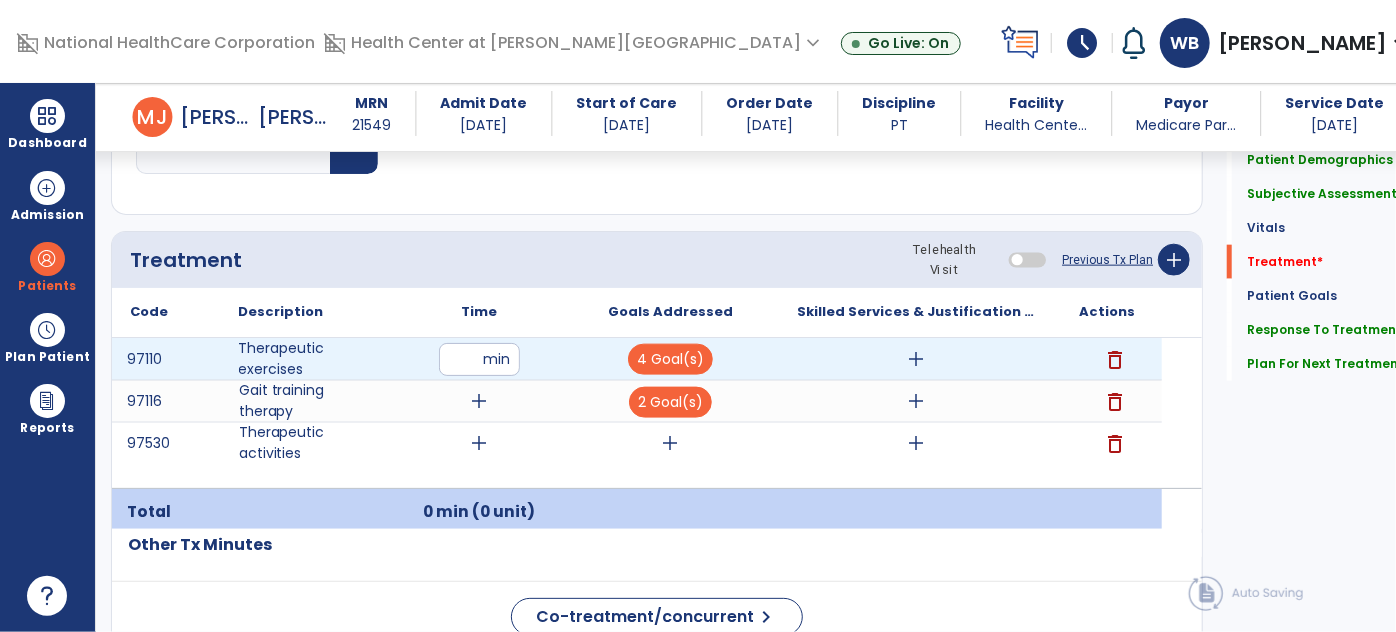 type on "**" 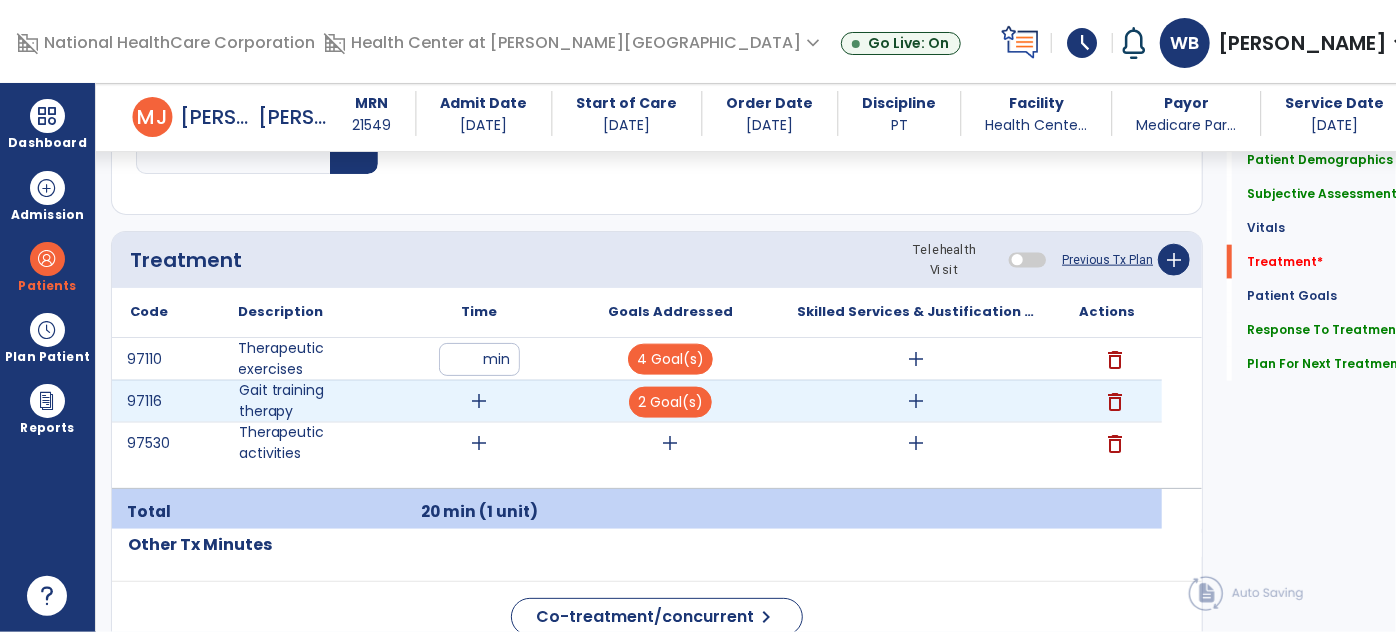 click on "add" at bounding box center (480, 401) 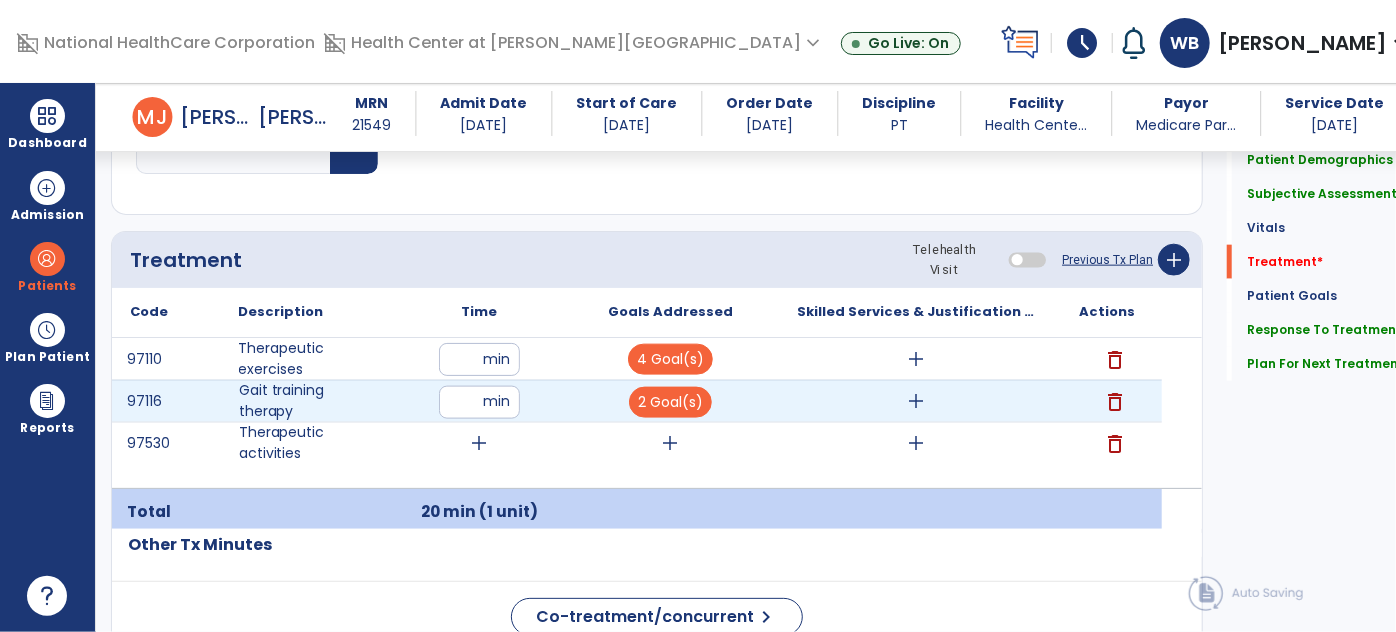 type on "**" 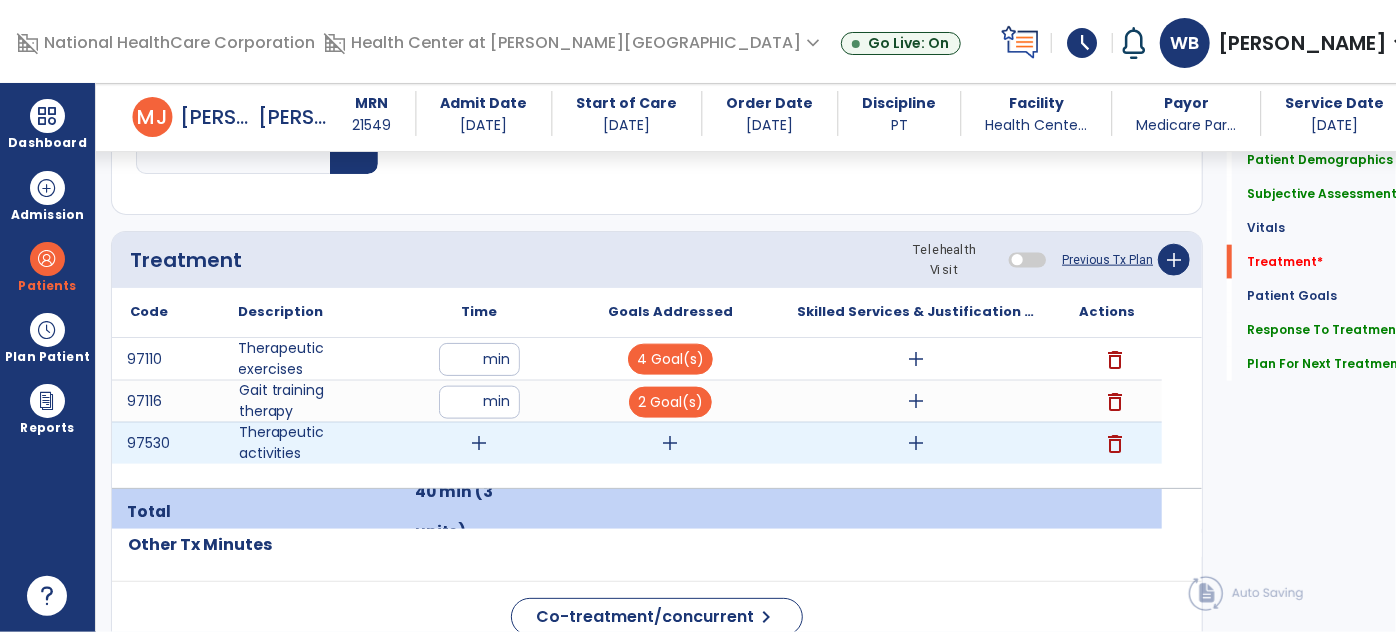 click on "add" at bounding box center (480, 443) 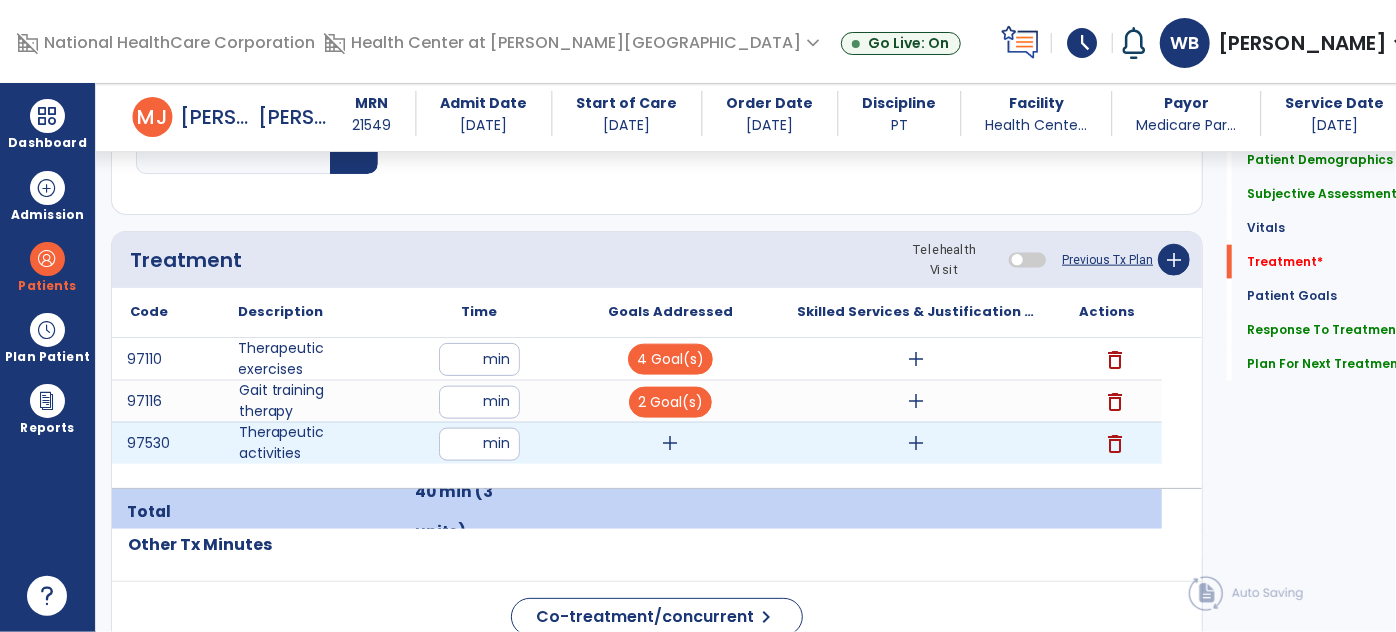 type on "**" 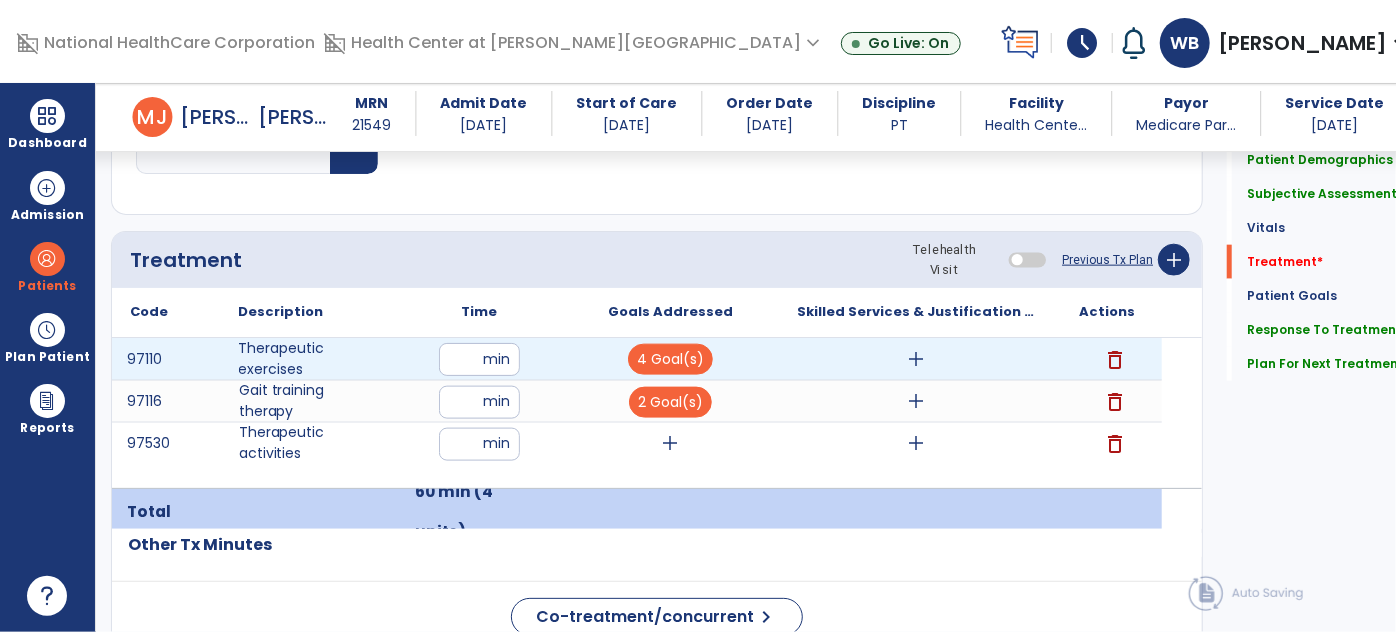click on "add" at bounding box center [916, 359] 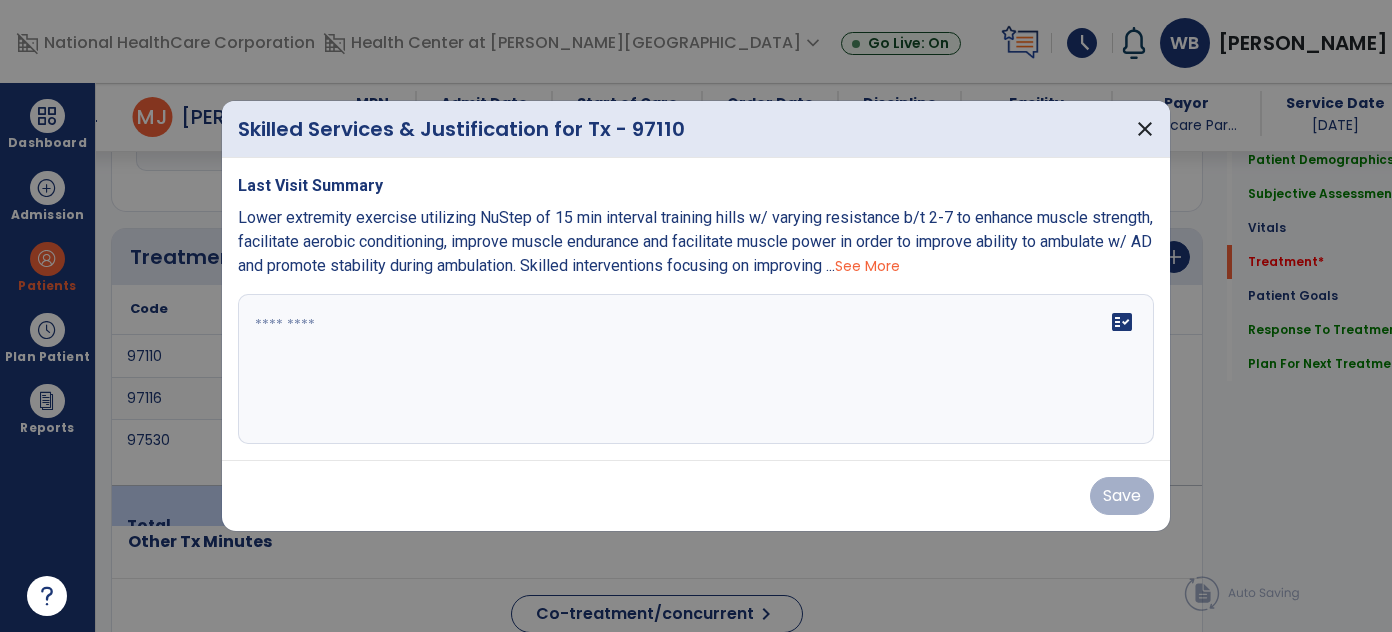 scroll, scrollTop: 1178, scrollLeft: 0, axis: vertical 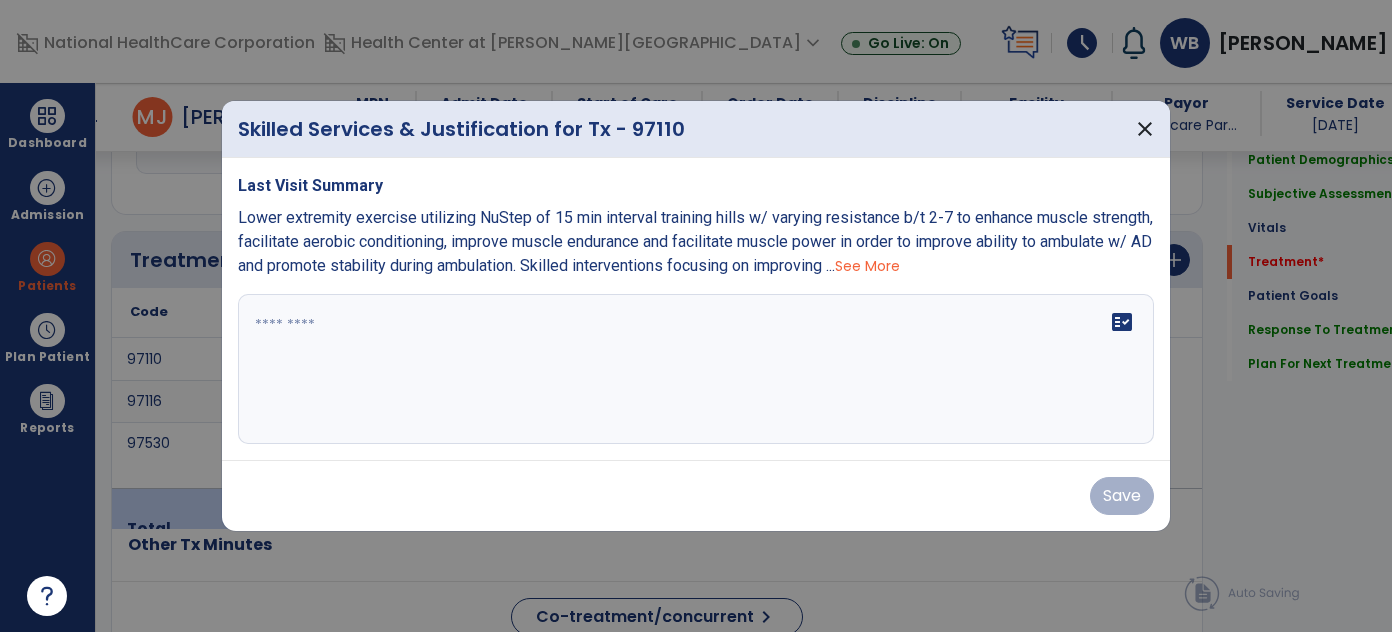 click on "See More" at bounding box center [867, 266] 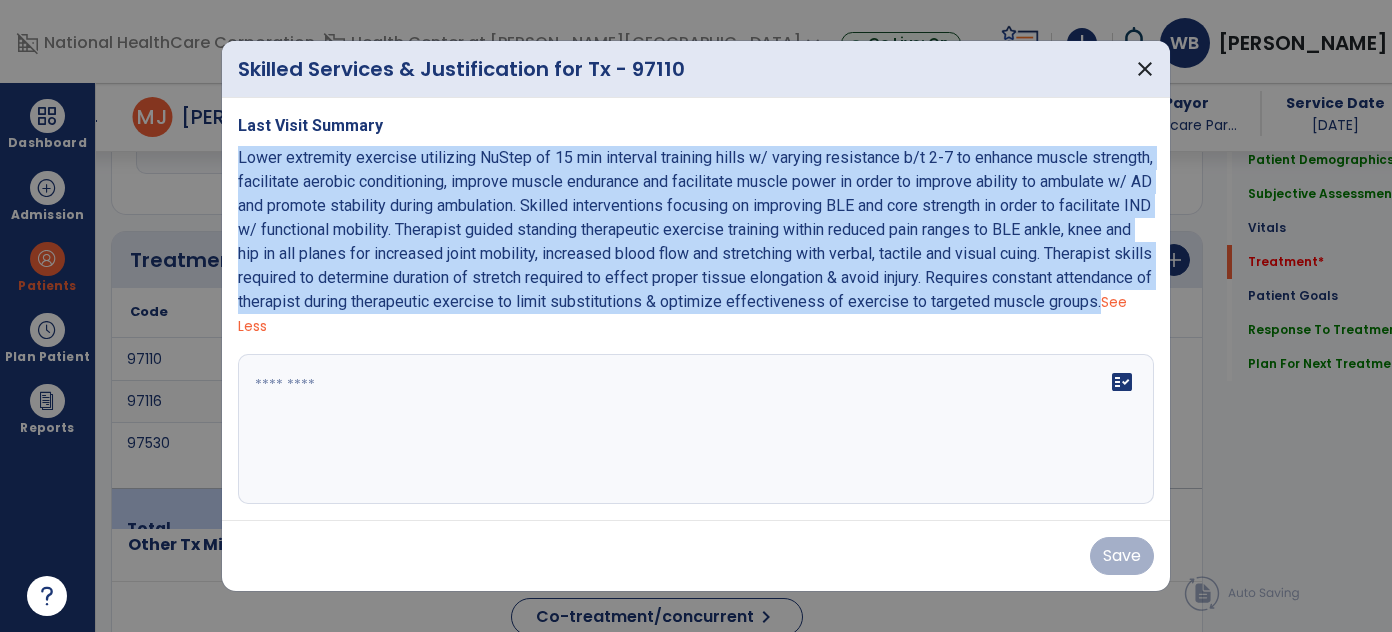 drag, startPoint x: 234, startPoint y: 164, endPoint x: 408, endPoint y: 324, distance: 236.38104 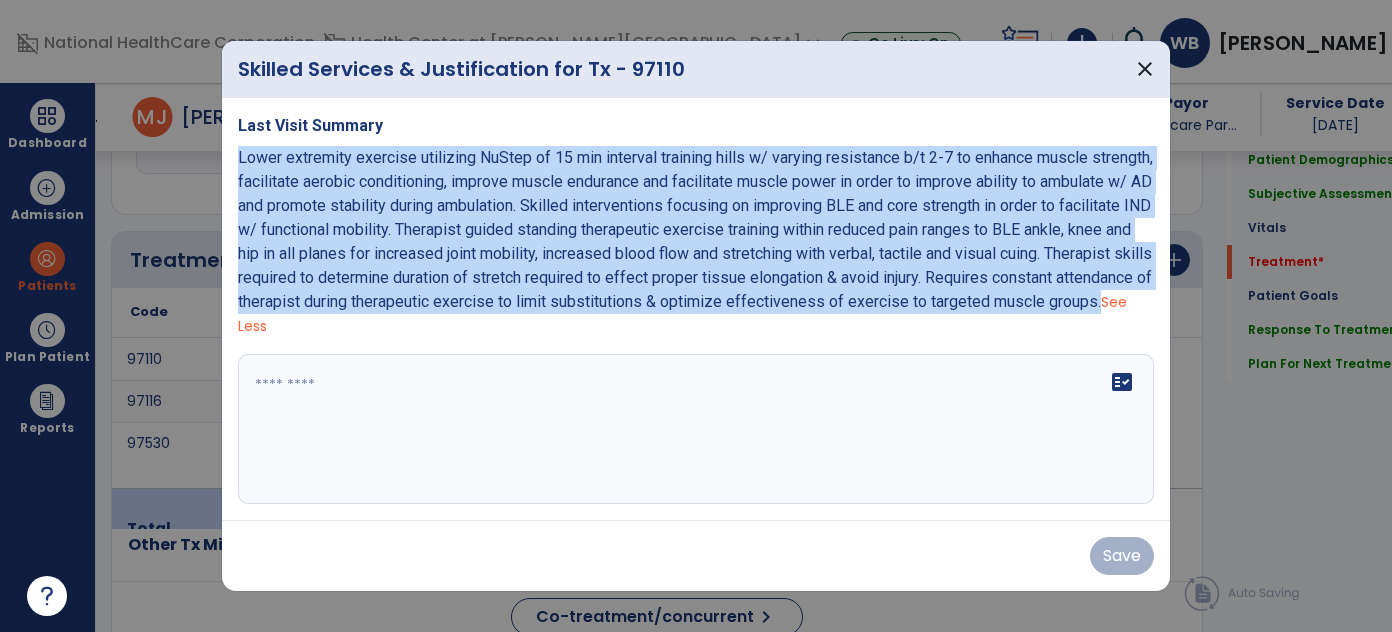 click on "Last Visit Summary Lower extremity exercise utilizing NuStep of 15 min interval training hills w/ varying resistance b/t 2-7 to enhance muscle strength, facilitate aerobic conditioning, improve muscle endurance and facilitate muscle power in order to improve ability to ambulate w/ AD and promote stability during ambulation. Skilled interventions focusing on improving BLE and core strength in order to facilitate IND w/ functional mobility. Therapist guided standing therapeutic exercise training within reduced pain ranges to BLE ankle, knee and hip in all planes for increased joint mobility, increased blood flow and stretching with verbal, tactile and visual cuing. Therapist skills required to determine duration of stretch required to effect proper tissue elongation & avoid injury. Requires constant attendance of therapist during therapeutic exercise to limit substitutions & optimize effectiveness of exercise to targeted muscle groups.     See Less   fact_check" at bounding box center [696, 309] 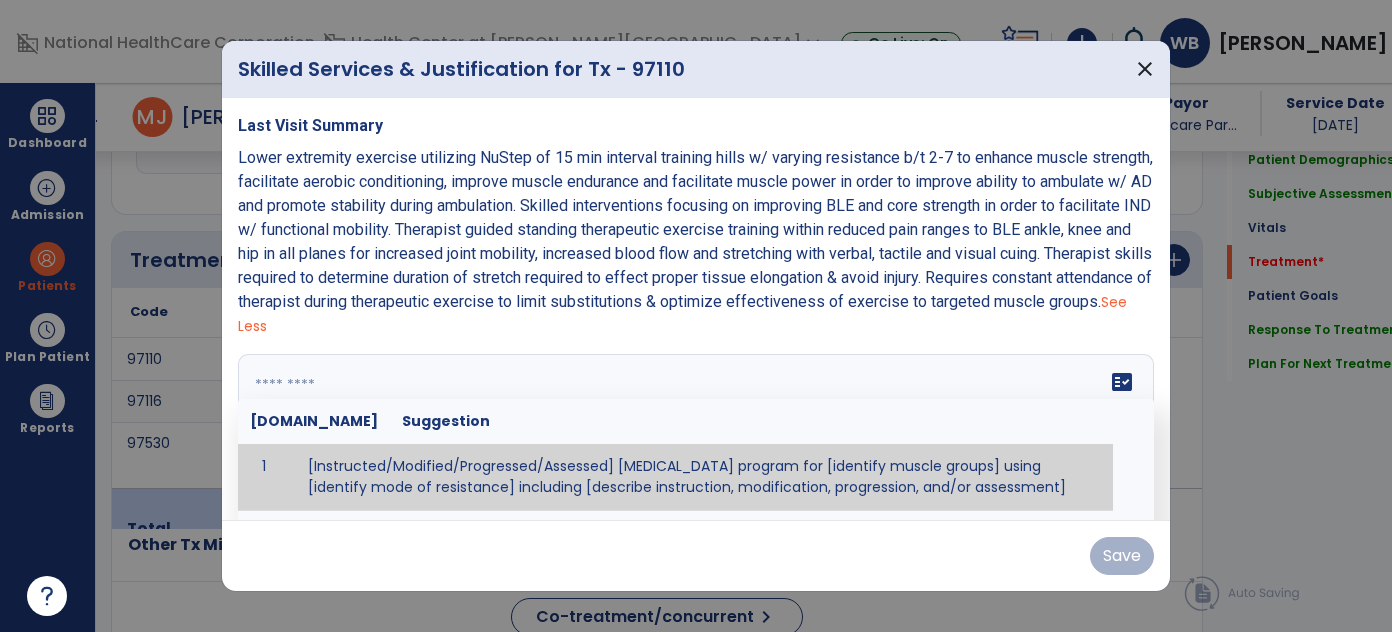 click on "fact_check  [DOMAIN_NAME] Suggestion 1 [Instructed/Modified/Progressed/Assessed] [MEDICAL_DATA] program for [identify muscle groups] using [identify mode of resistance] including [describe instruction, modification, progression, and/or assessment] 2 [Instructed/Modified/Progressed/Assessed] aerobic exercise program using [identify equipment/mode] including [describe instruction, modification,progression, and/or assessment] 3 [Instructed/Modified/Progressed/Assessed] [PROM/A/AROM/AROM] program for [identify joint movements] using [contract-relax, over-pressure, inhibitory techniques, other] 4 [Assessed/Tested] aerobic capacity with administration of [aerobic capacity test]" at bounding box center [696, 429] 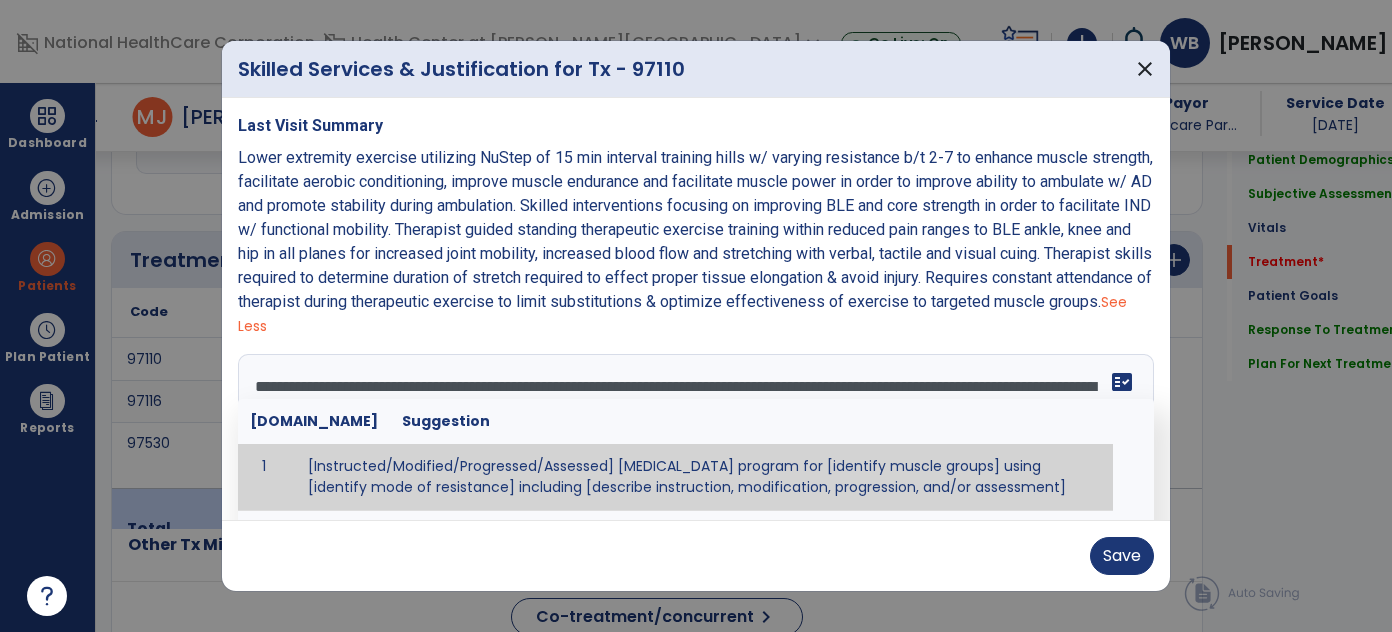scroll, scrollTop: 87, scrollLeft: 0, axis: vertical 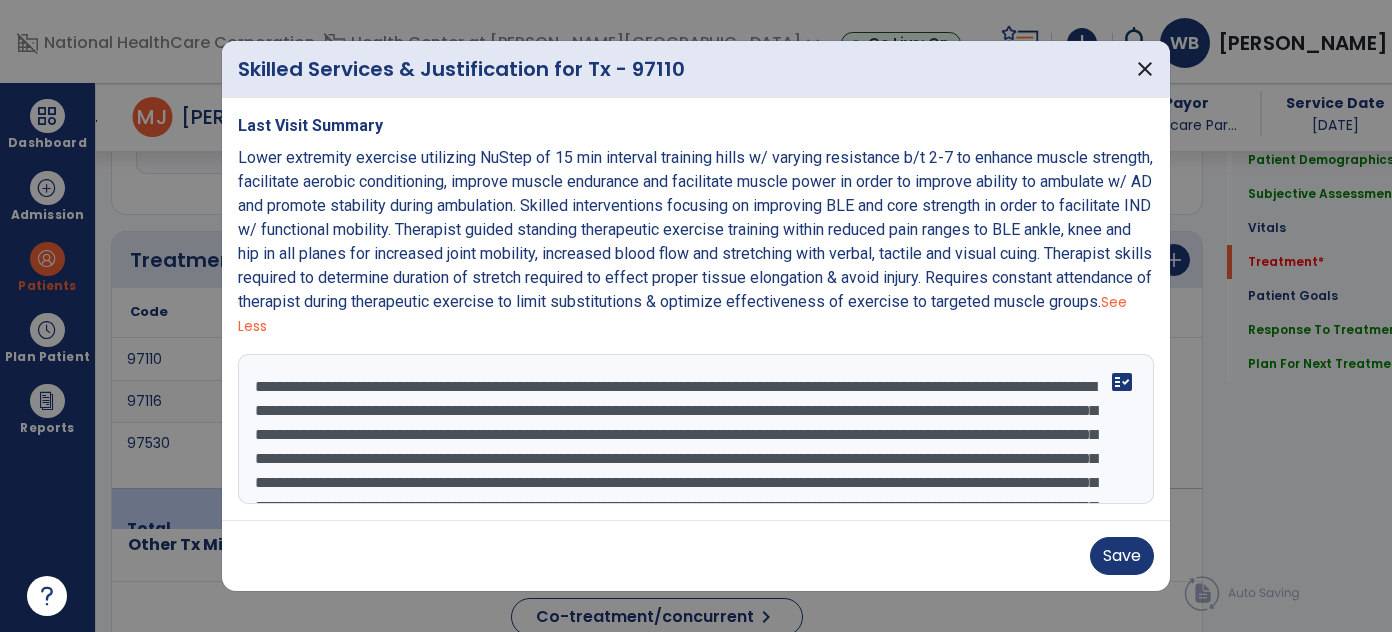 click on "**********" at bounding box center [696, 429] 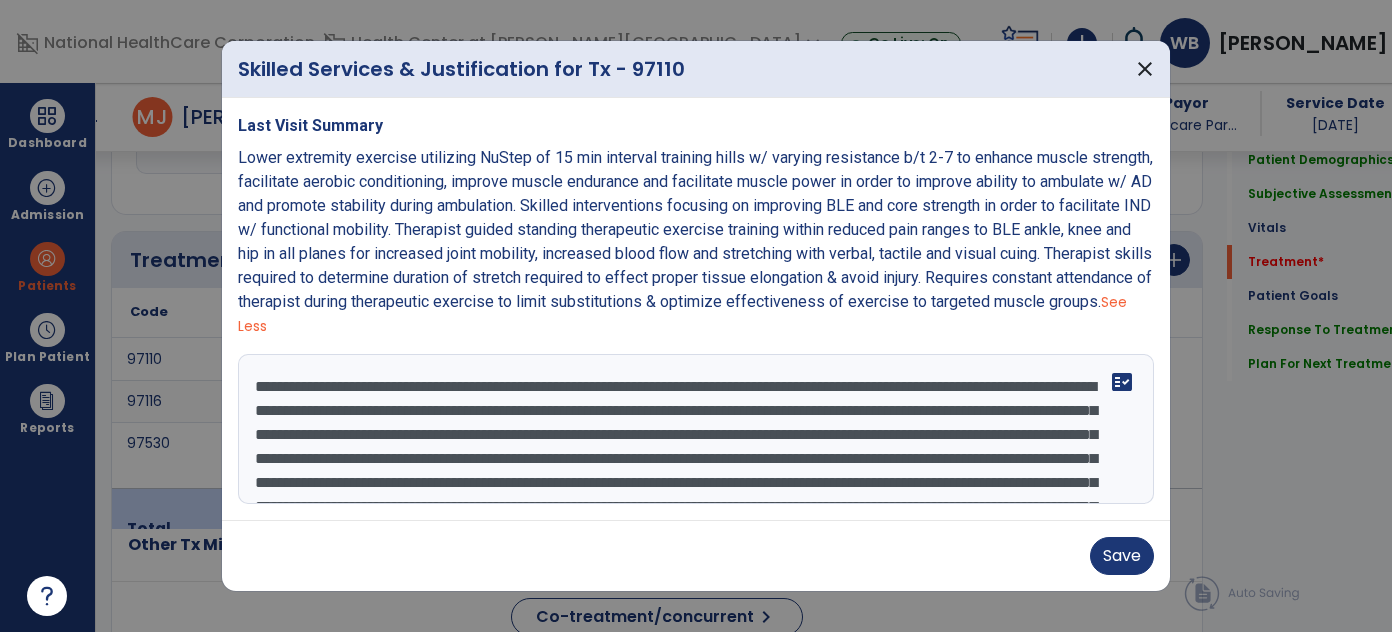 type on "**********" 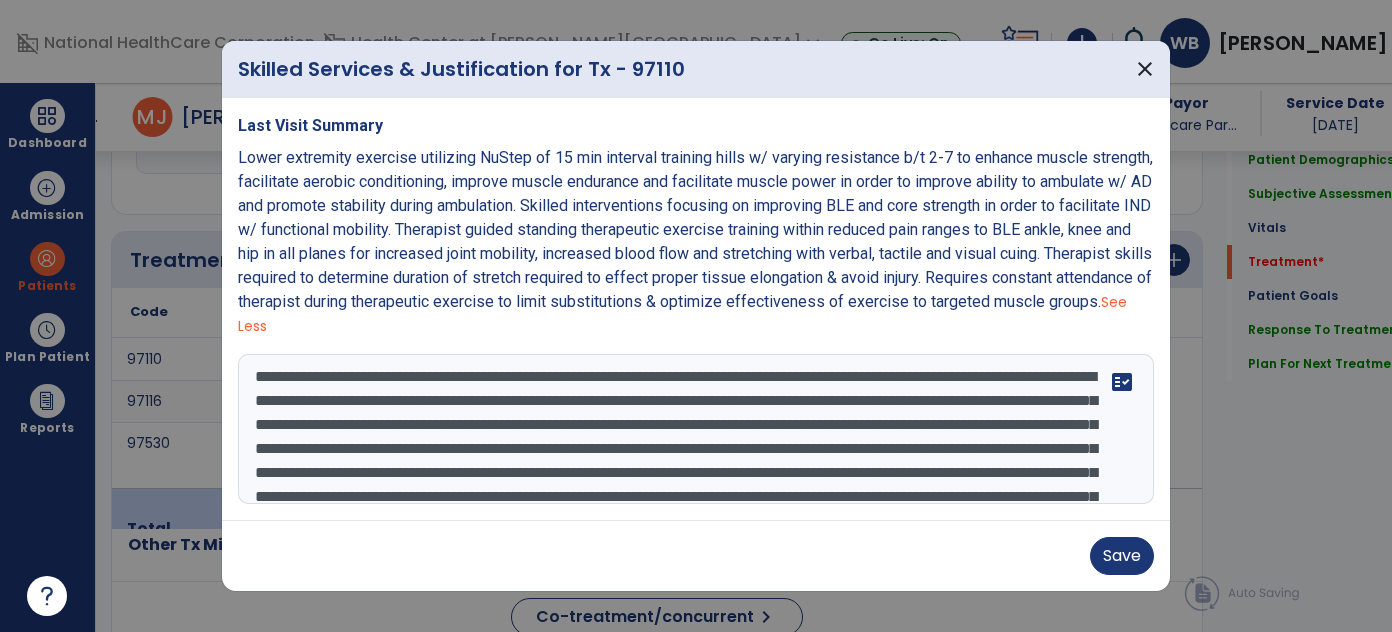 scroll, scrollTop: 22, scrollLeft: 0, axis: vertical 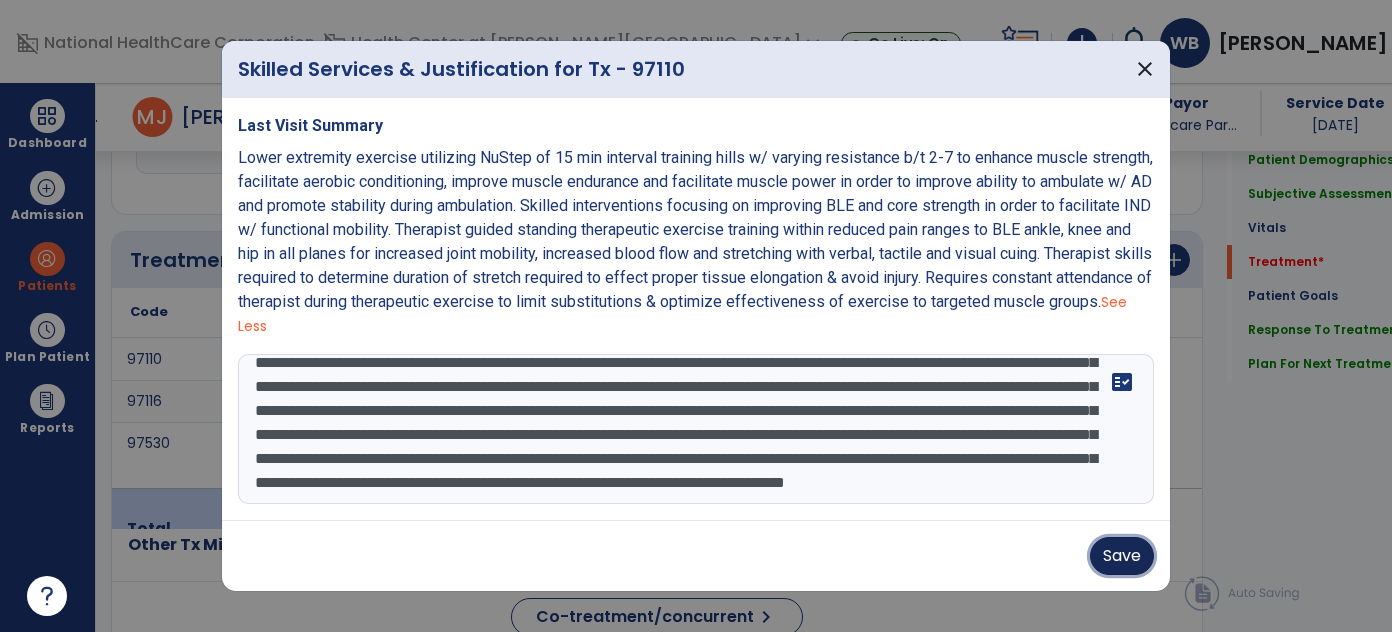 click on "Save" at bounding box center (1122, 556) 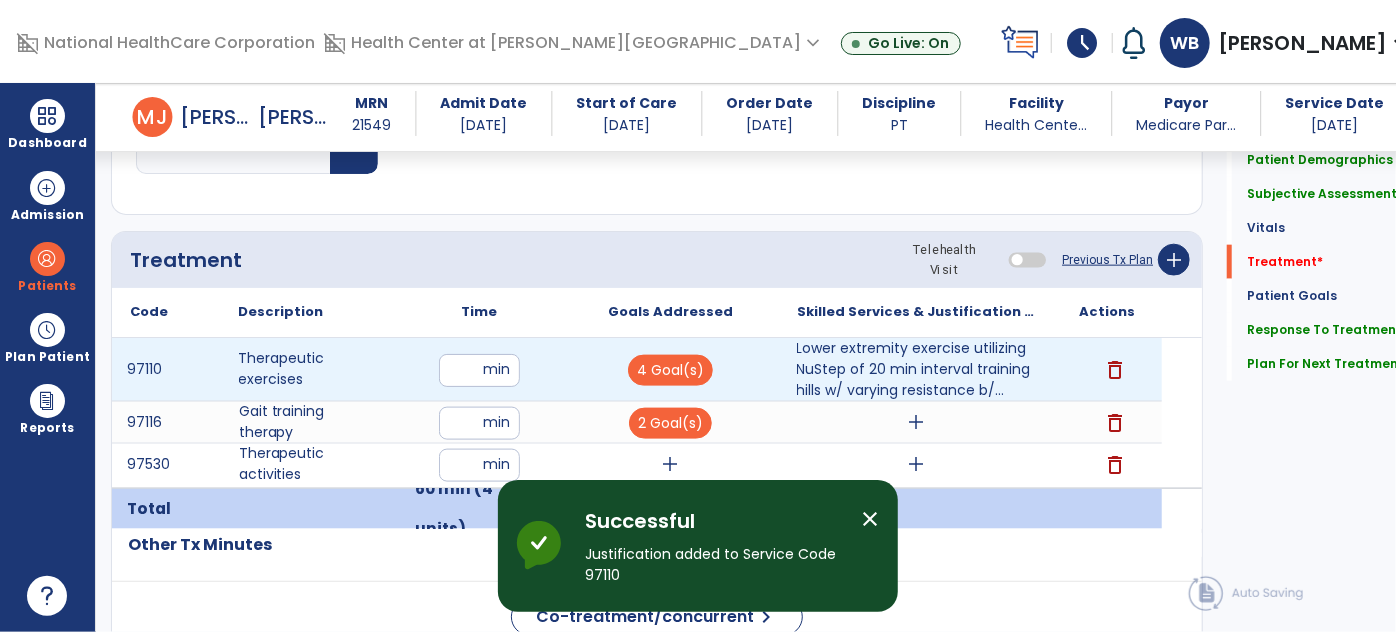 click on "**" at bounding box center [479, 370] 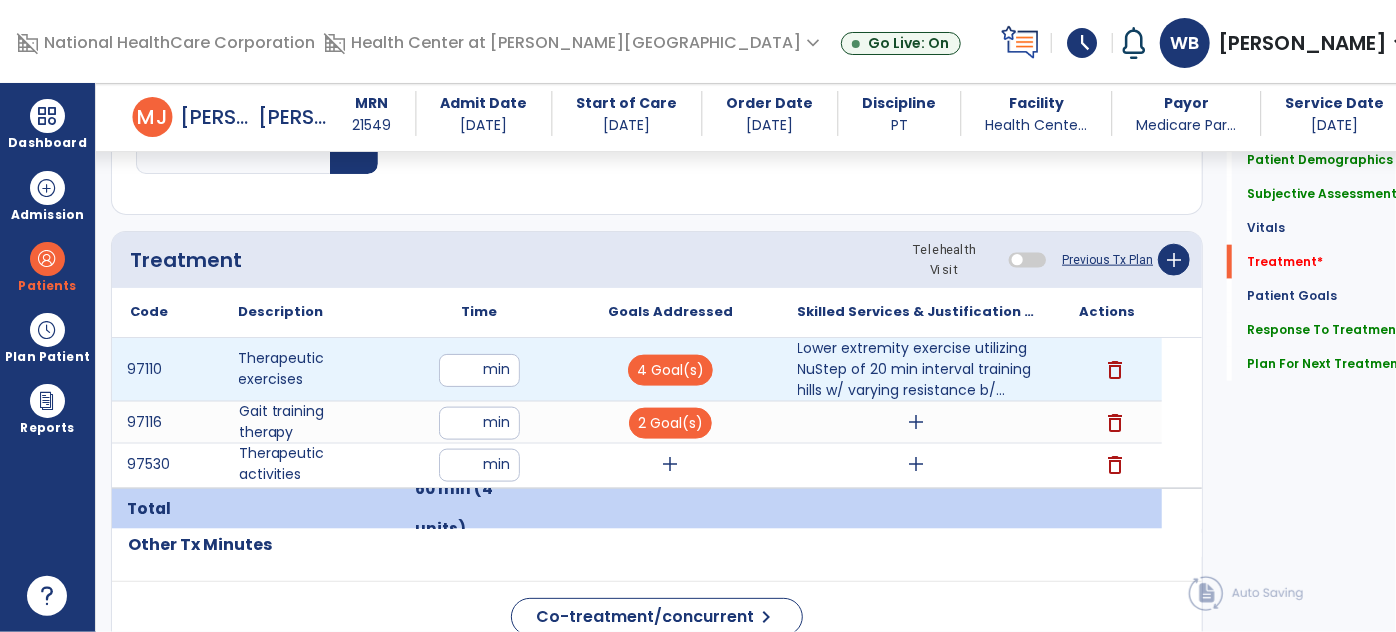 type on "*" 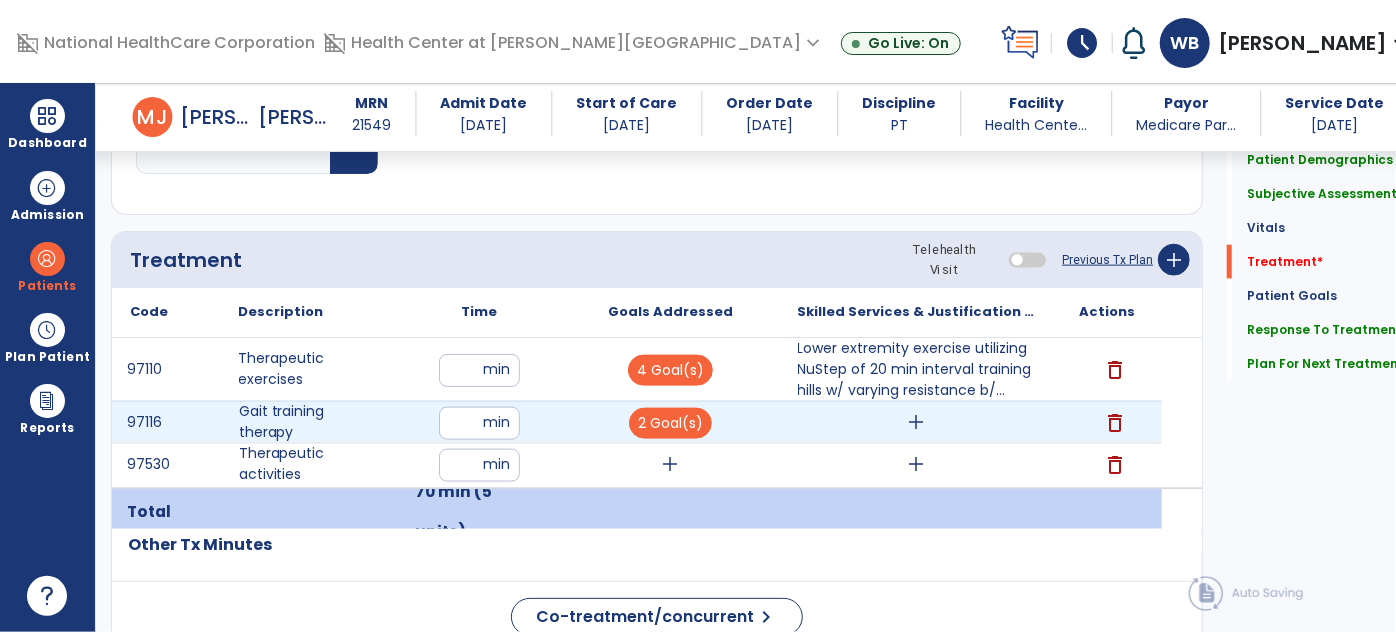click on "**" at bounding box center [479, 423] 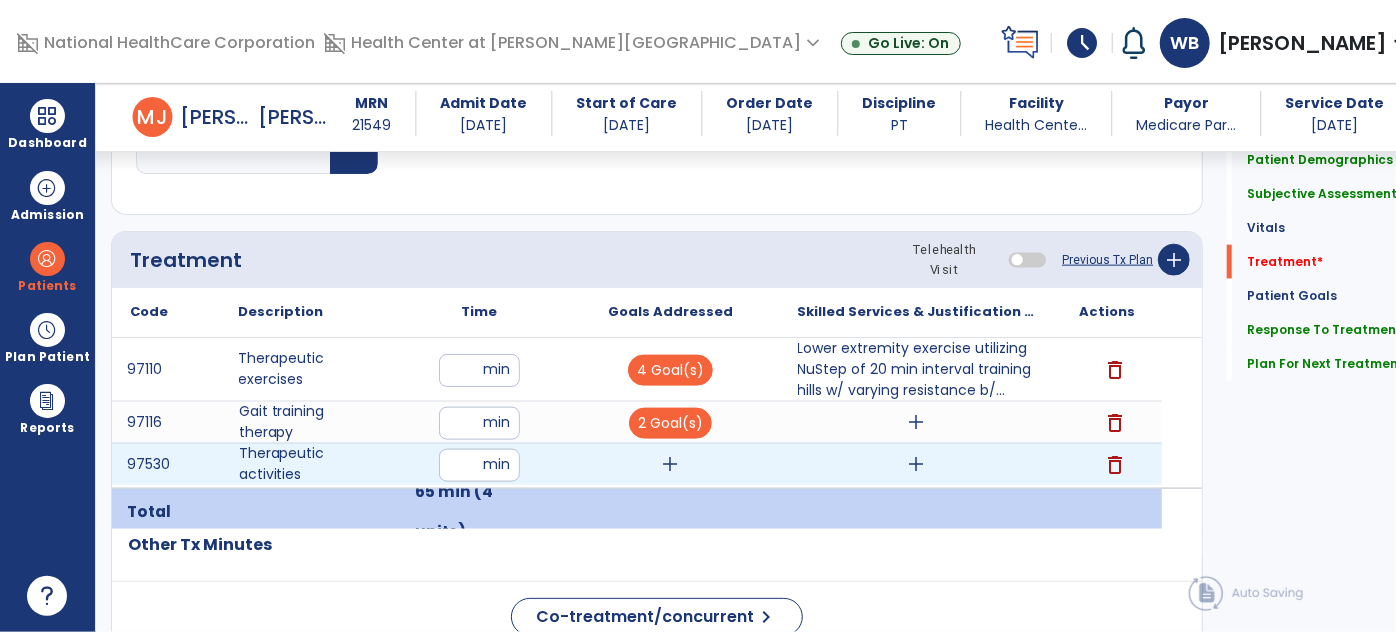 click on "97110  Therapeutic exercises  ** min  4 Goal(s)  Lower extremity exercise utilizing NuStep of 20 min interval training hills w/ varying resistance b/...  delete 97116  Gait training therapy  ** min  2 Goal(s) add delete 97530  Therapeutic activities  ** min add add delete" at bounding box center (637, 413) 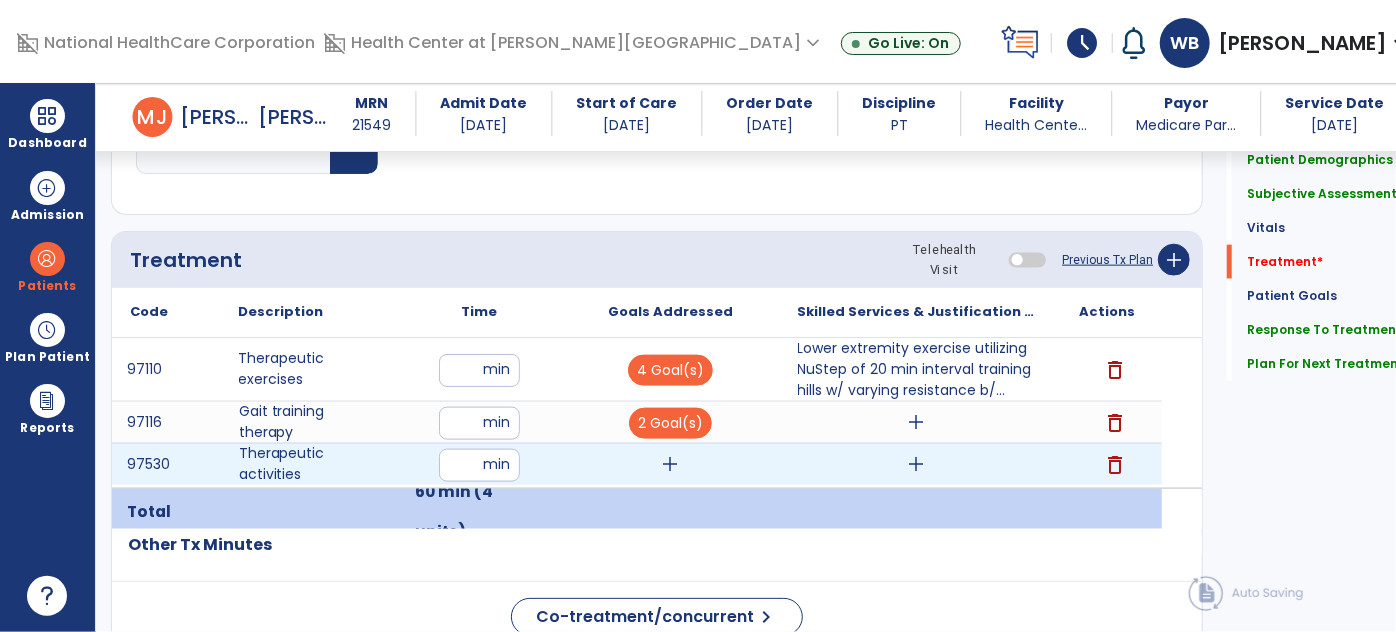 click on "add" at bounding box center [916, 464] 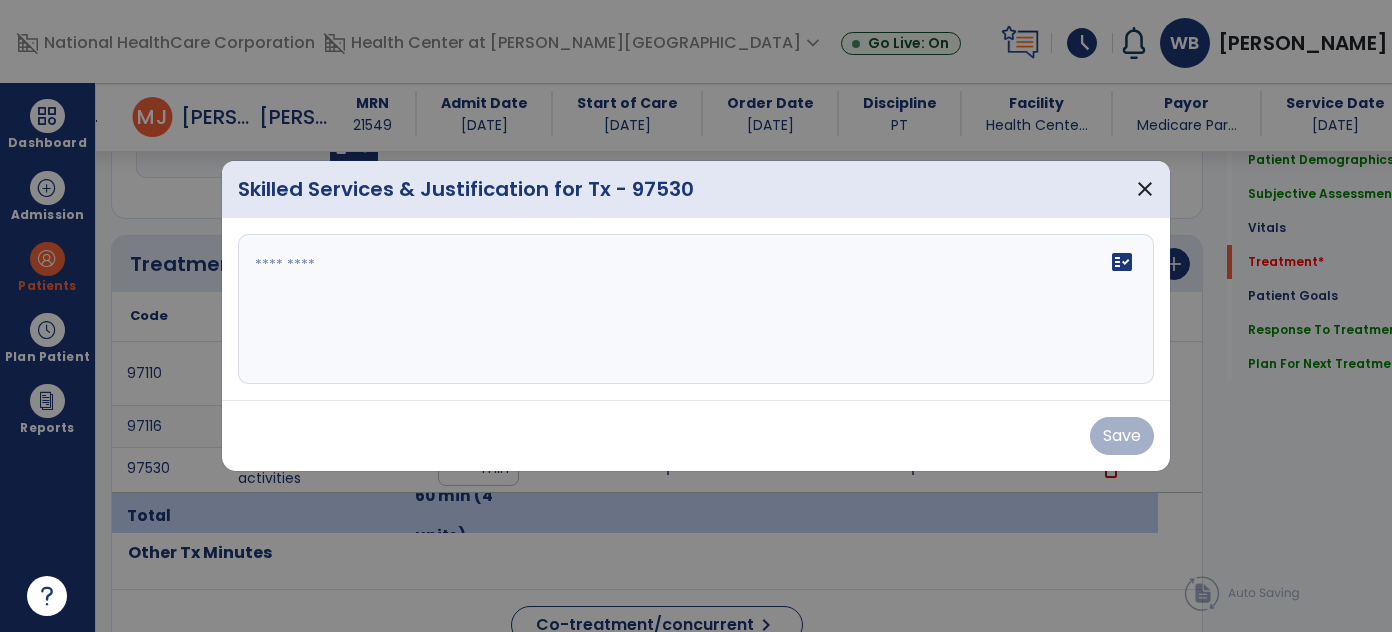 scroll, scrollTop: 1178, scrollLeft: 0, axis: vertical 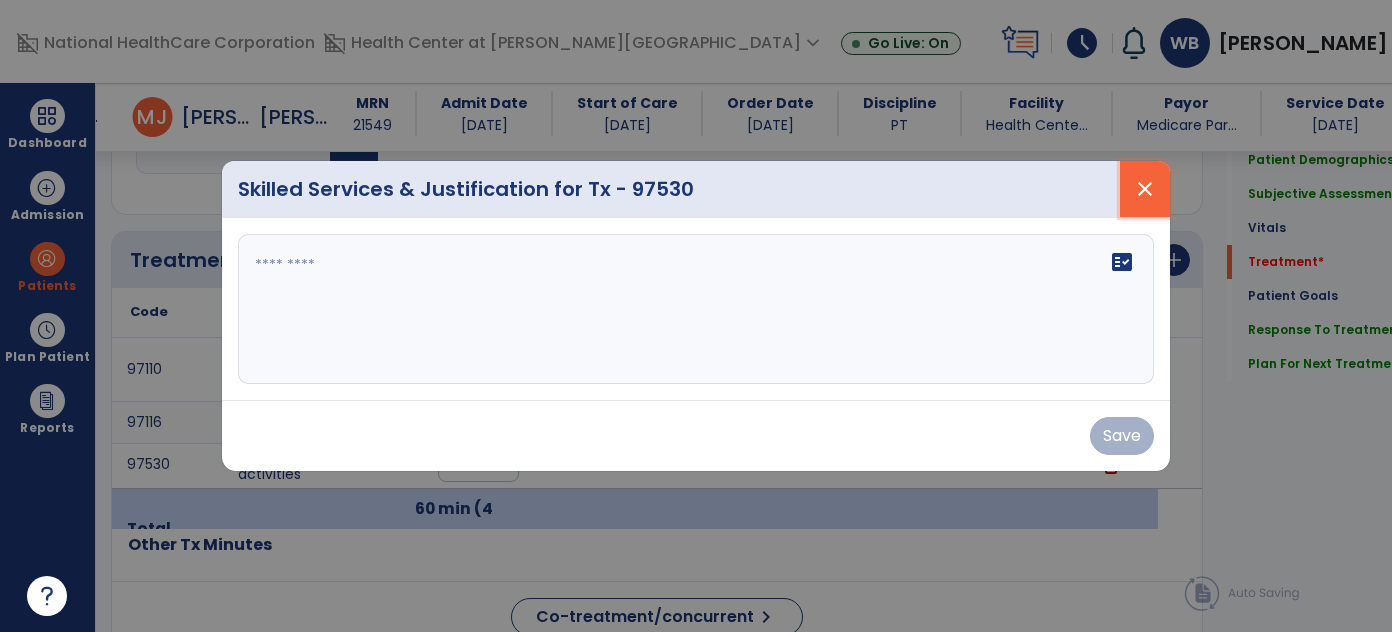 click on "close" at bounding box center [1145, 189] 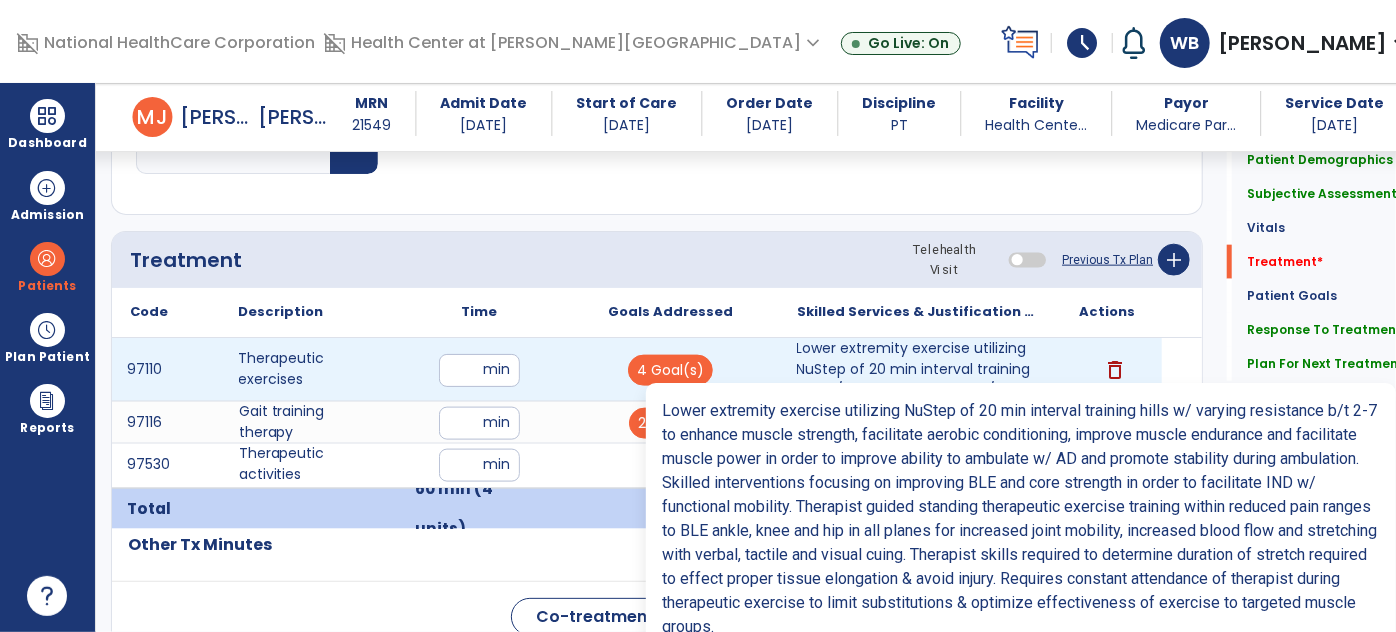 click on "Lower extremity exercise utilizing NuStep of 20 min interval training hills w/ varying resistance b/..." at bounding box center [916, 369] 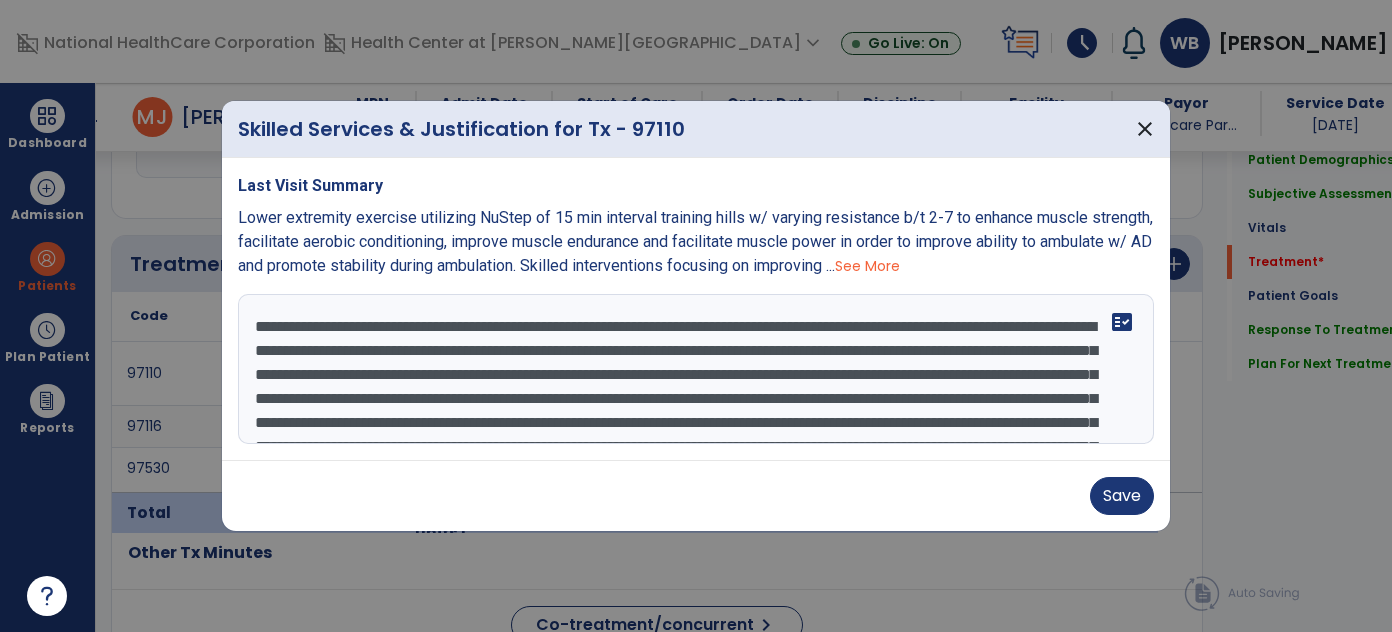scroll, scrollTop: 1178, scrollLeft: 0, axis: vertical 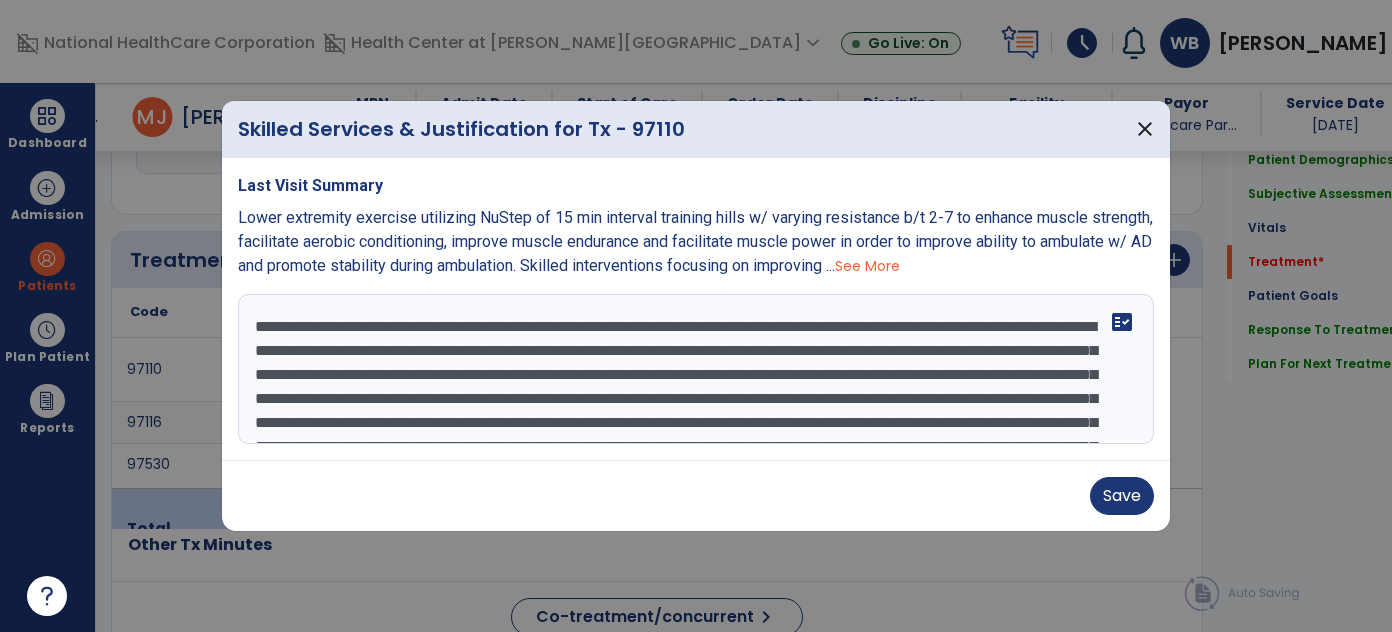 click on "**********" at bounding box center (696, 369) 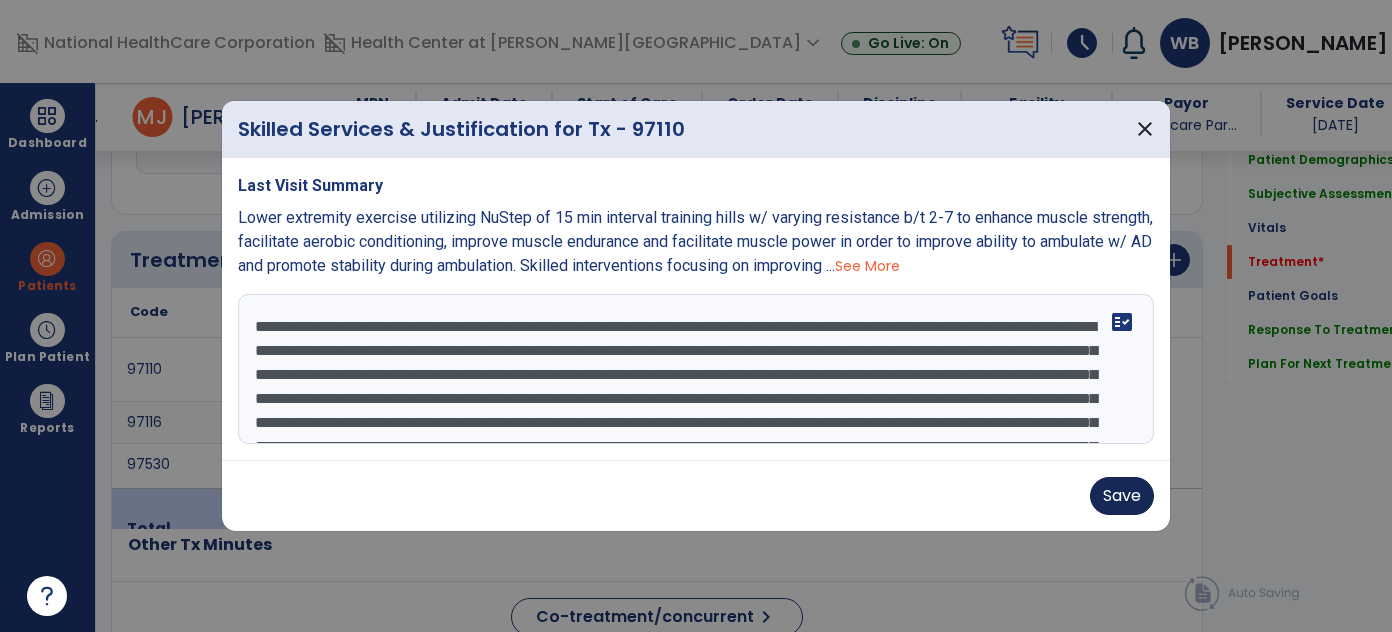 type on "**********" 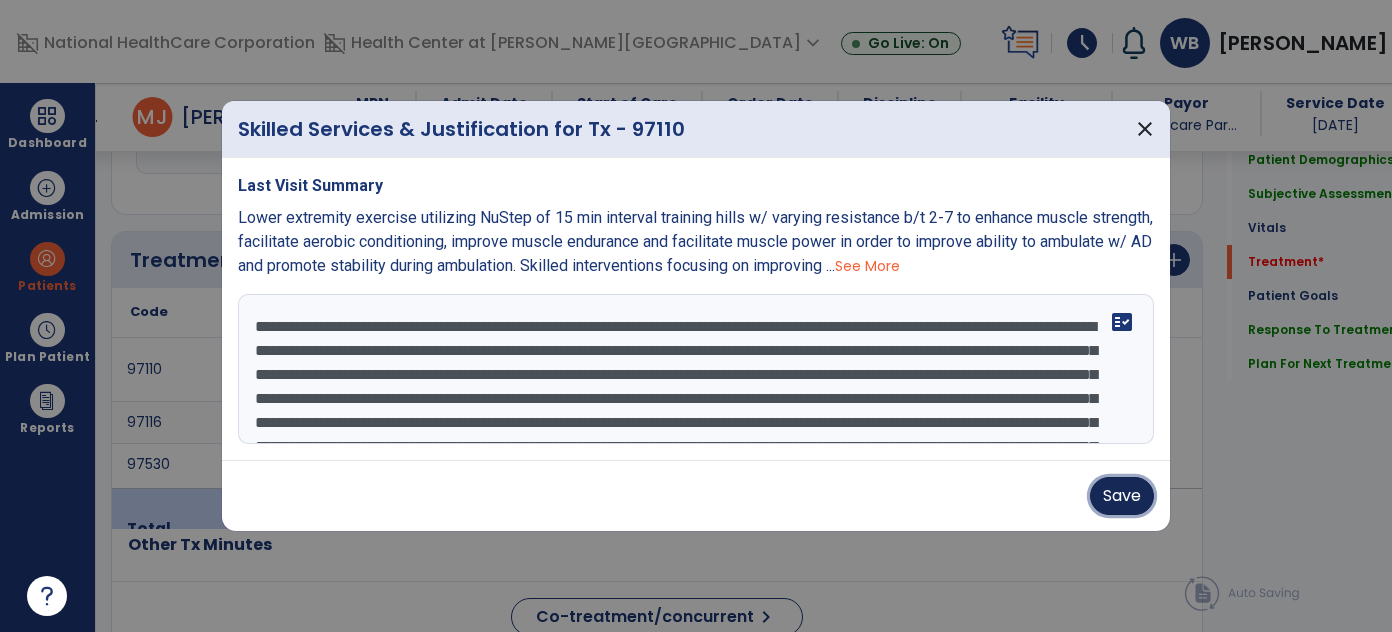 click on "Save" at bounding box center (1122, 496) 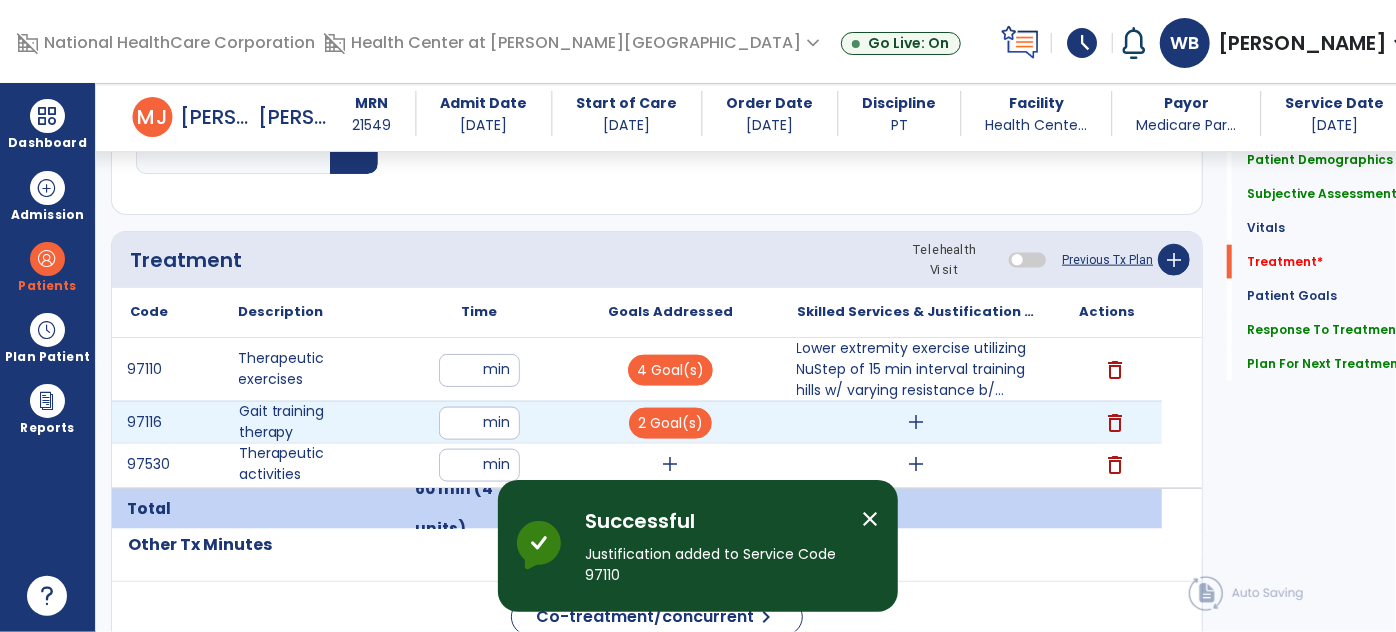 click on "add" at bounding box center (916, 422) 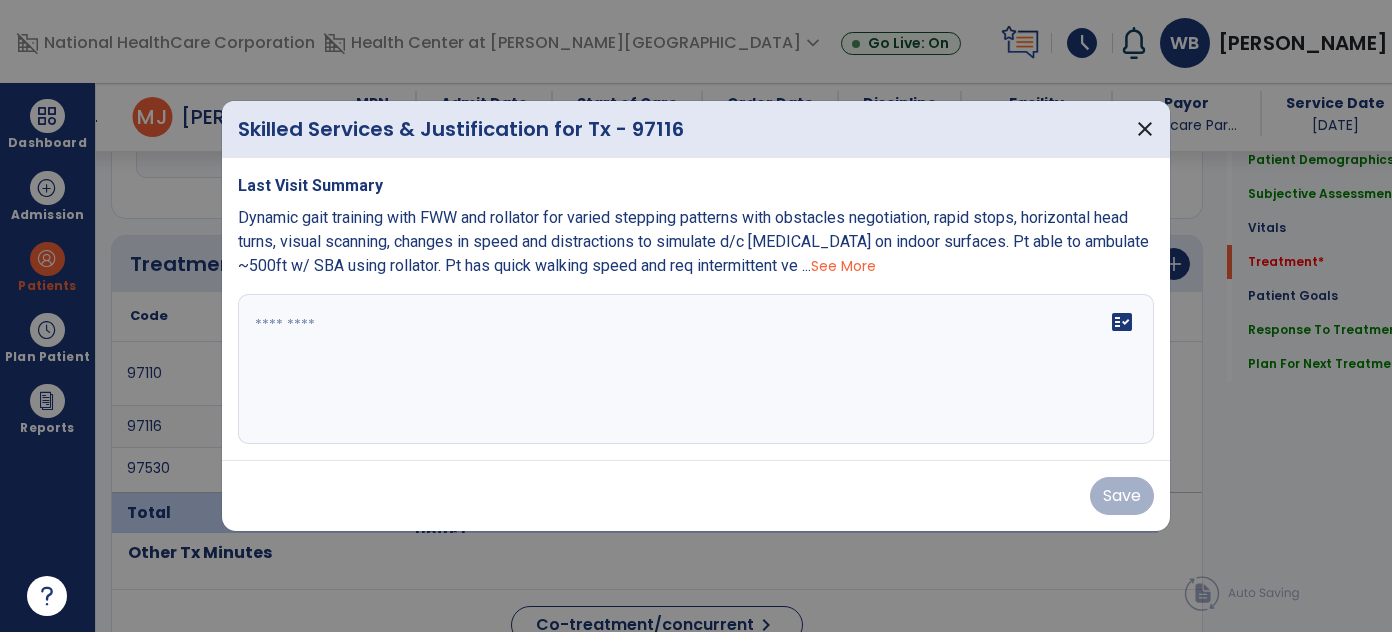 scroll 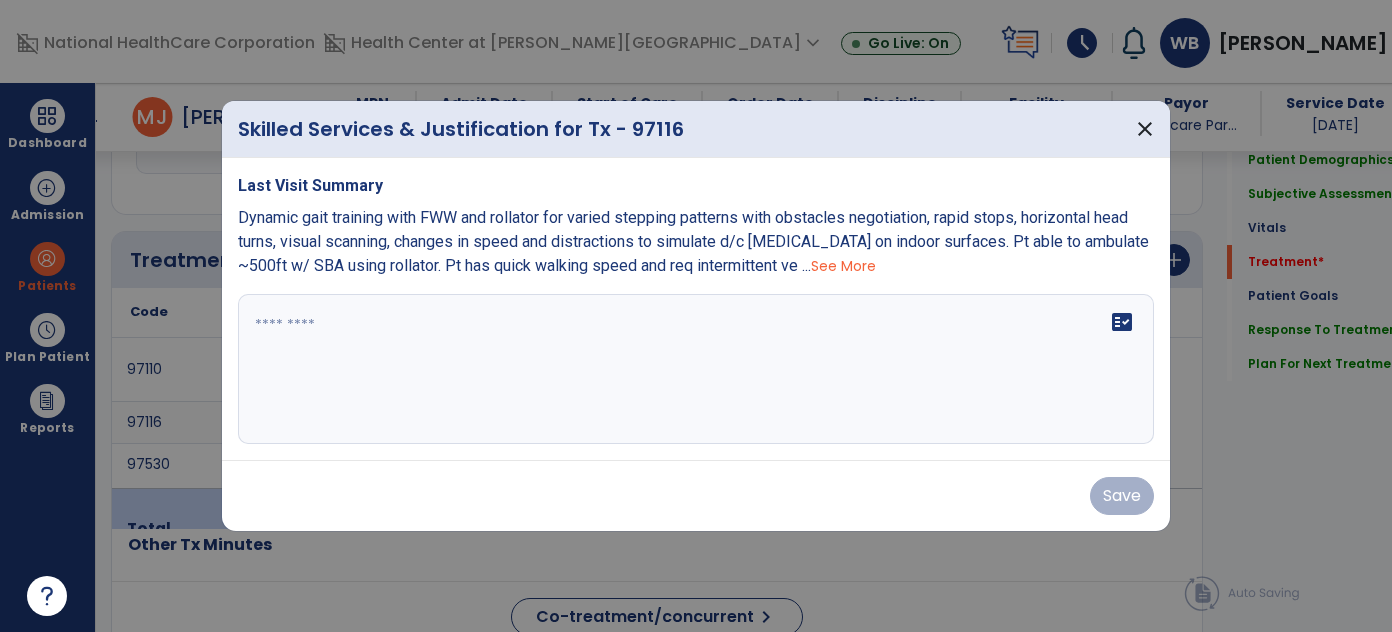 click on "See More" at bounding box center [843, 266] 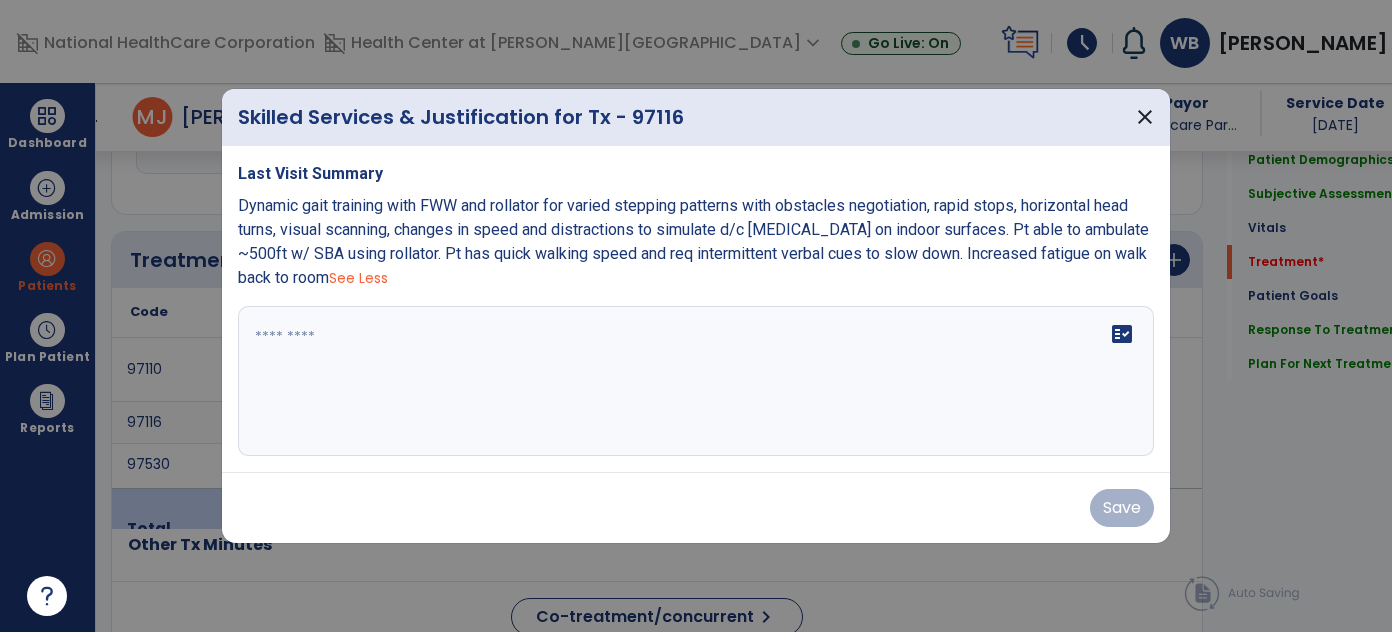 drag, startPoint x: 440, startPoint y: 280, endPoint x: 237, endPoint y: 204, distance: 216.76024 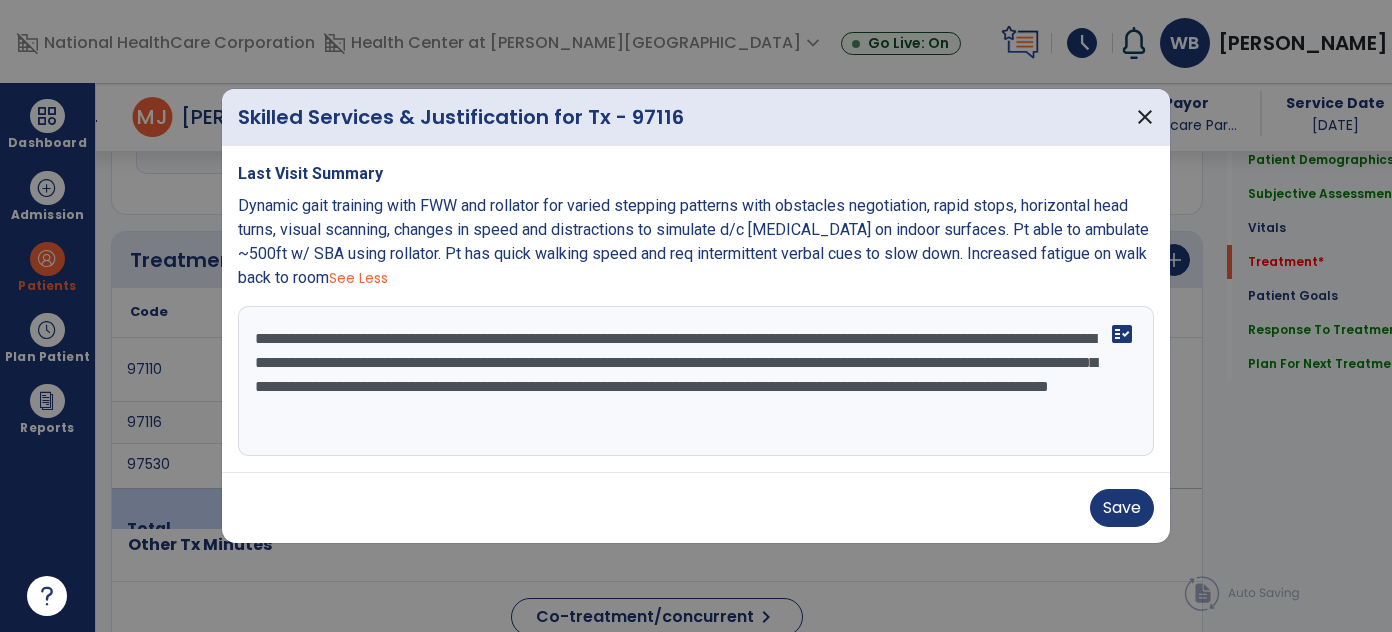 click on "**********" at bounding box center (694, 381) 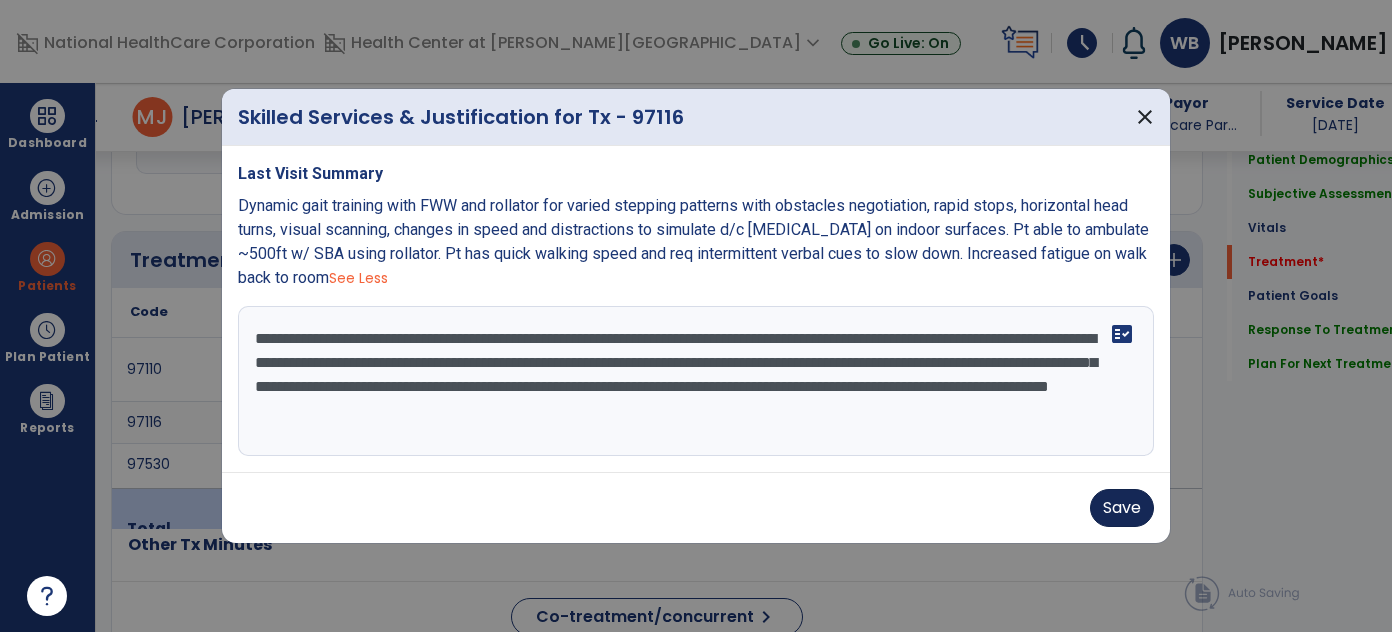 type on "**********" 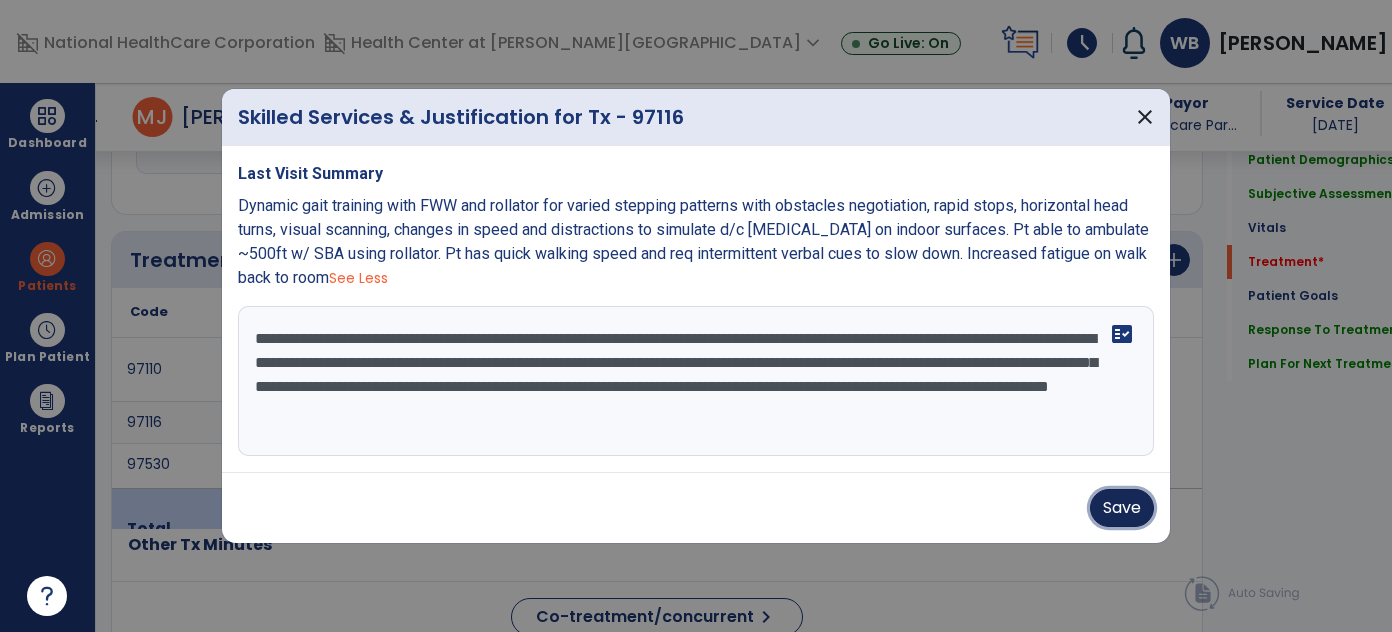 click on "Save" at bounding box center [1122, 508] 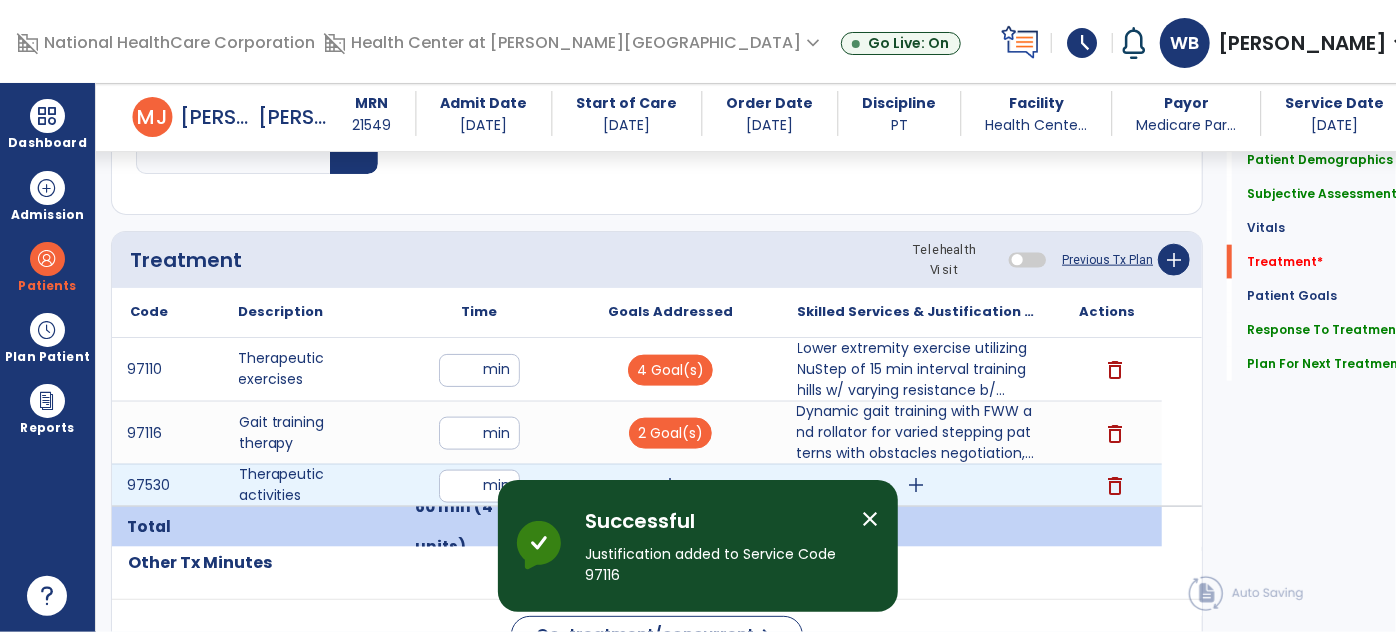 click on "add" at bounding box center [916, 485] 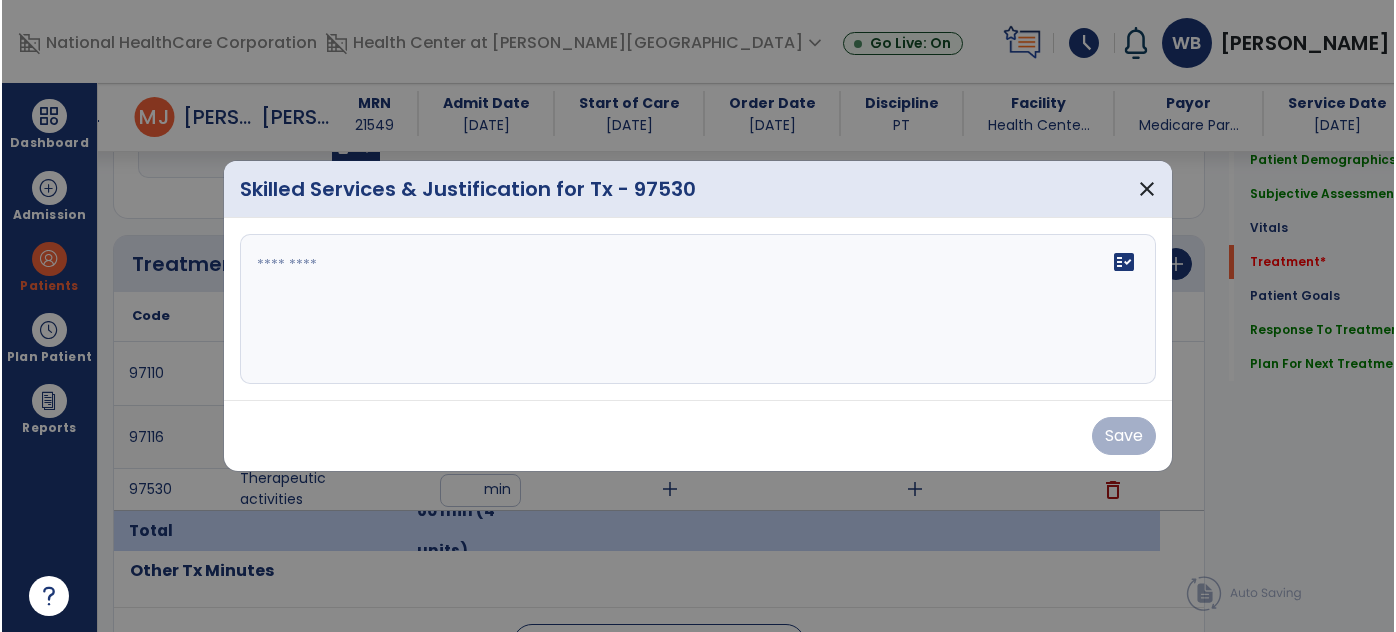 scroll, scrollTop: 1178, scrollLeft: 0, axis: vertical 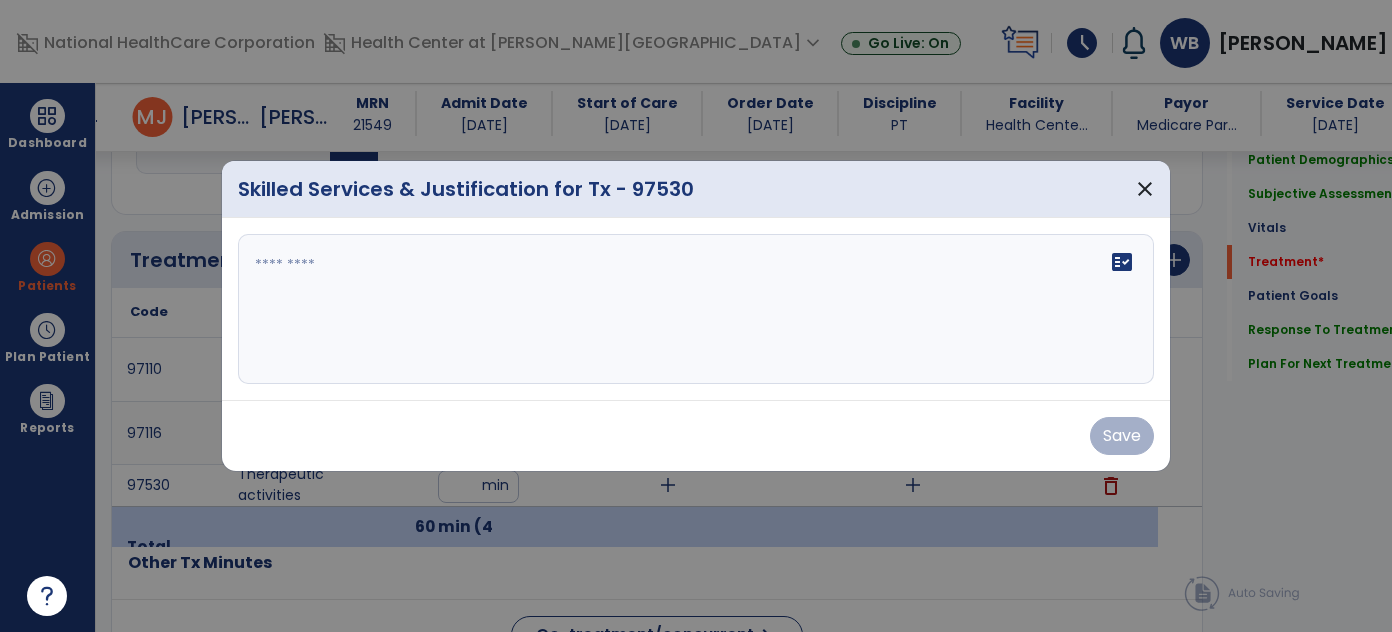 click on "fact_check" at bounding box center [696, 309] 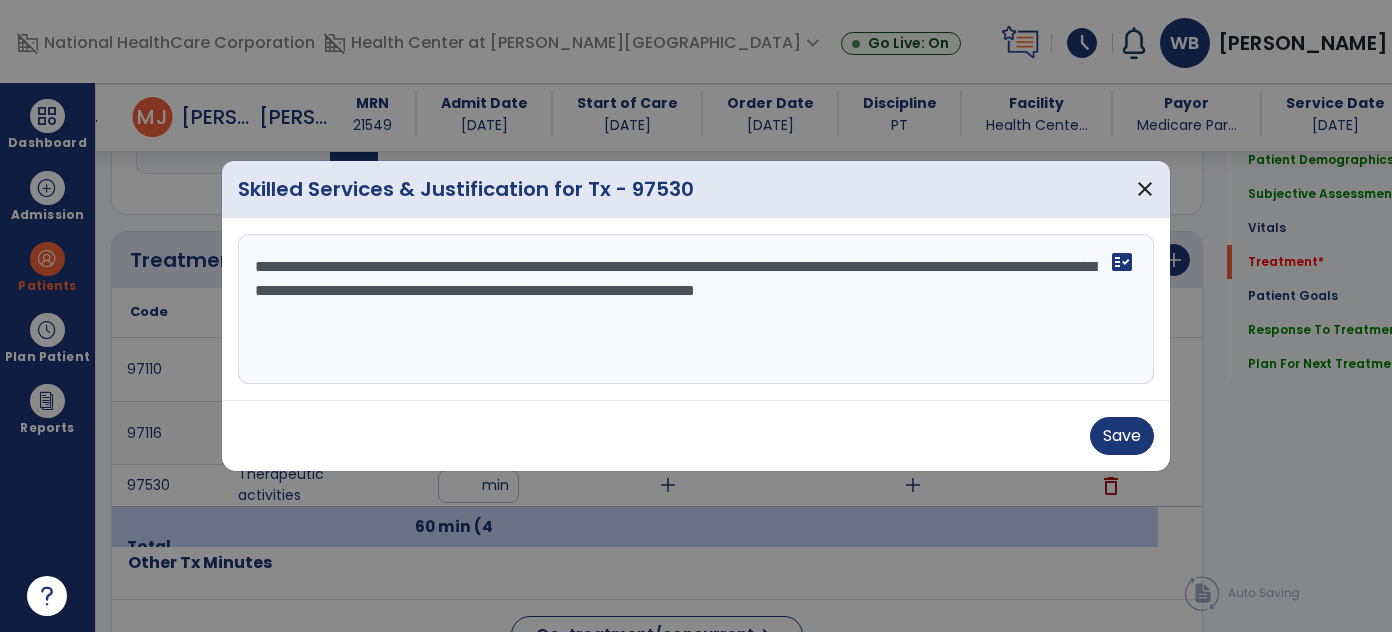 type on "**********" 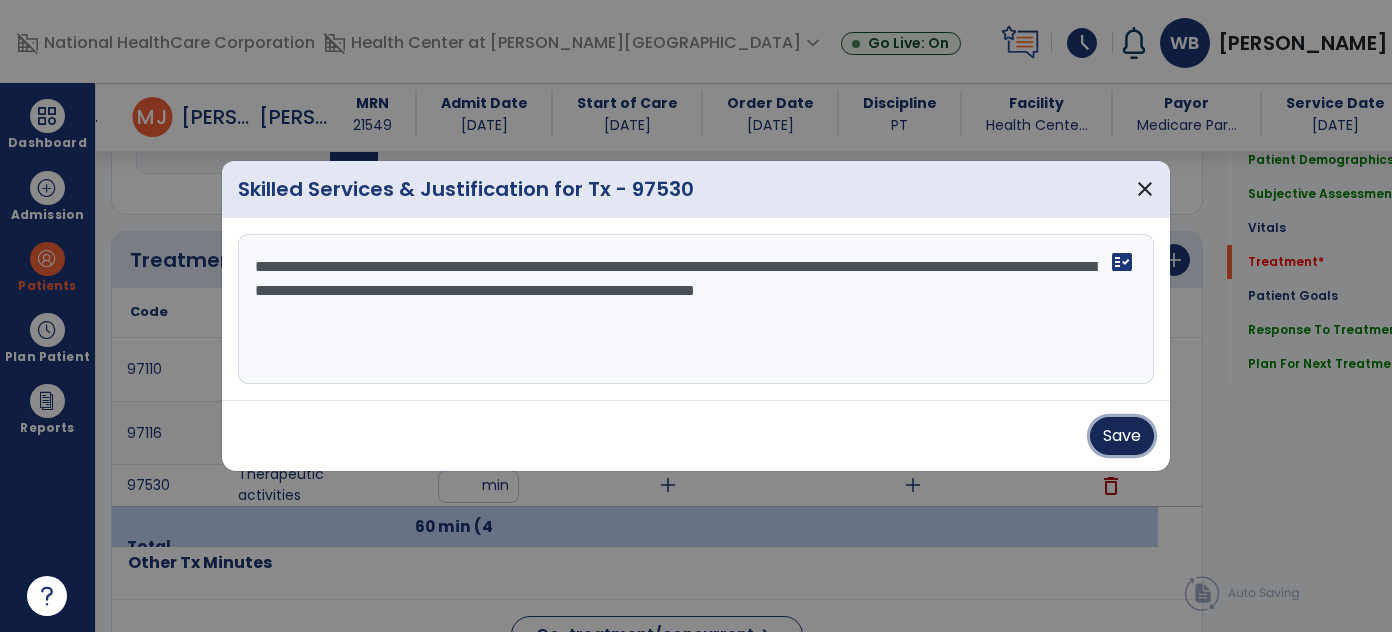 click on "Save" at bounding box center (1122, 436) 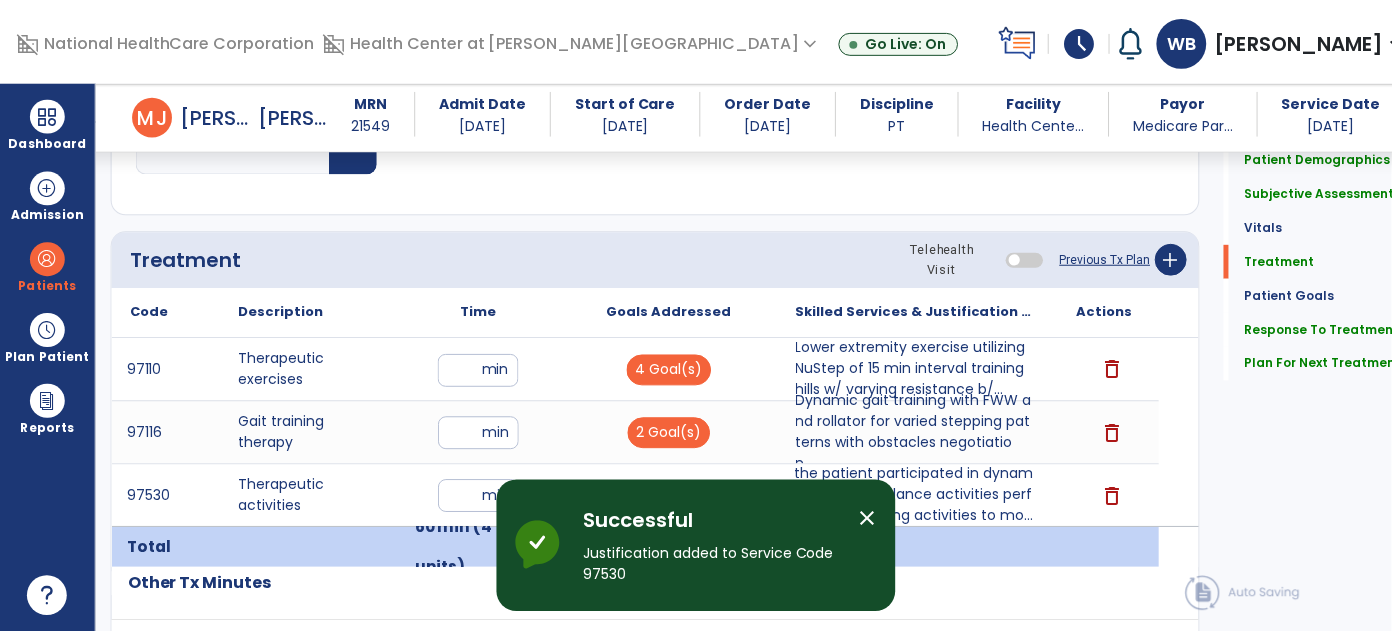 scroll, scrollTop: 2550, scrollLeft: 0, axis: vertical 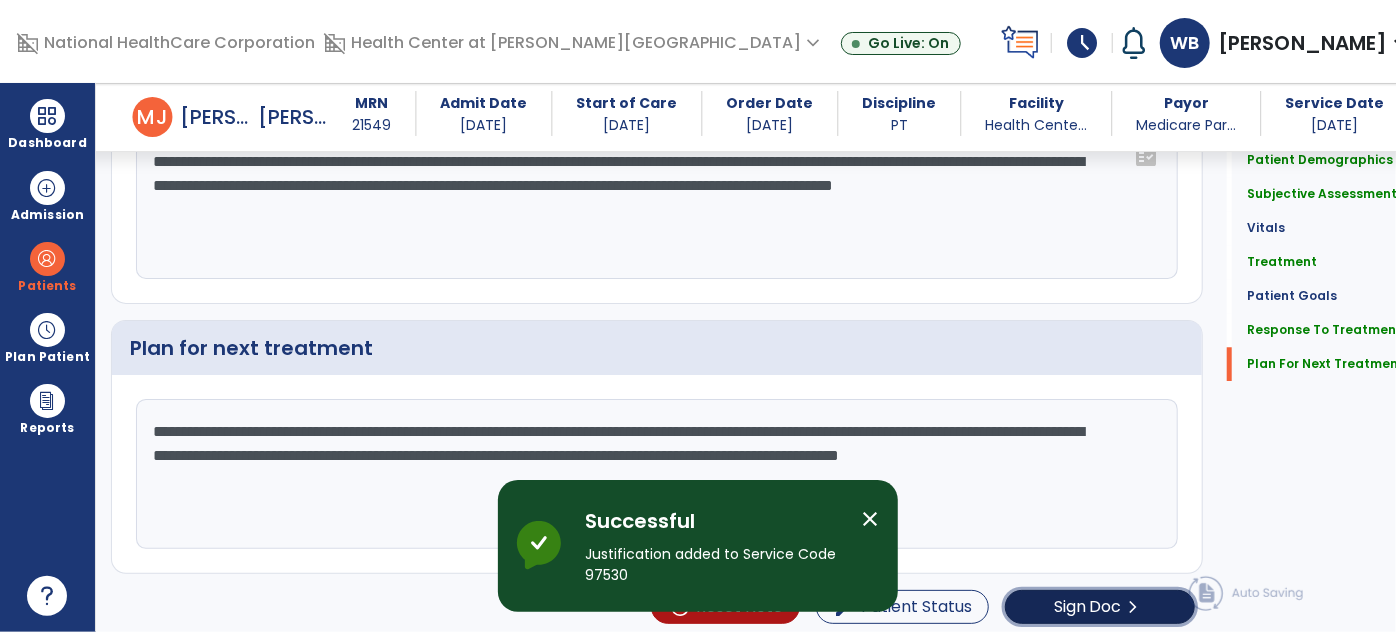 click on "chevron_right" 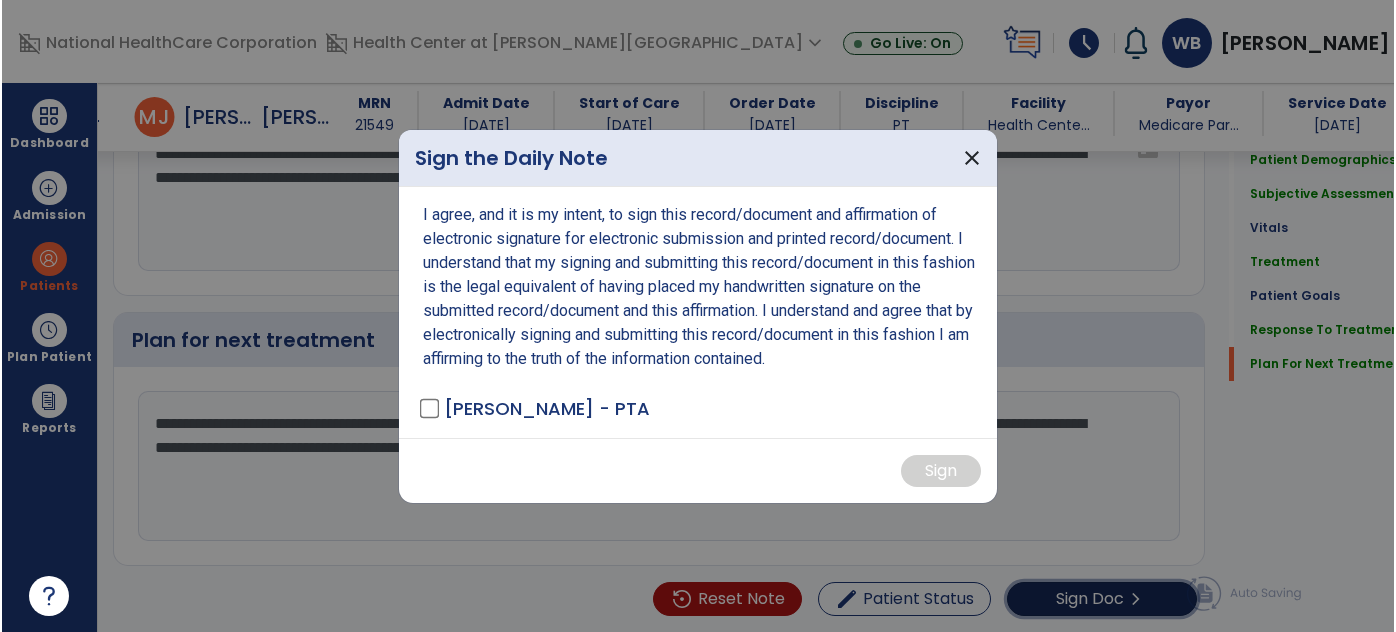 scroll, scrollTop: 2550, scrollLeft: 0, axis: vertical 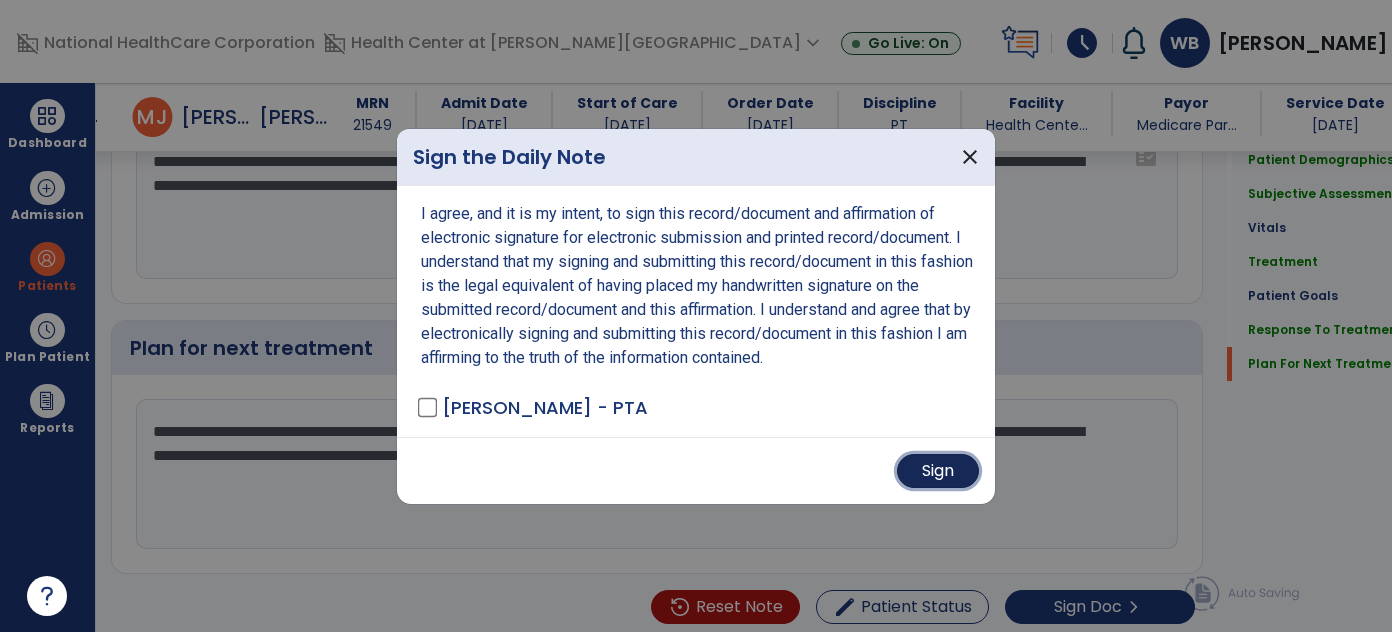 click on "Sign" at bounding box center (938, 471) 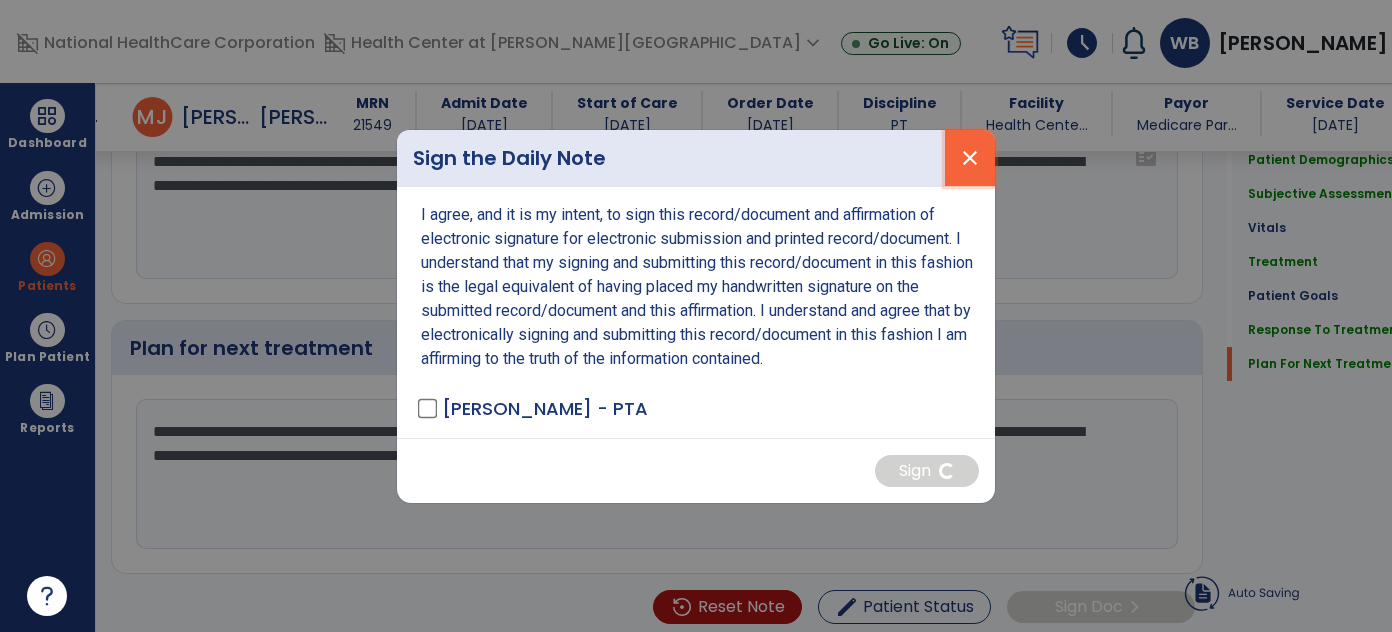 click on "close" at bounding box center [970, 158] 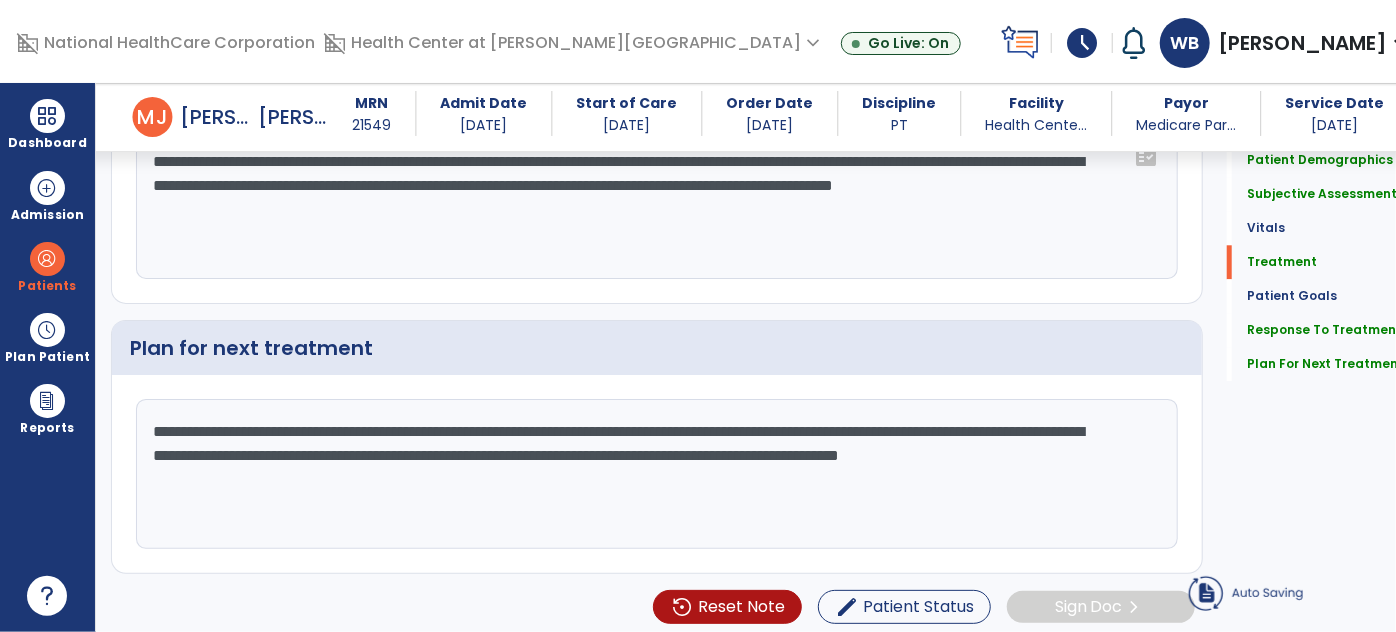 scroll, scrollTop: 0, scrollLeft: 0, axis: both 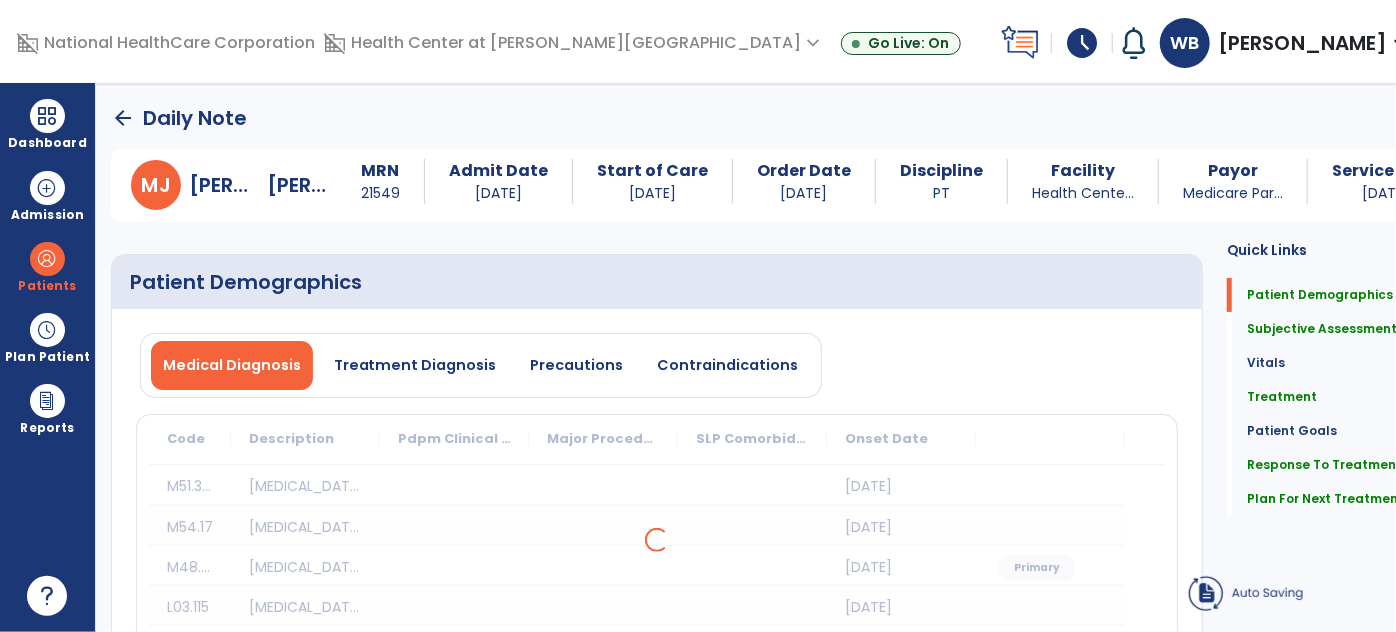 click on "arrow_back" 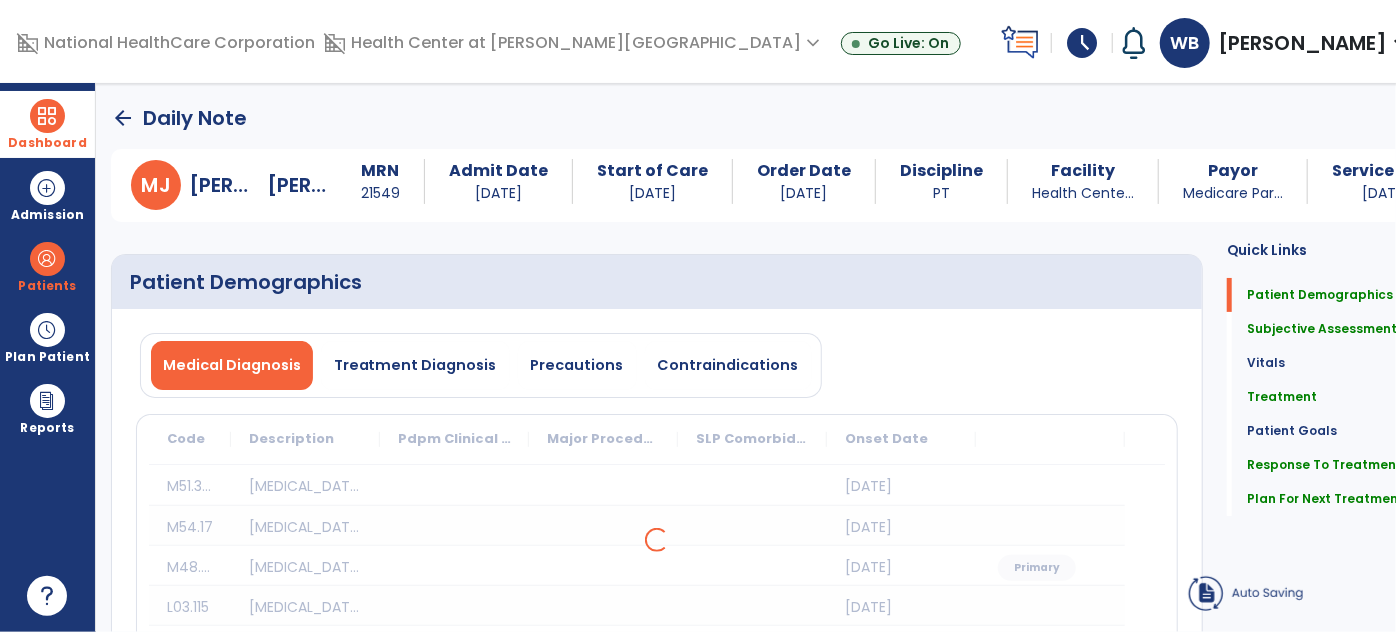click at bounding box center (47, 116) 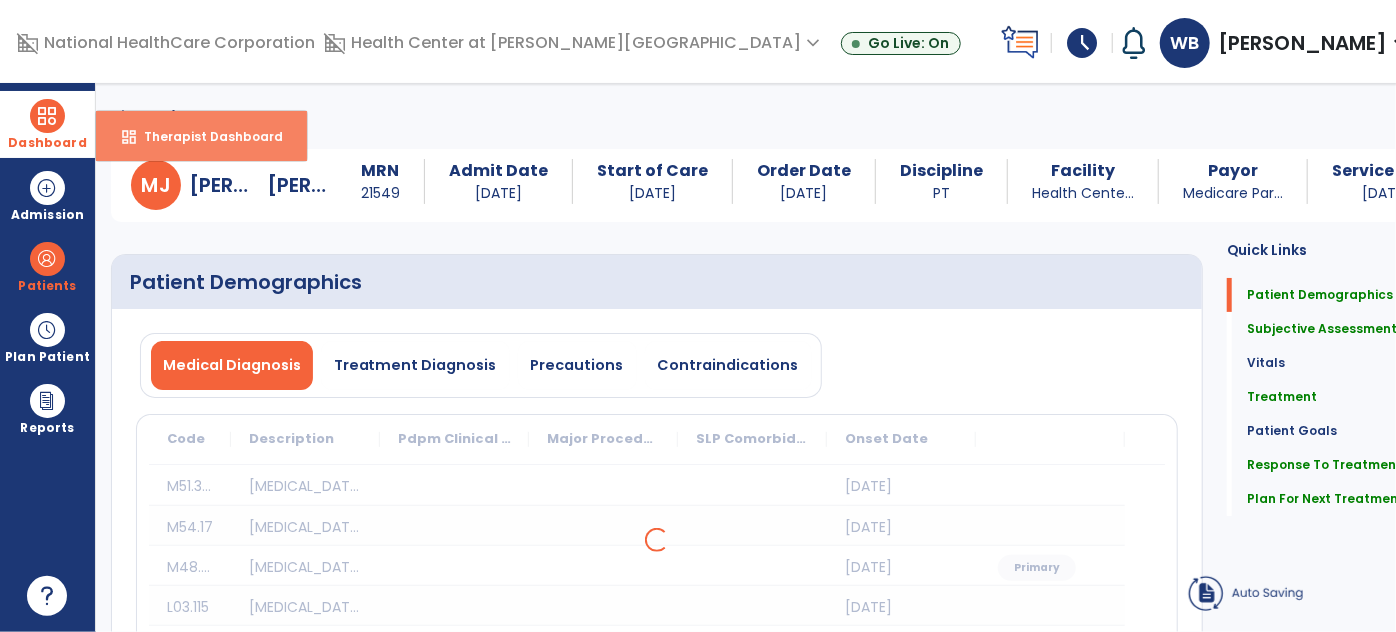 click on "dashboard  Therapist Dashboard" at bounding box center (201, 136) 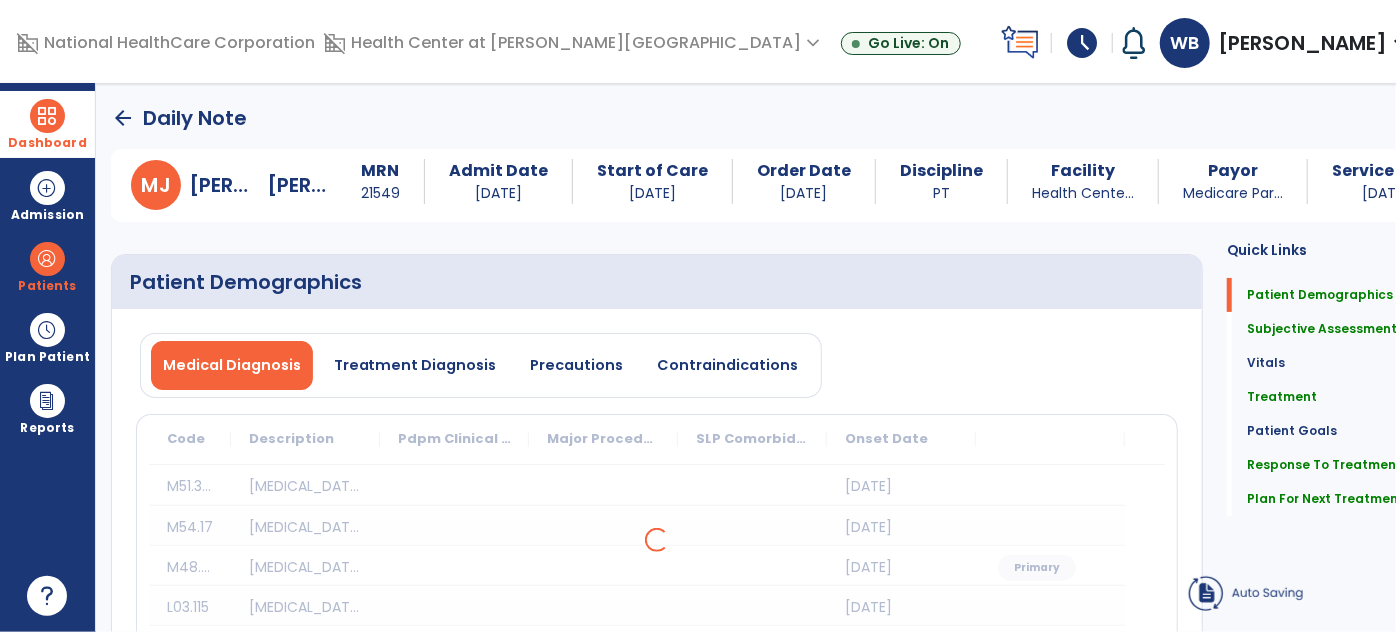 click on "arrow_back" 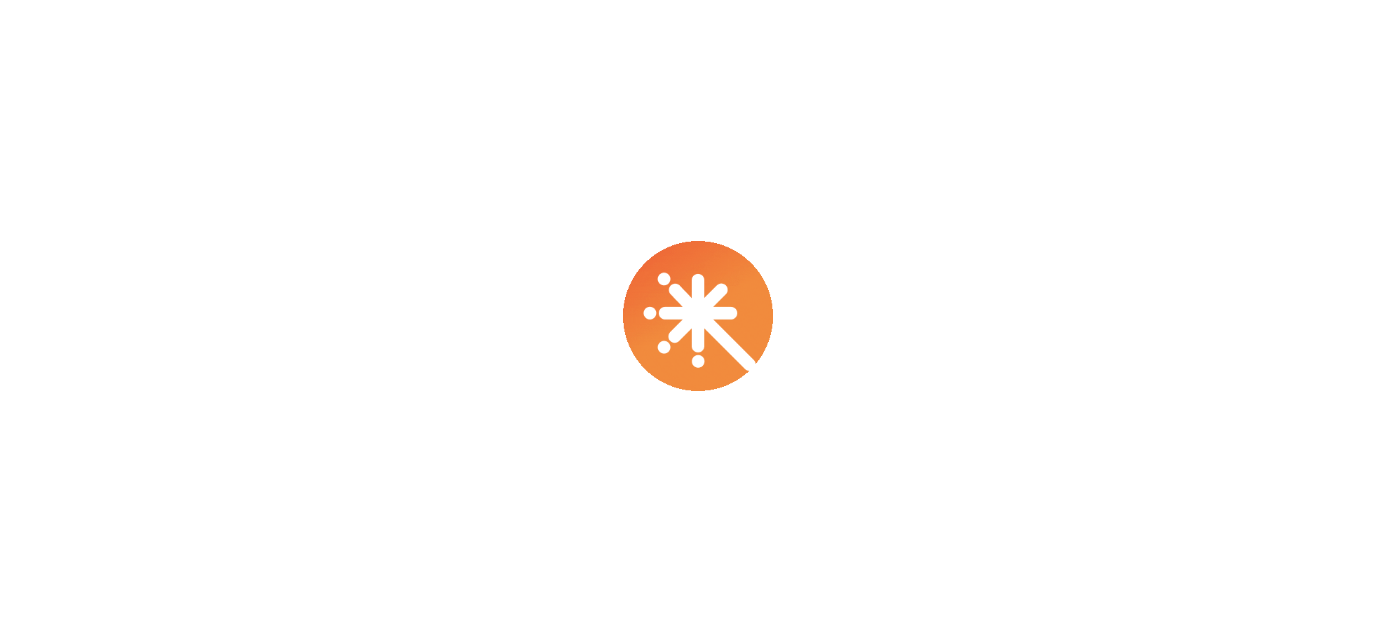 scroll, scrollTop: 0, scrollLeft: 0, axis: both 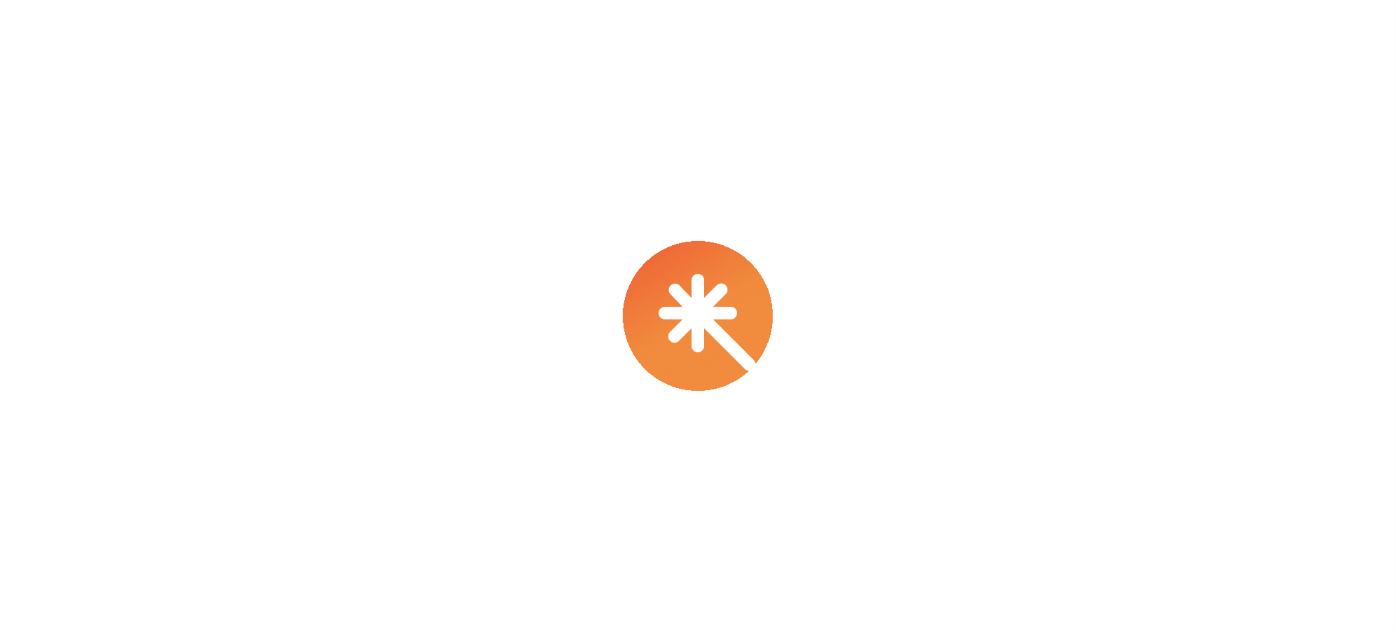 select on "****" 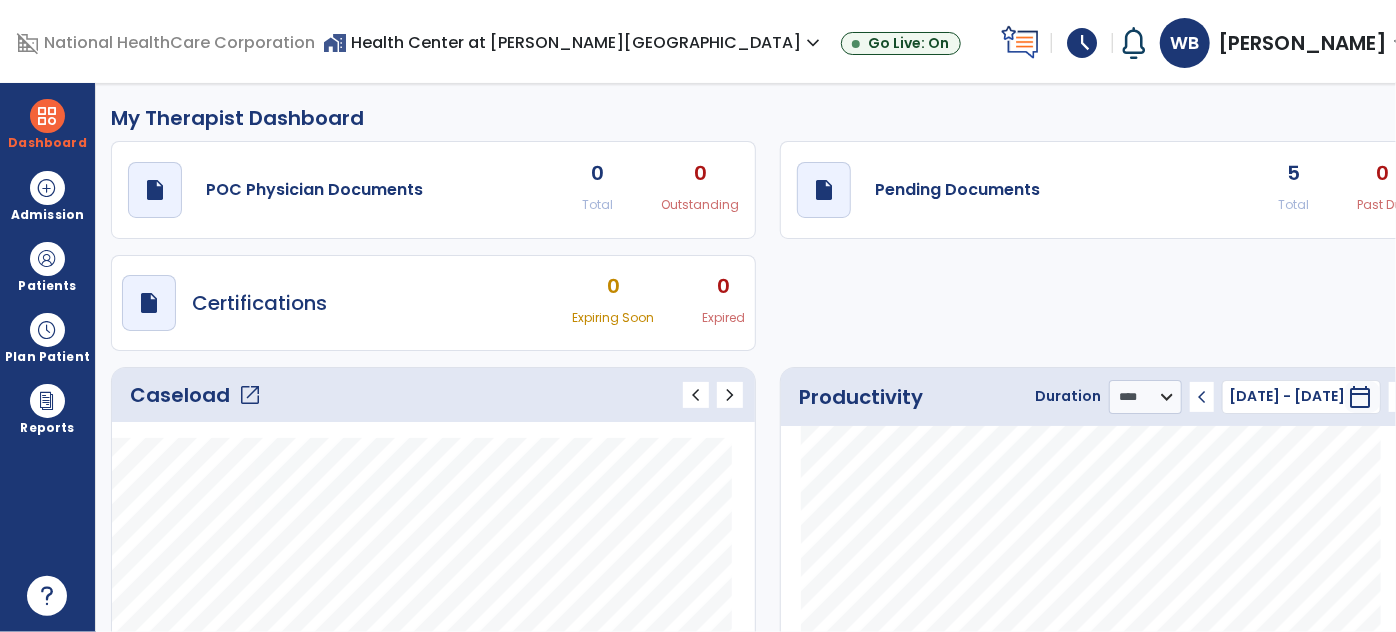 click on "open_in_new" 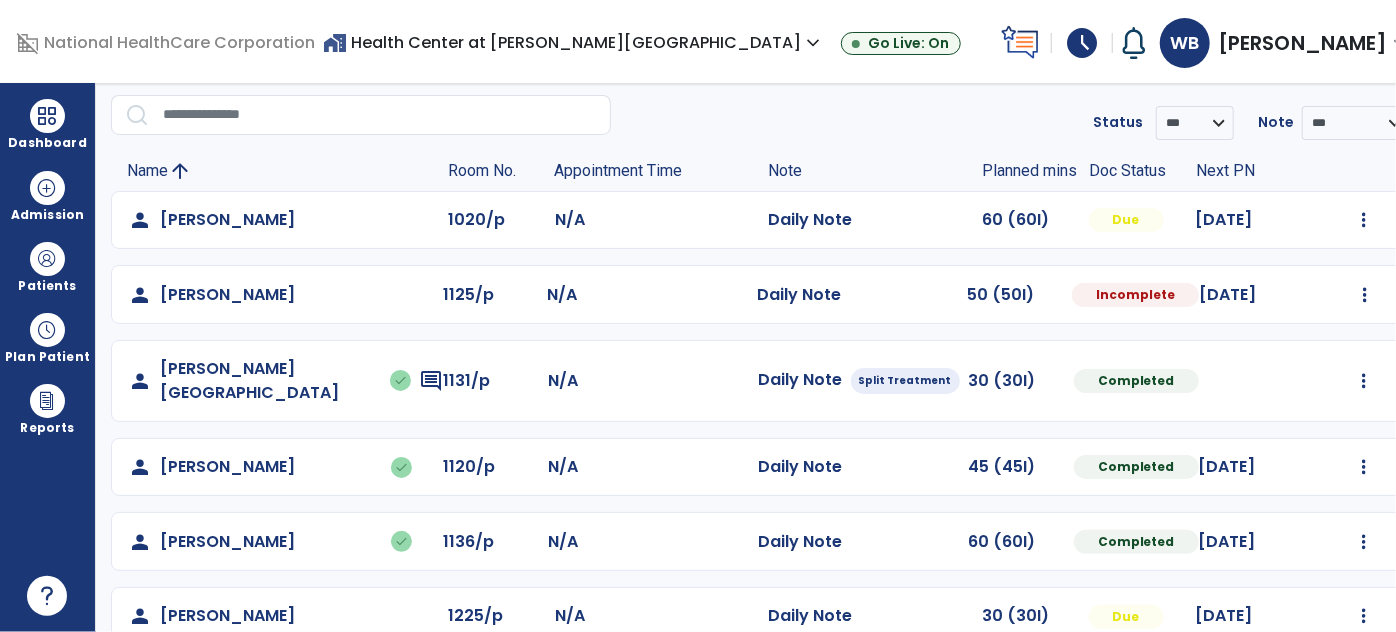 scroll, scrollTop: 0, scrollLeft: 0, axis: both 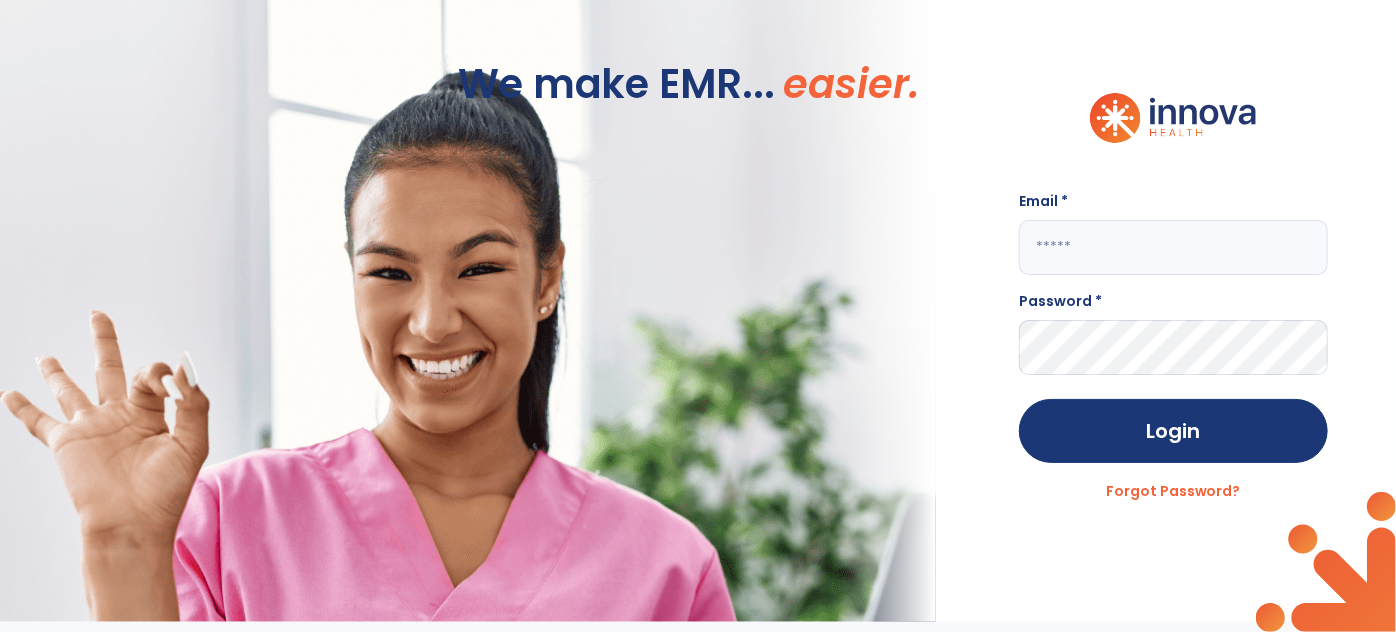 type on "**********" 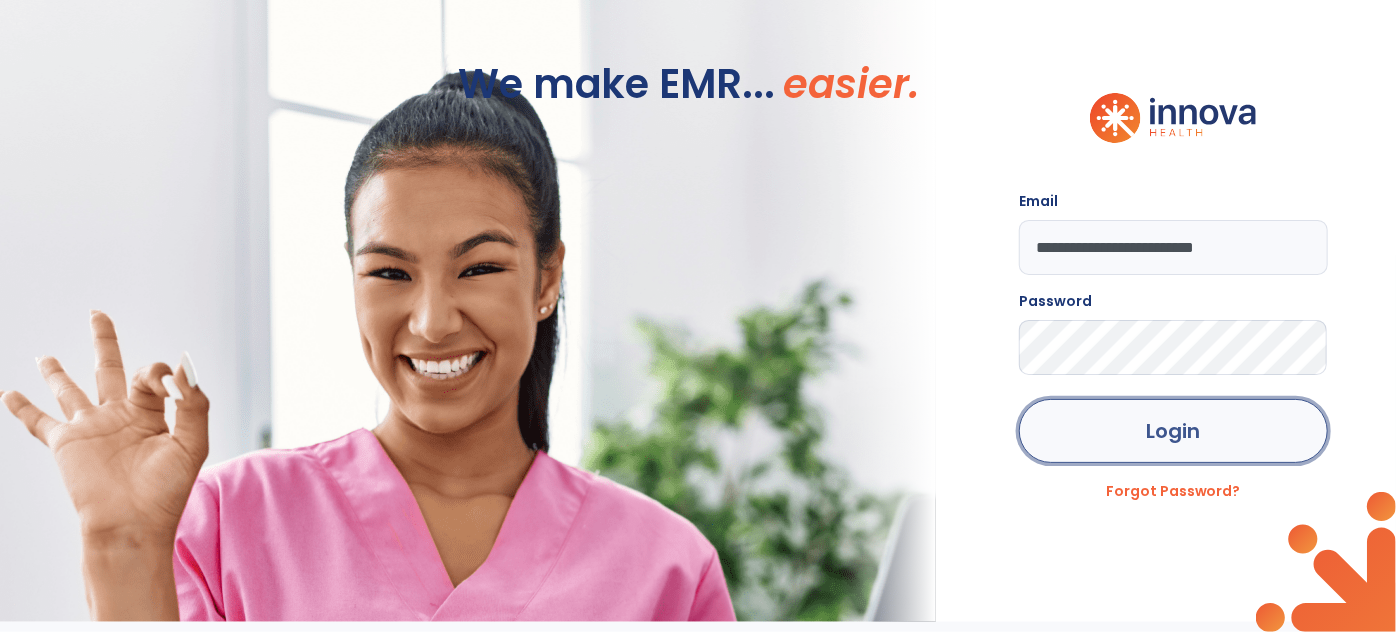 click on "Login" 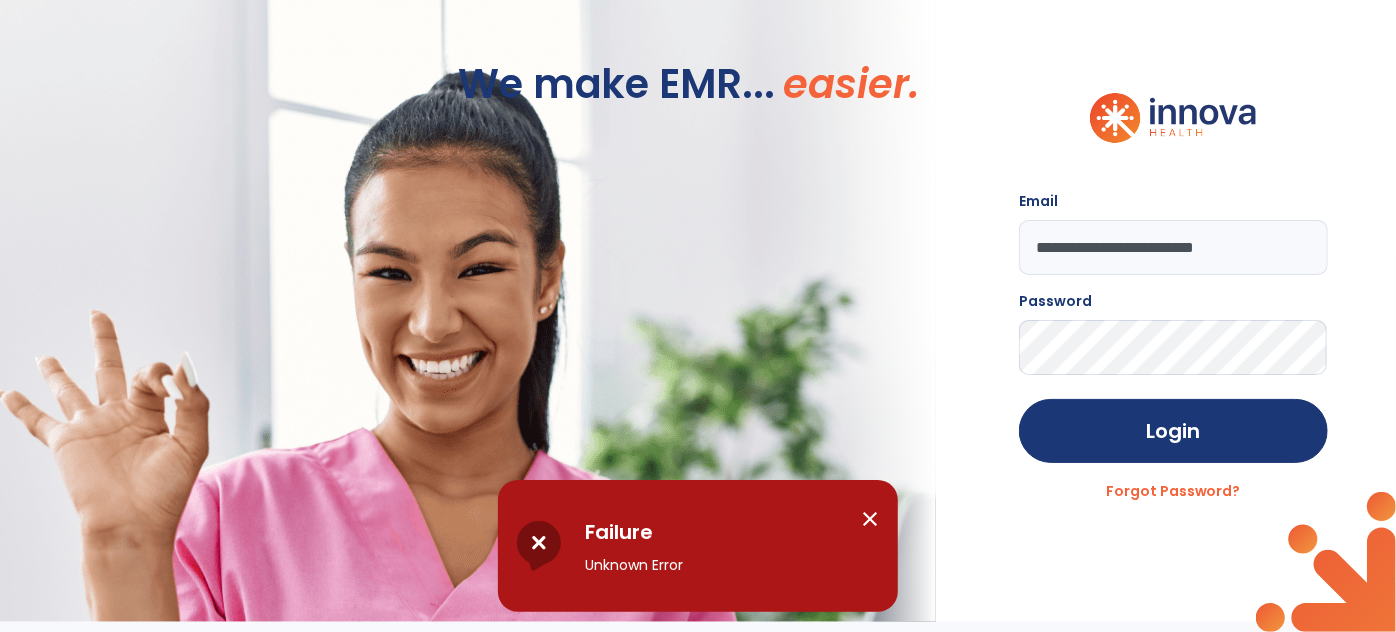 click on "close" at bounding box center [870, 519] 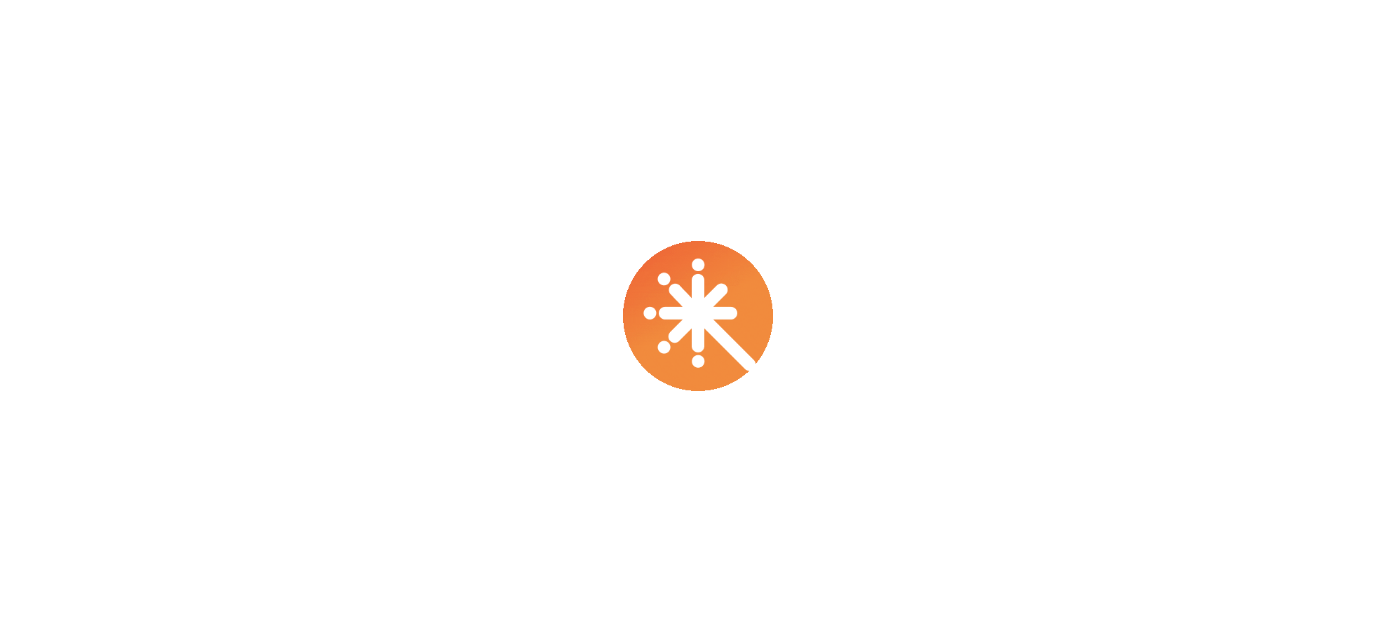 scroll, scrollTop: 0, scrollLeft: 0, axis: both 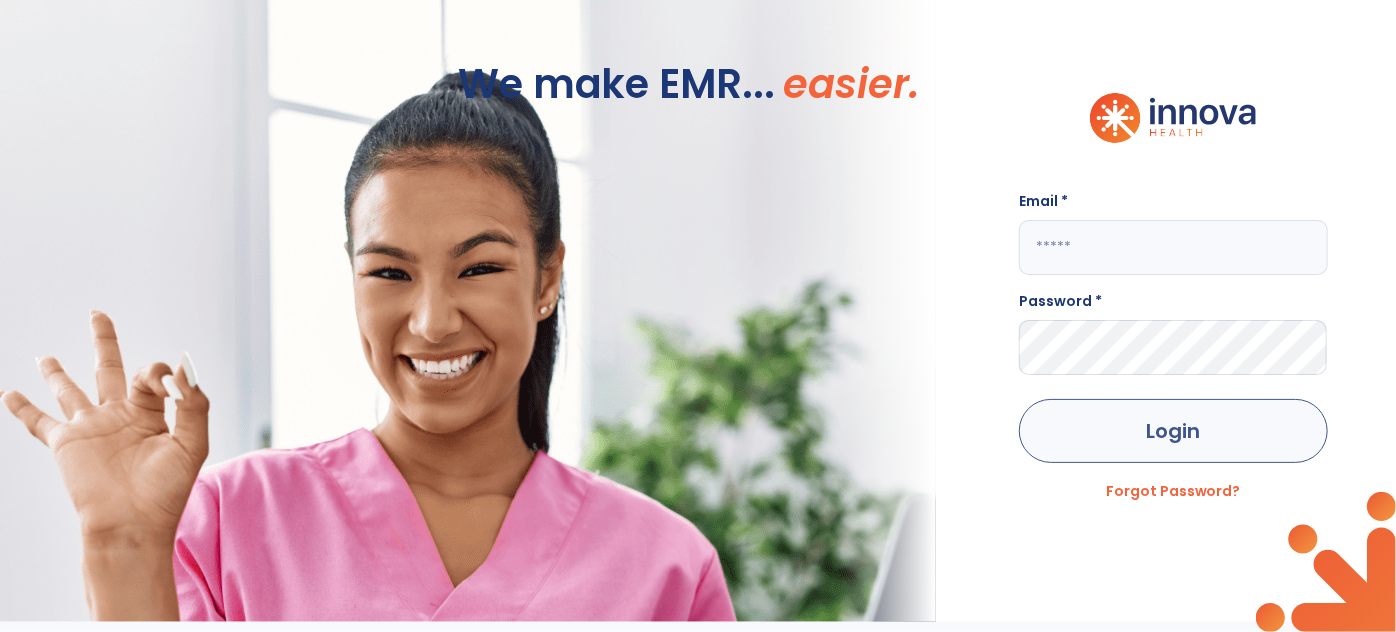 type on "**********" 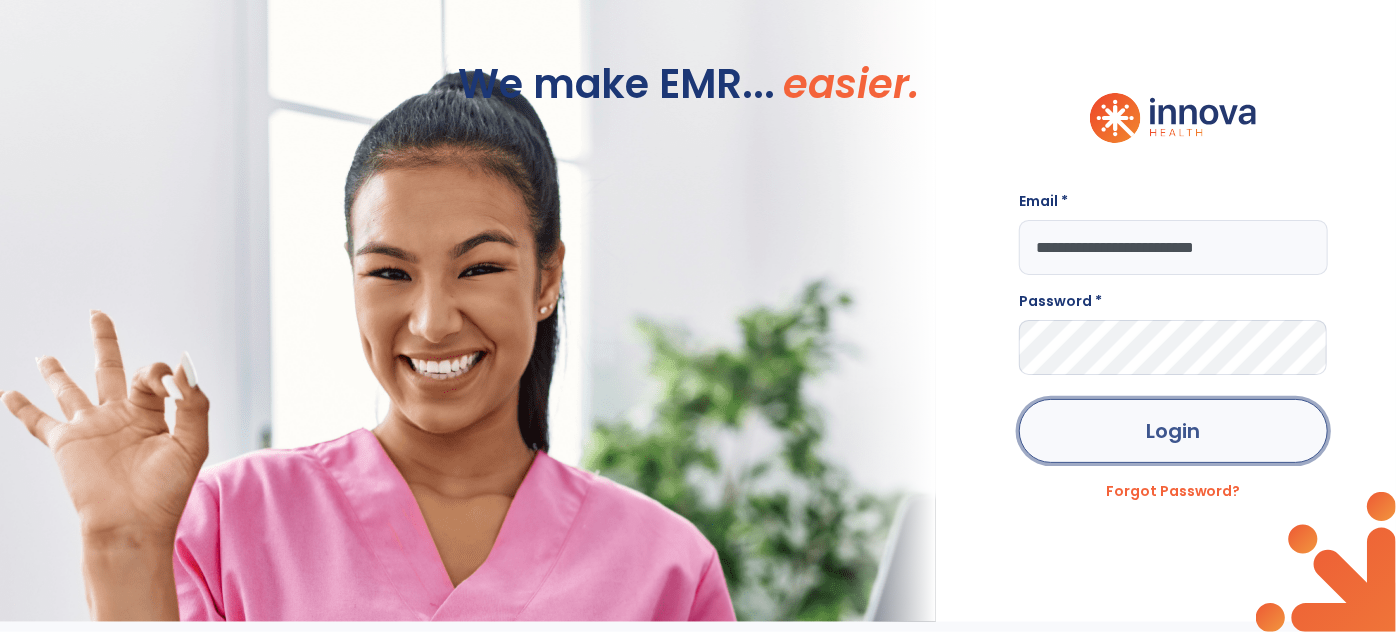 click on "Login" 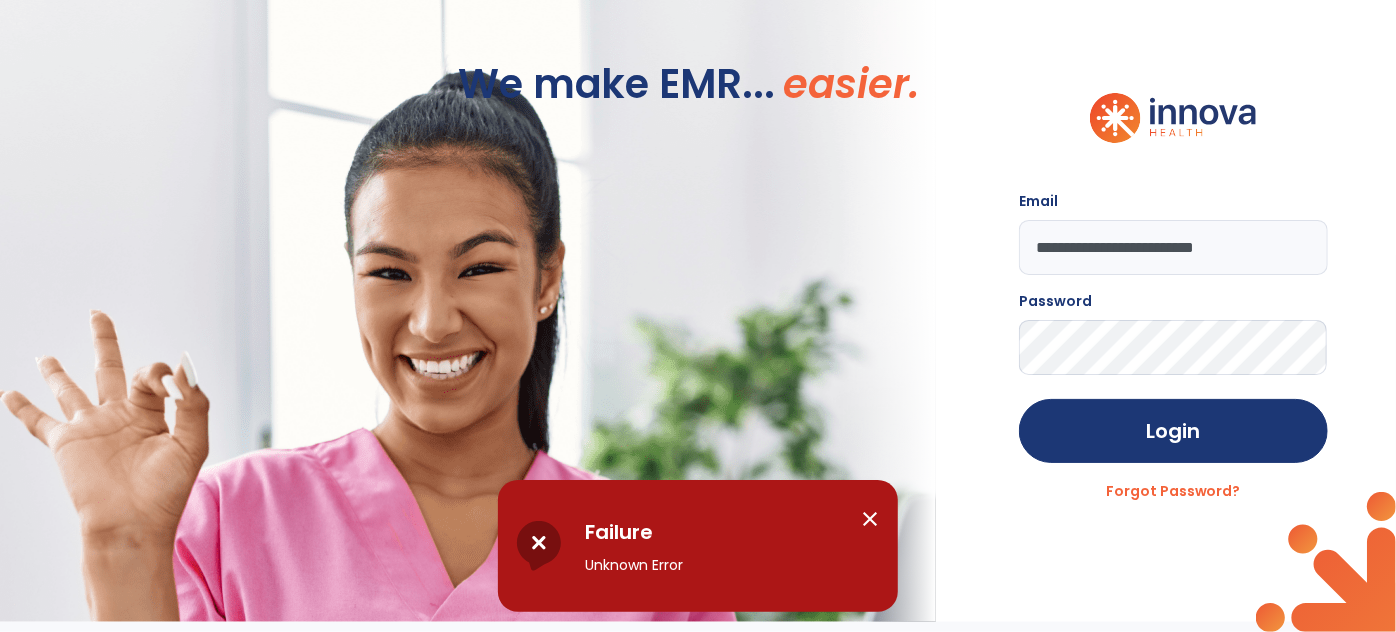 click on "close" at bounding box center [870, 519] 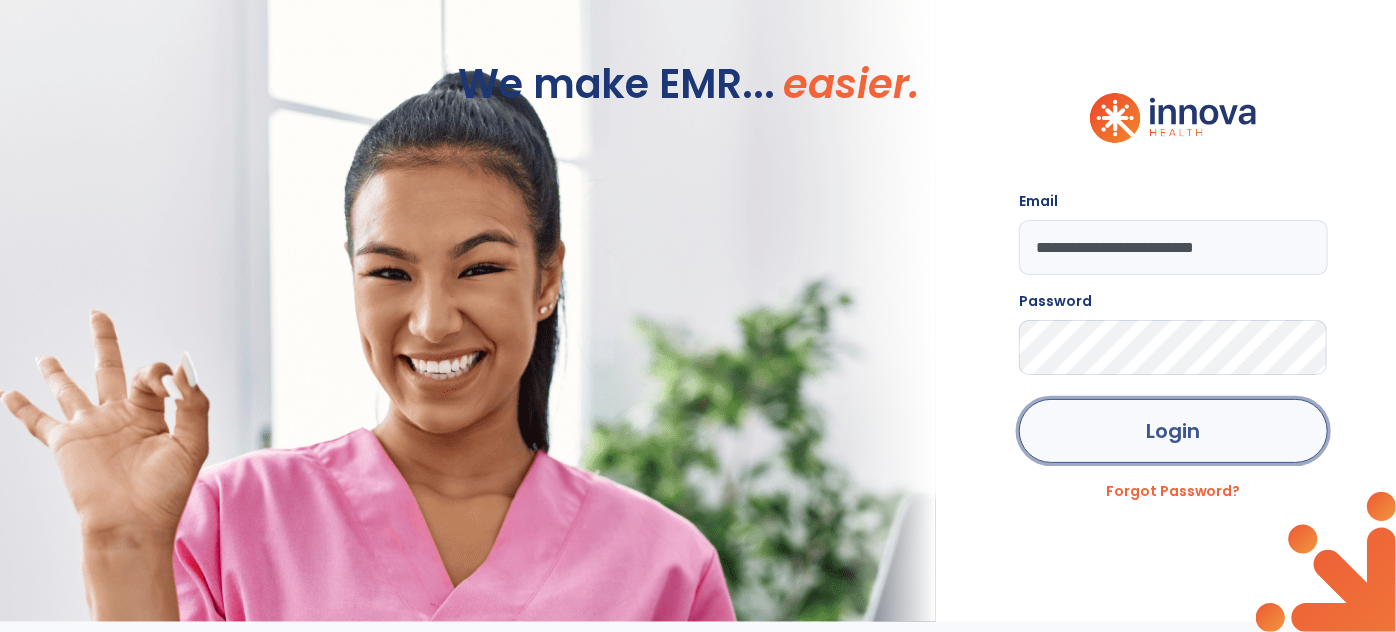 click on "Login" 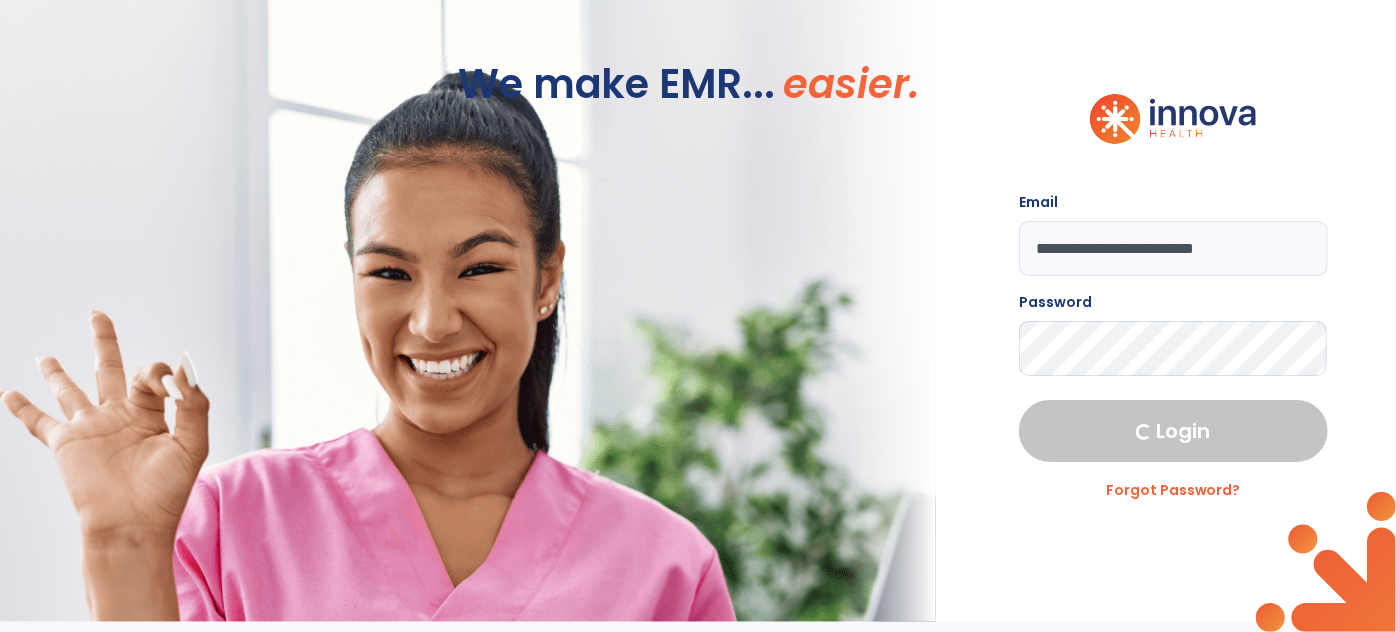 select on "****" 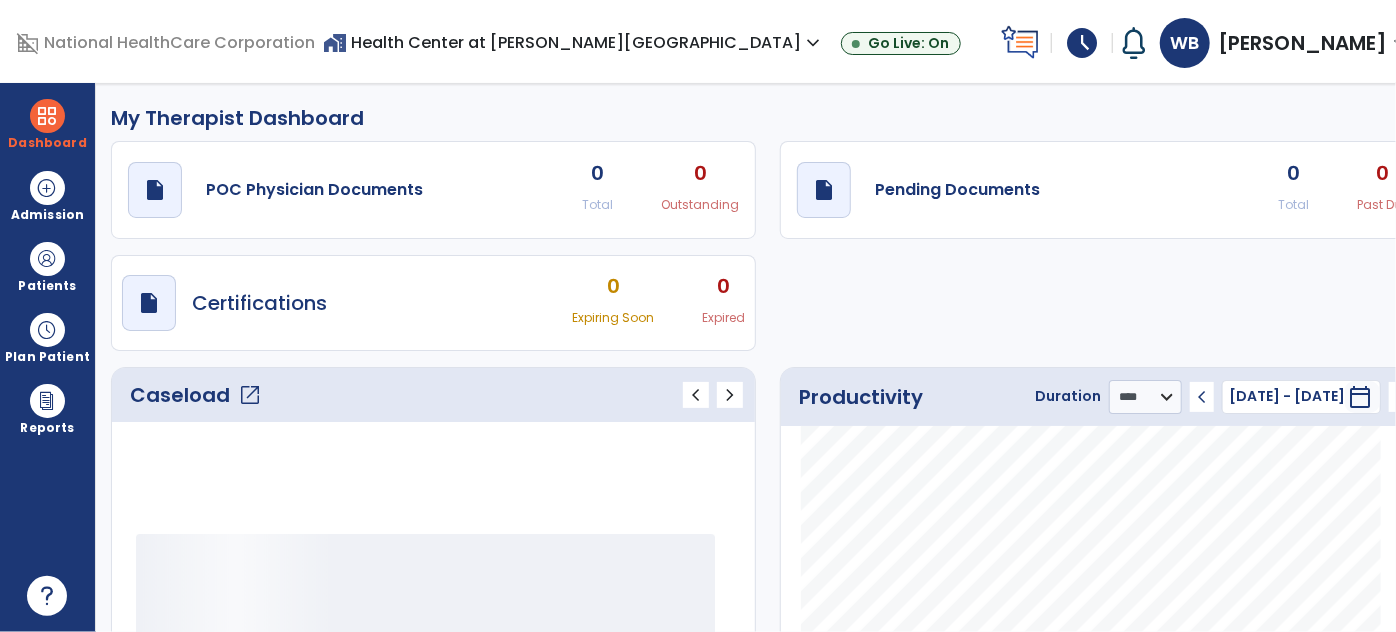 click on "open_in_new" 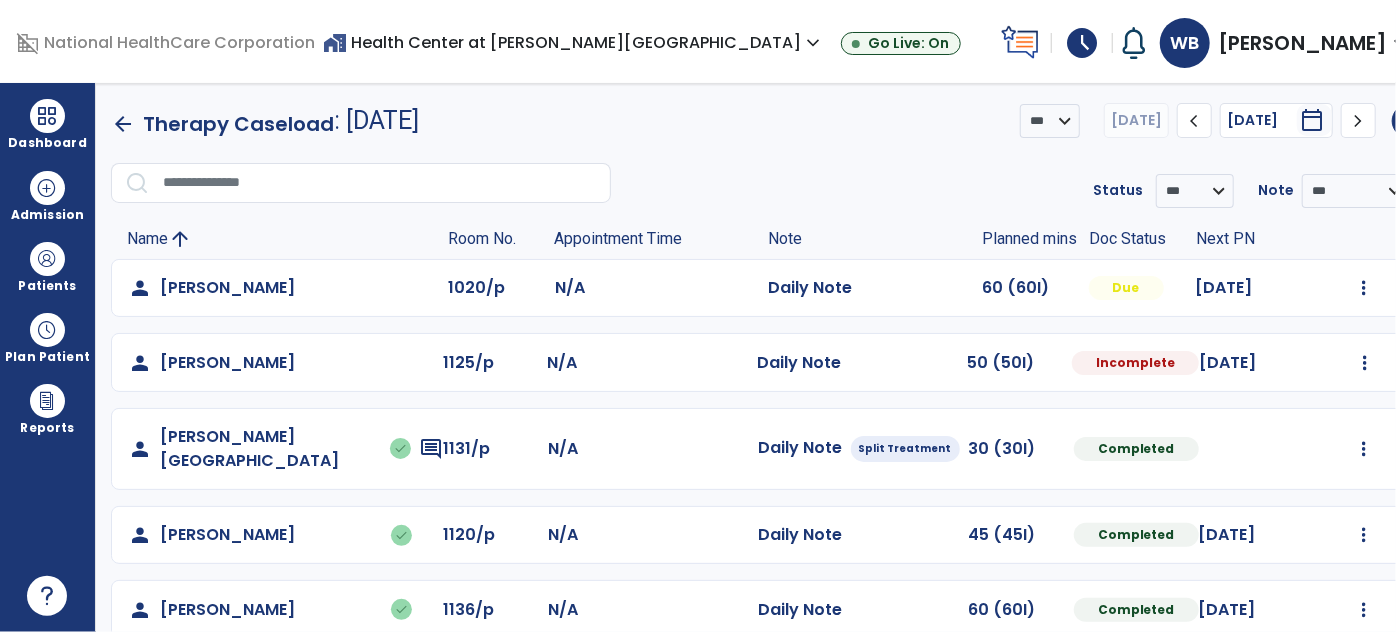scroll, scrollTop: 306, scrollLeft: 0, axis: vertical 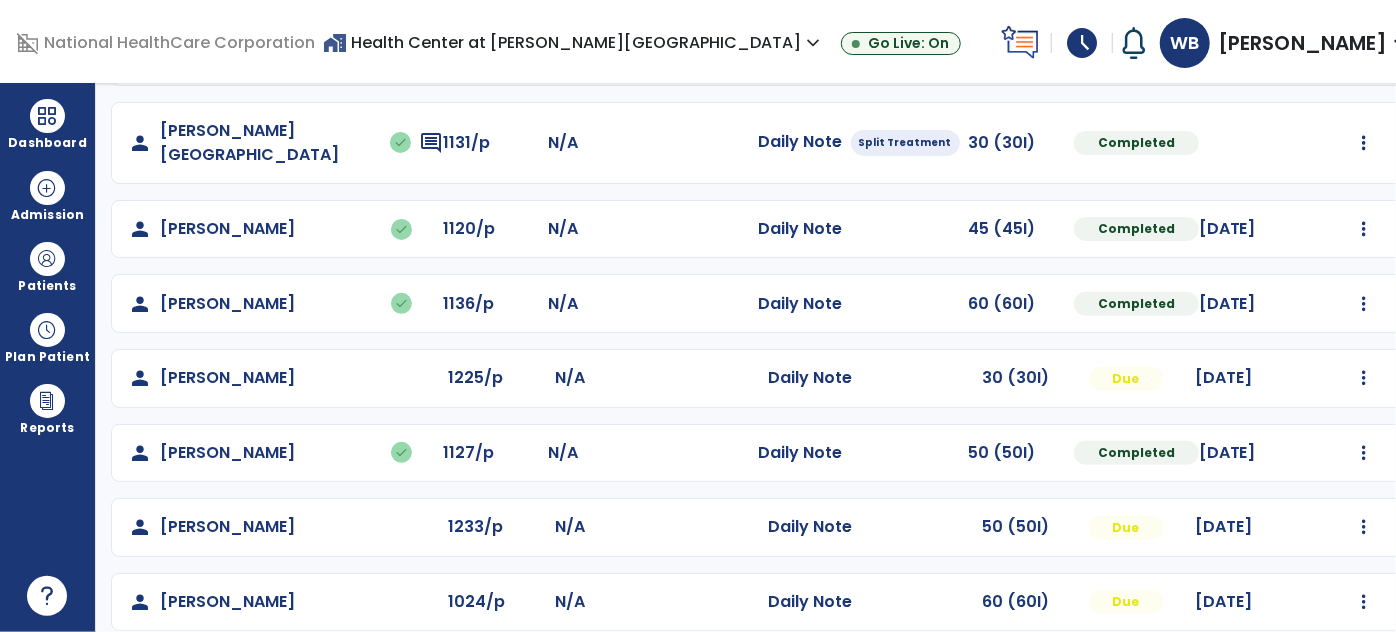 click on "Mark Visit As Complete   Reset Note   Open Document   G + C Mins" 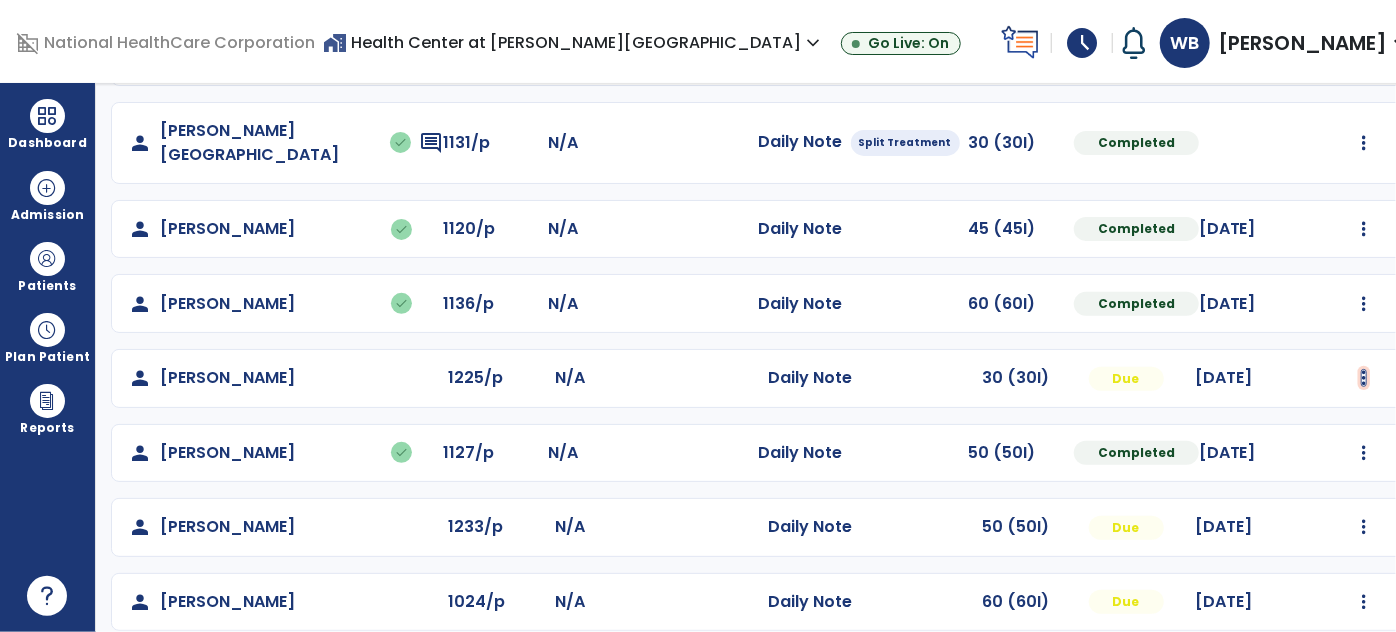 click at bounding box center [1364, -18] 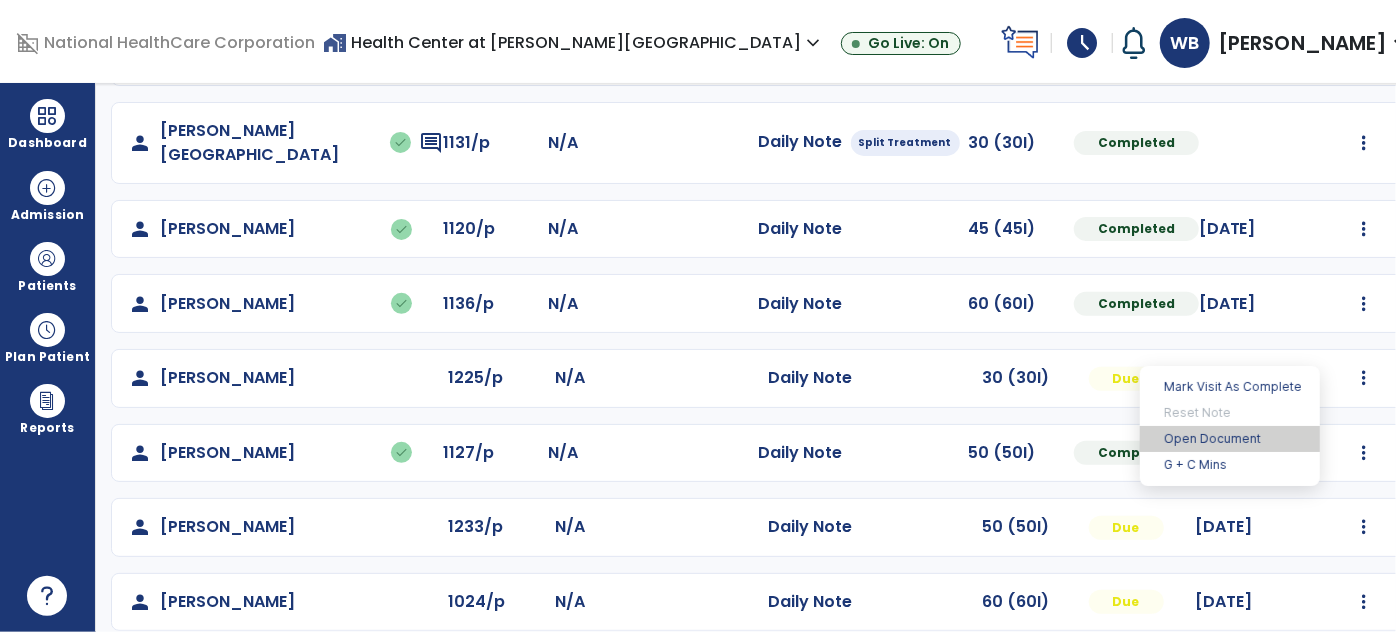 click on "Open Document" at bounding box center (1230, 439) 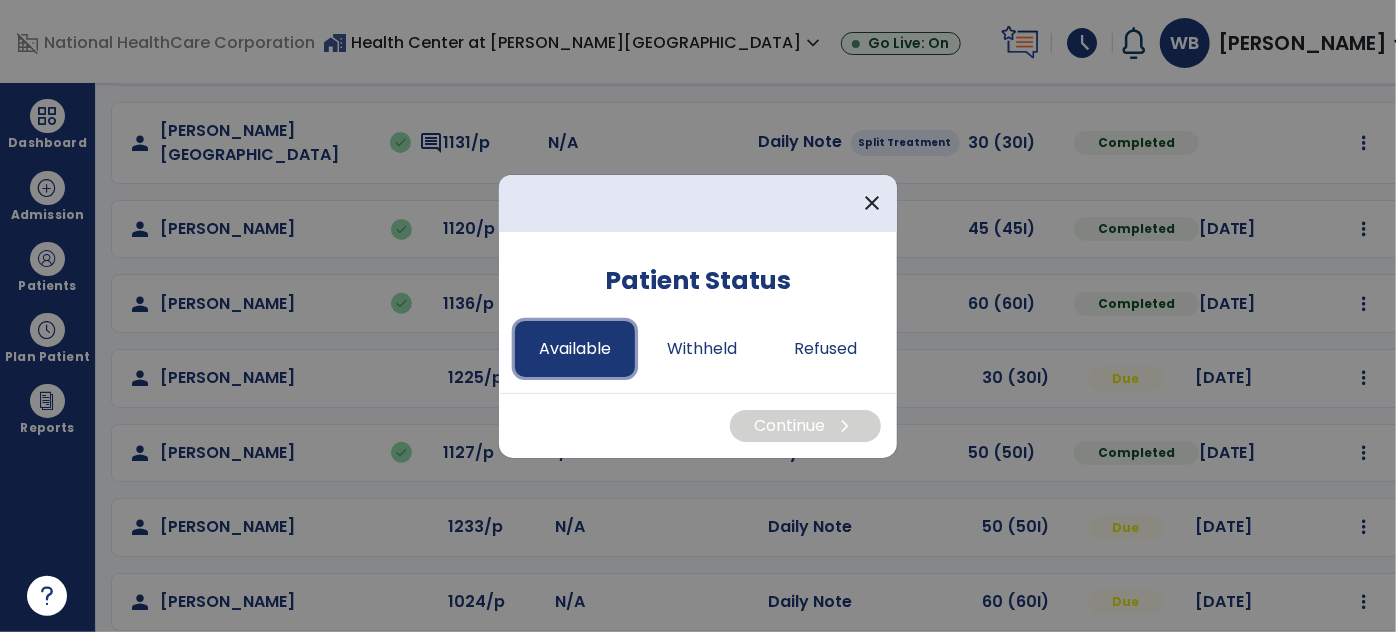 click on "Available" at bounding box center [575, 349] 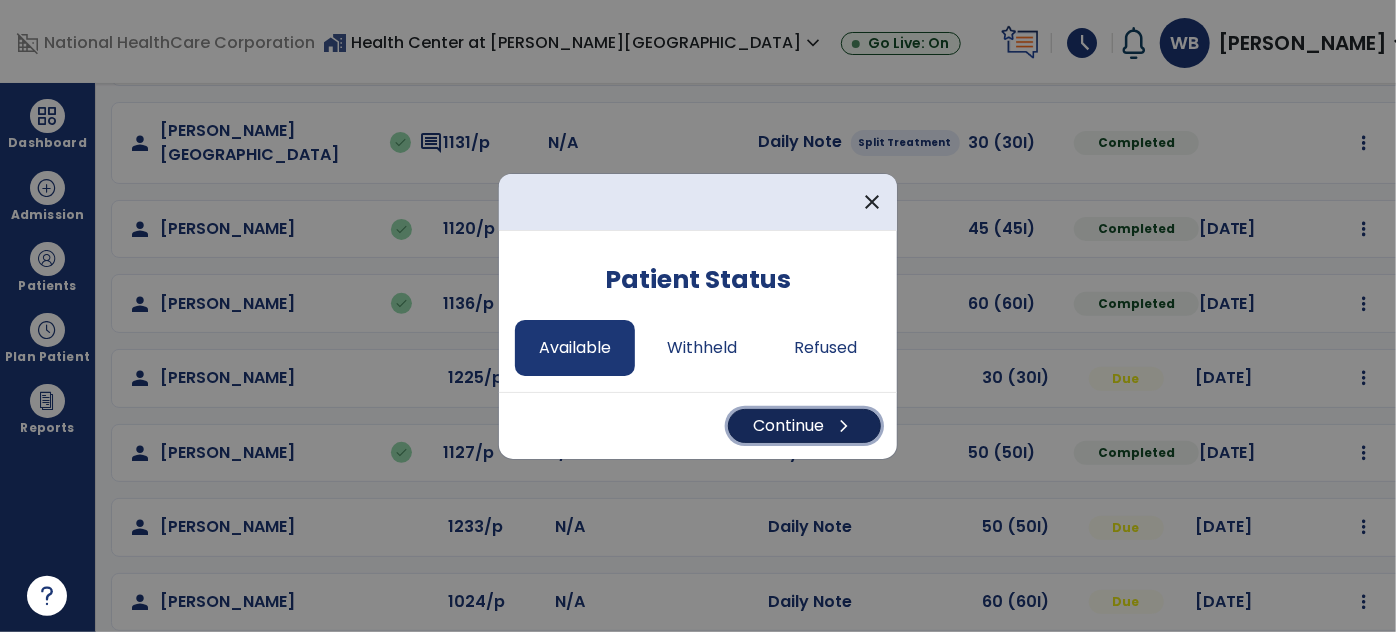 click on "Continue   chevron_right" at bounding box center (804, 426) 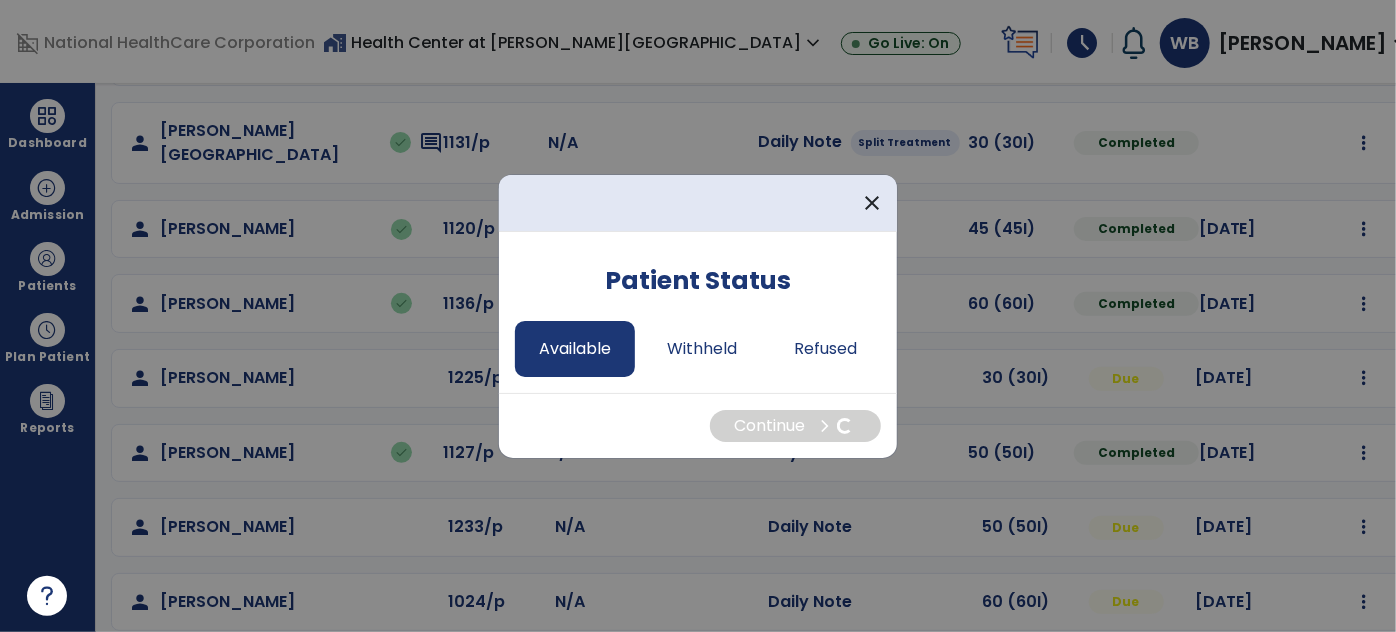 select on "*" 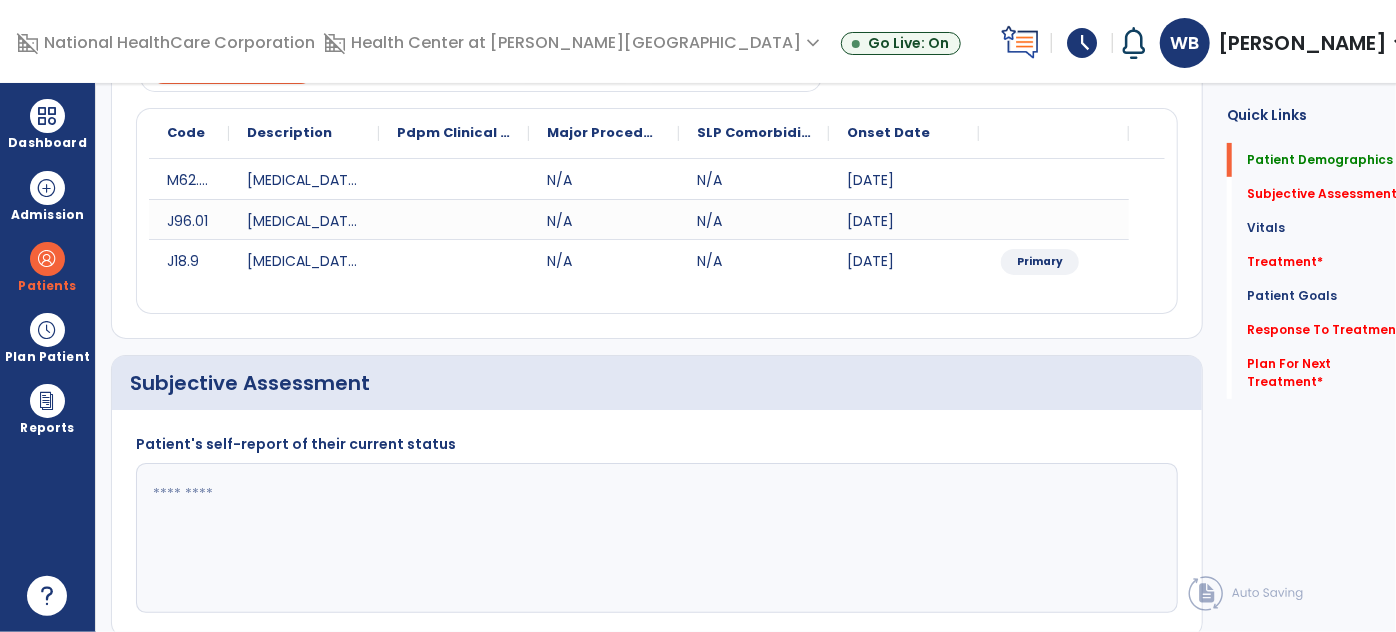 scroll, scrollTop: 0, scrollLeft: 0, axis: both 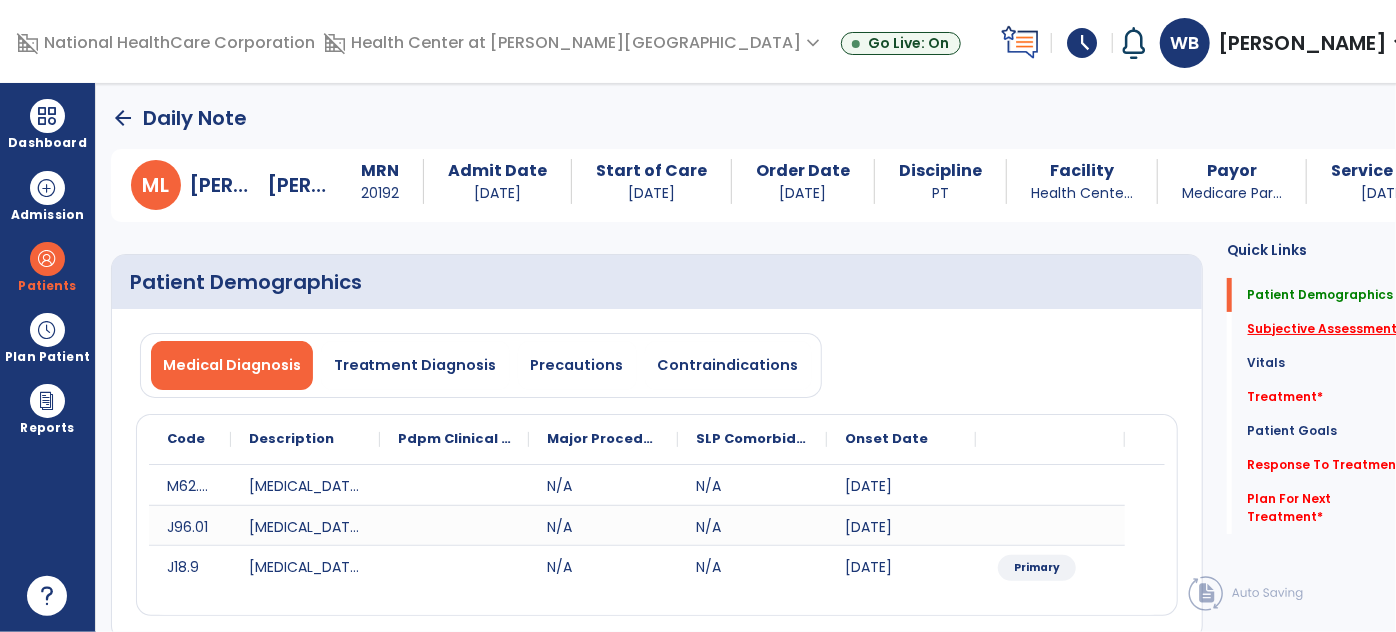 click on "Subjective Assessment   *" 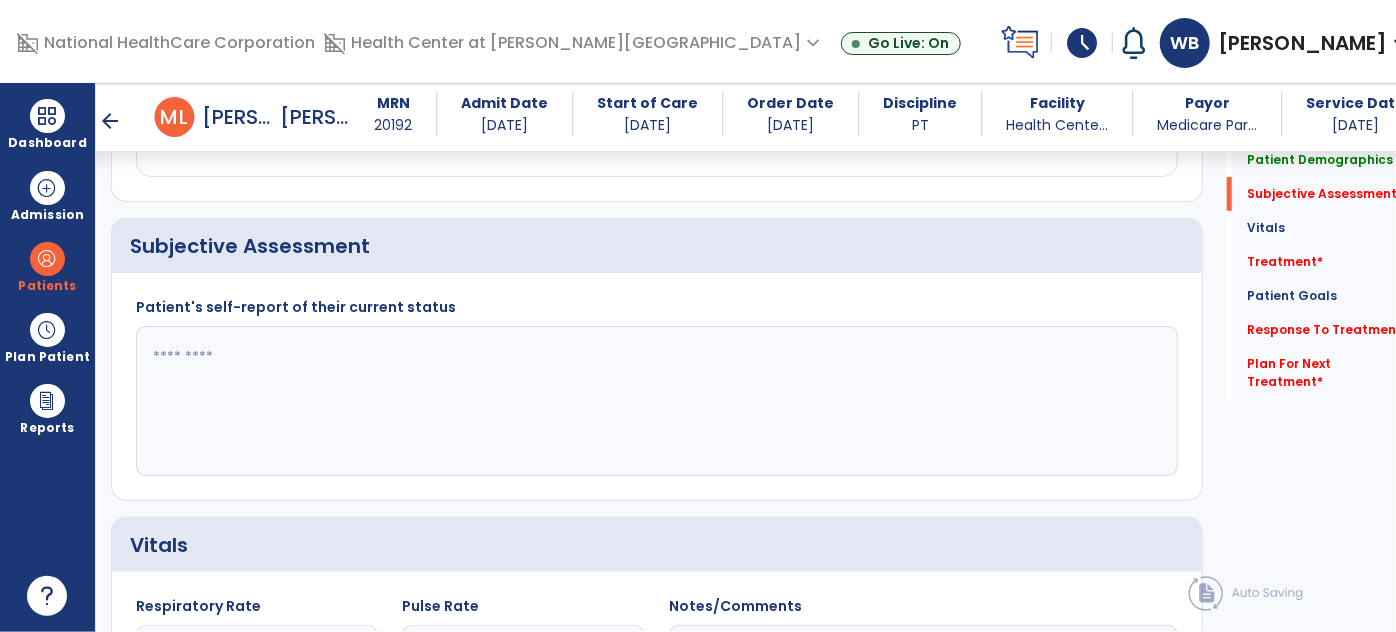 scroll, scrollTop: 439, scrollLeft: 0, axis: vertical 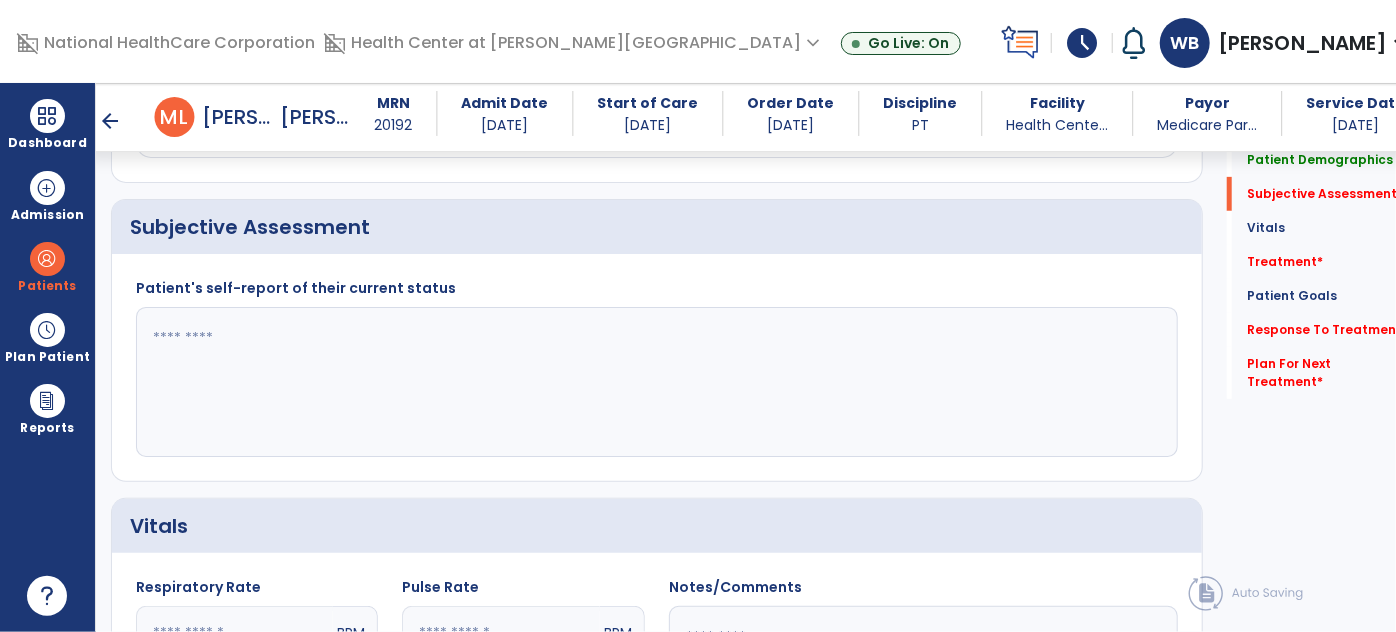 click 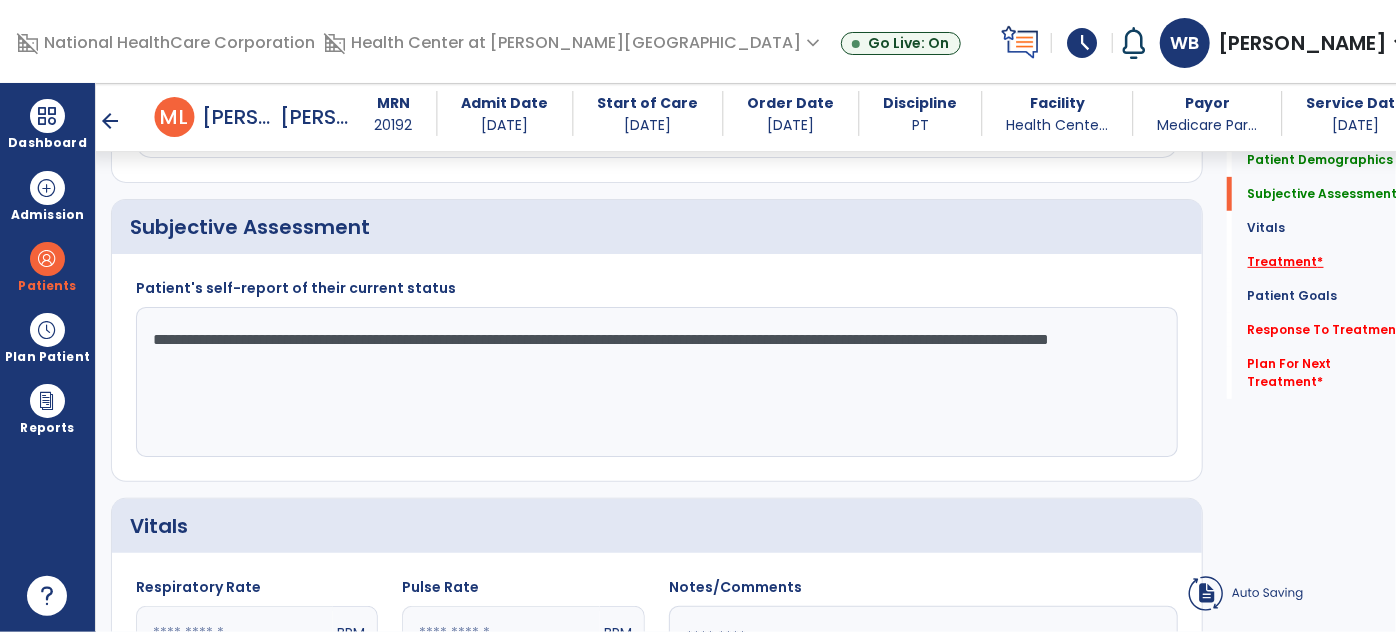 type on "**********" 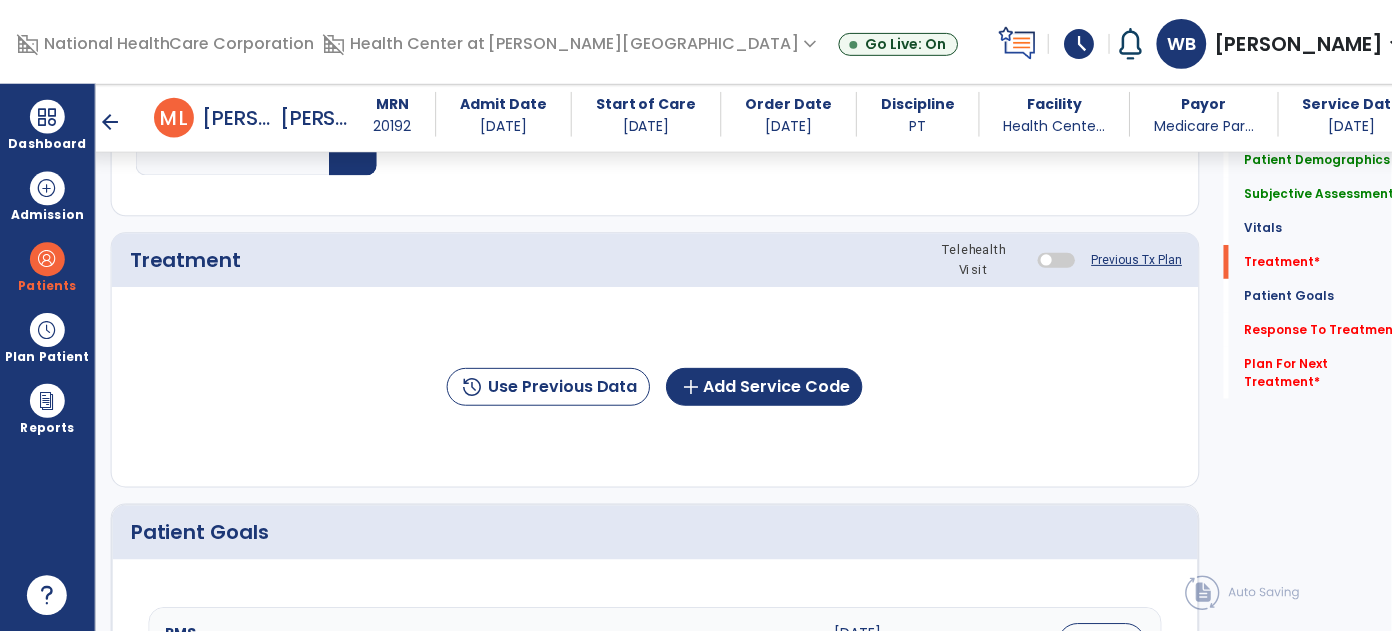 scroll, scrollTop: 1128, scrollLeft: 0, axis: vertical 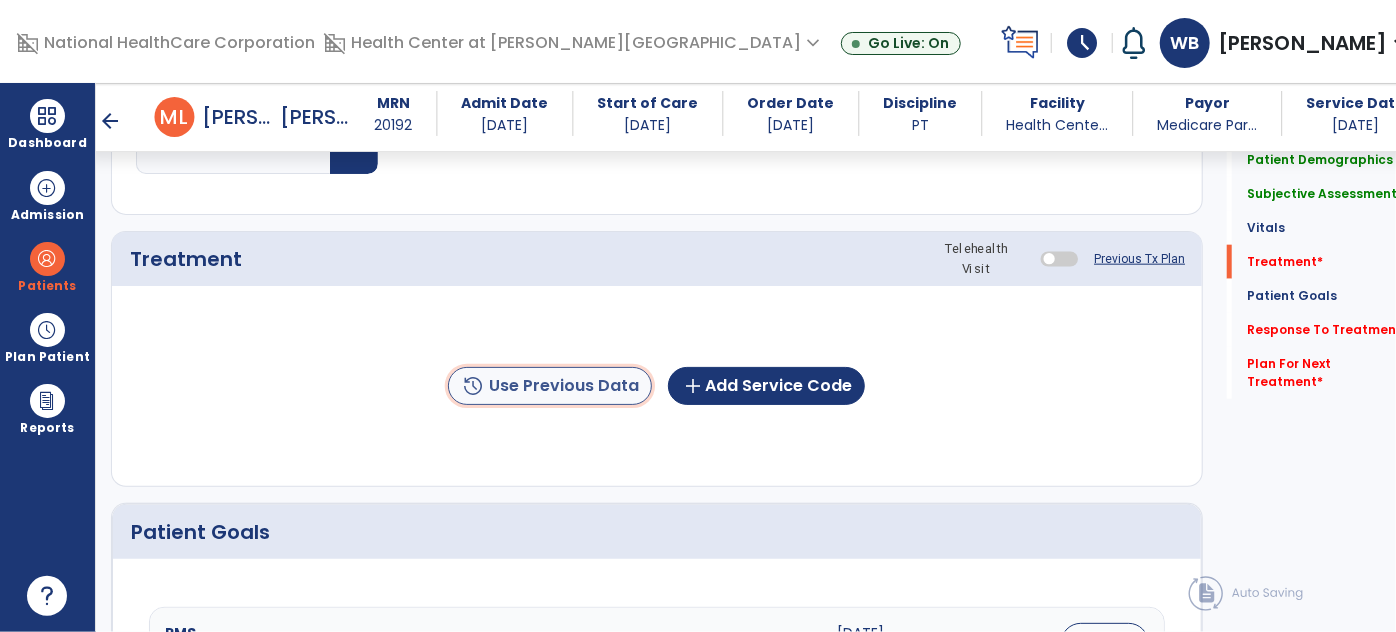 click on "history  Use Previous Data" 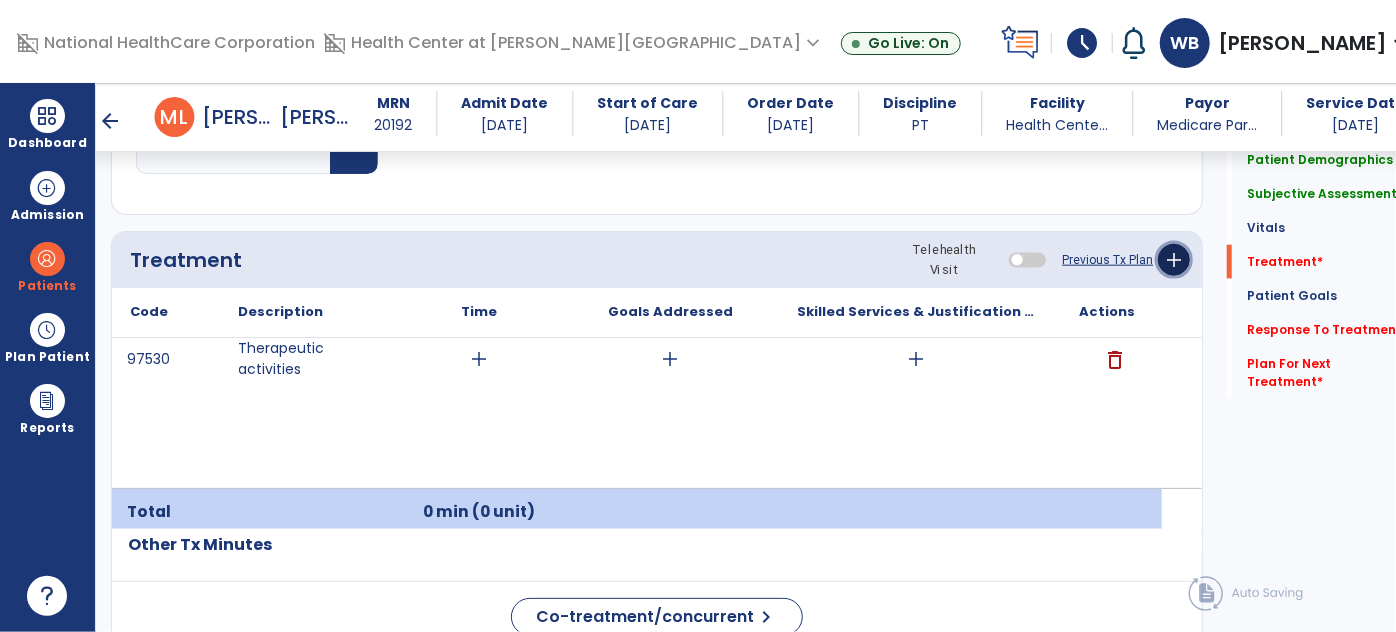 click on "add" 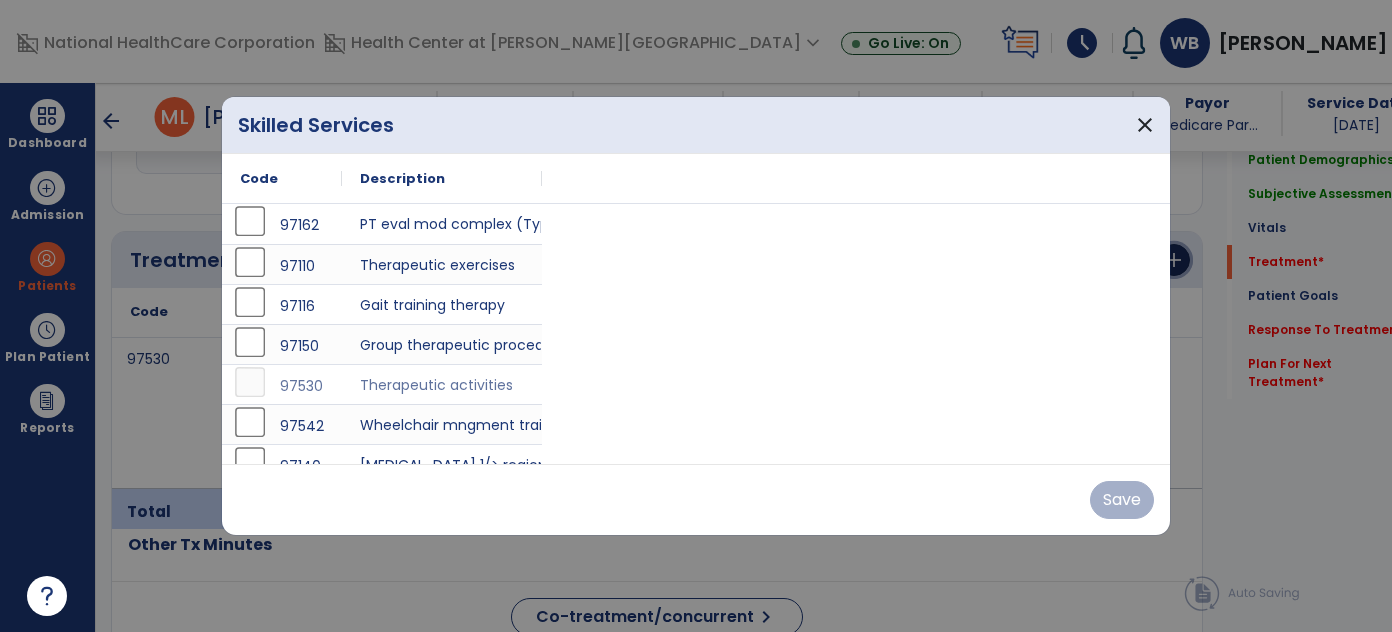scroll, scrollTop: 1128, scrollLeft: 0, axis: vertical 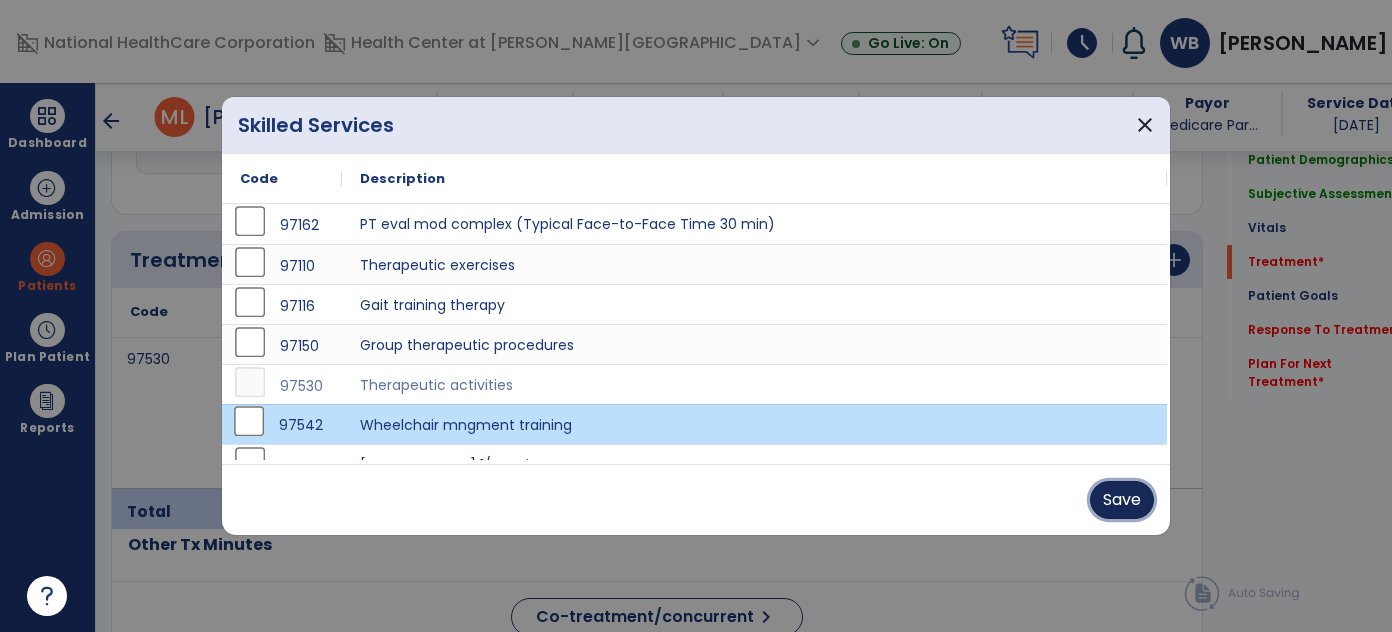 click on "Save" at bounding box center (1122, 500) 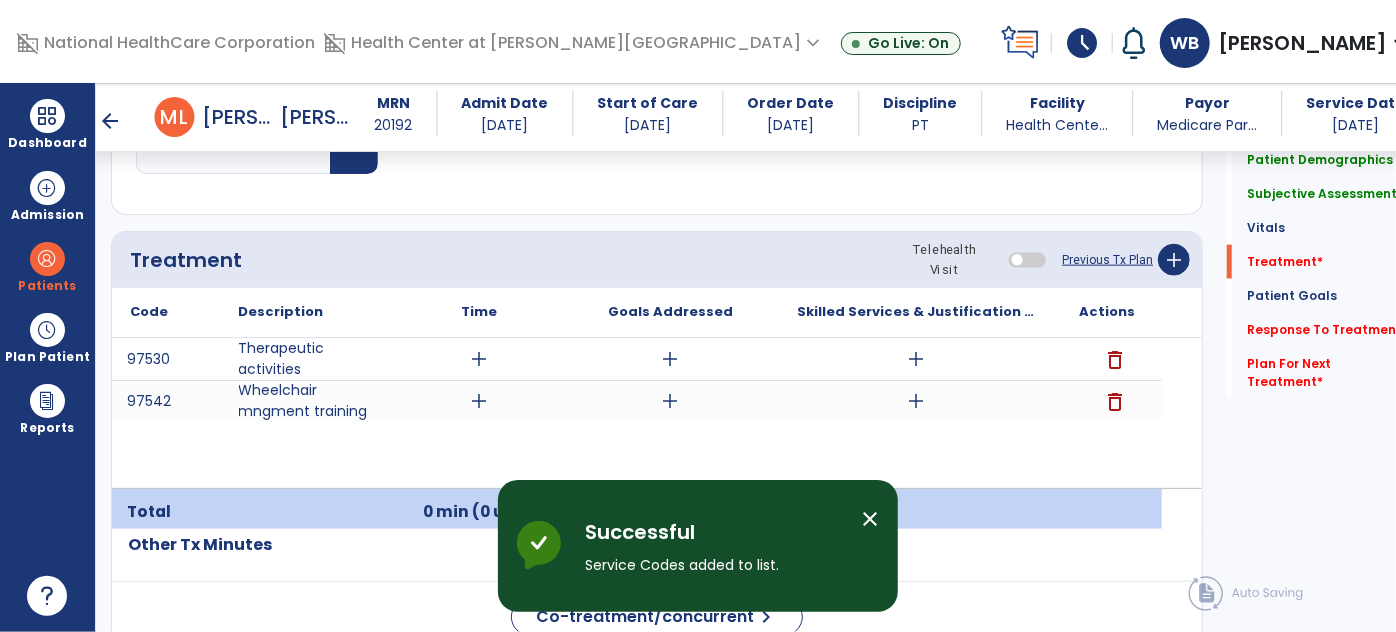 click on "close" at bounding box center (870, 519) 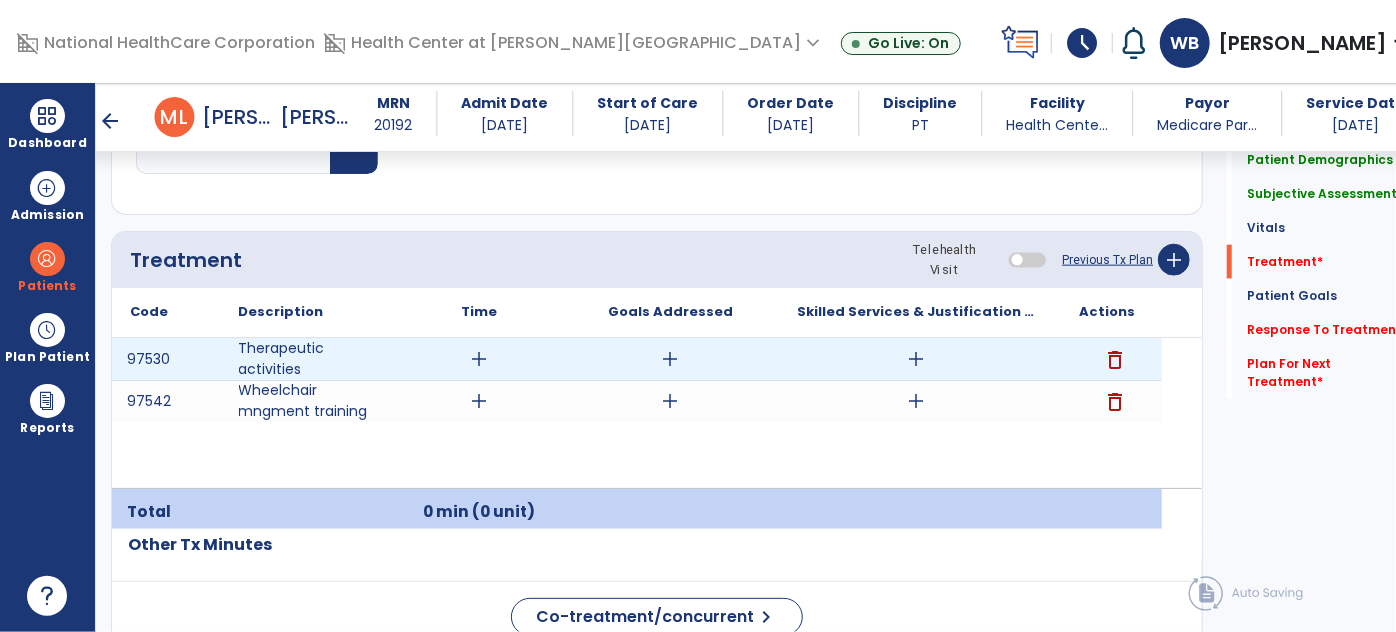 click on "add" at bounding box center [480, 359] 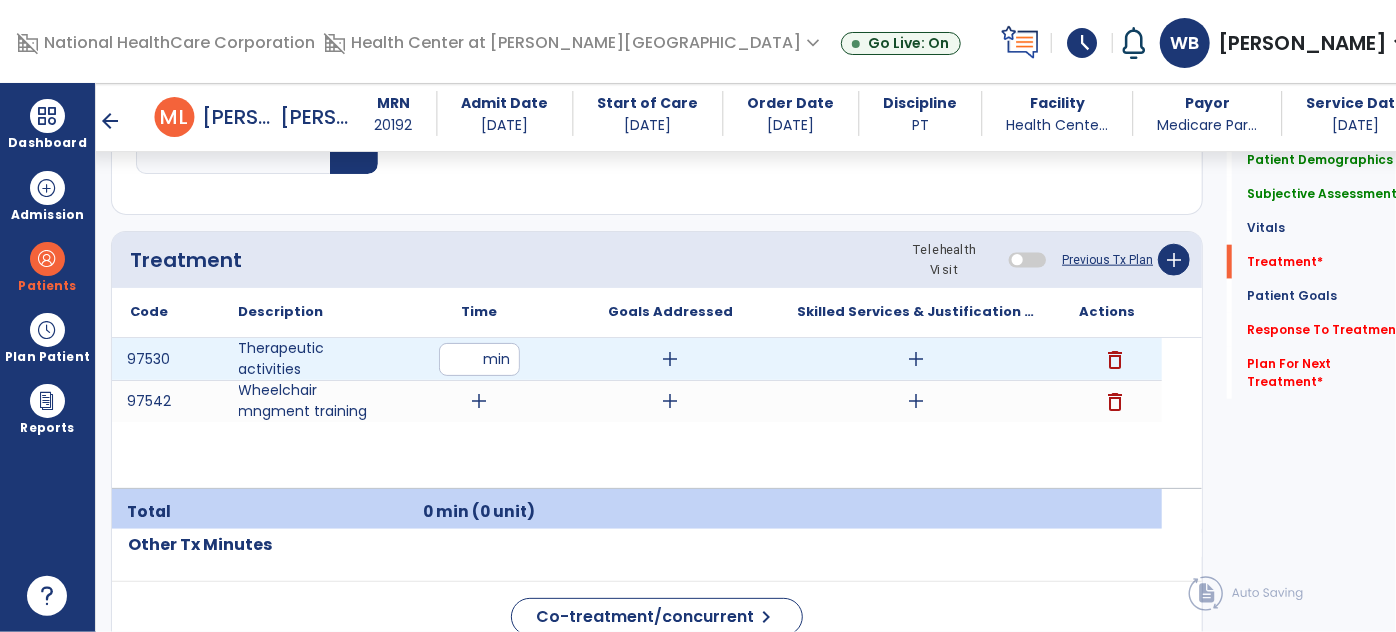 type on "**" 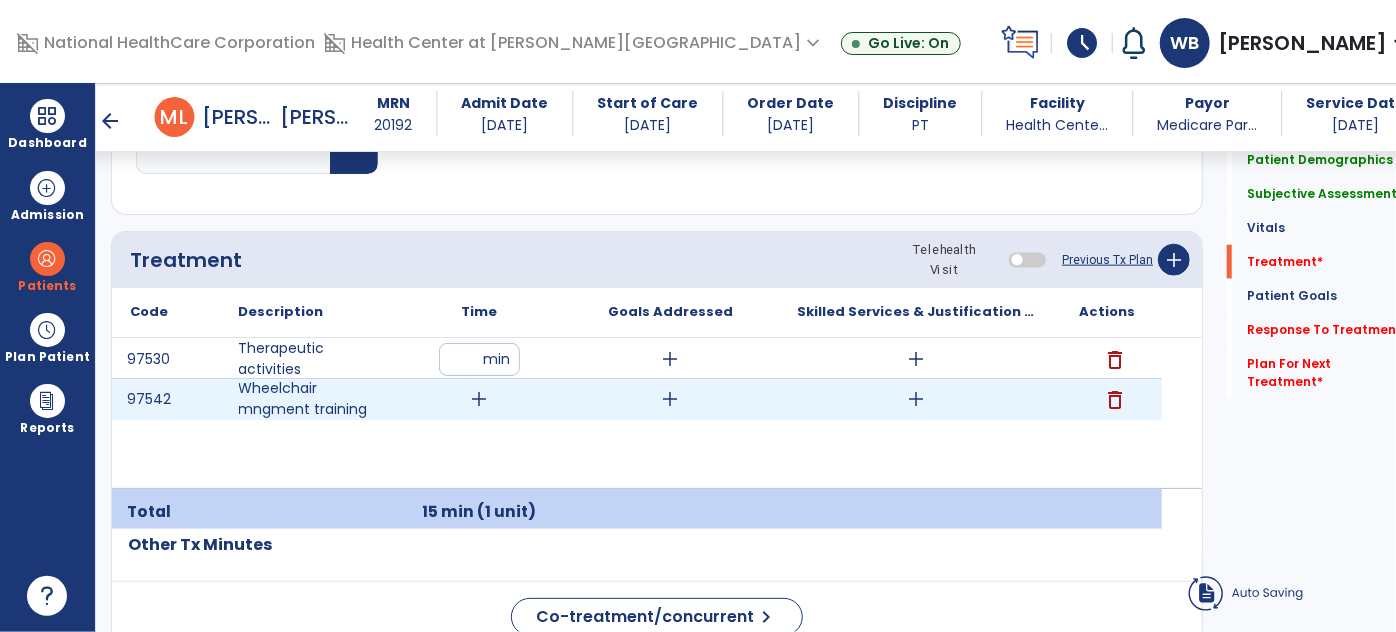 click on "add" at bounding box center [480, 399] 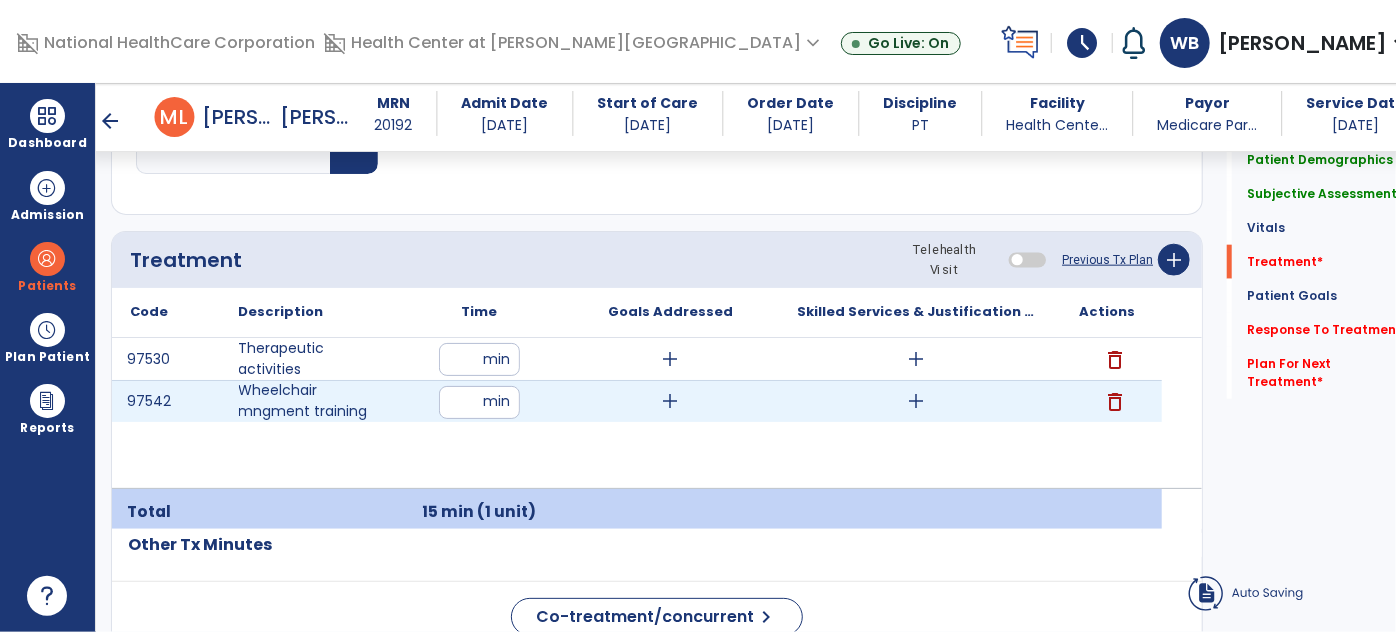type on "**" 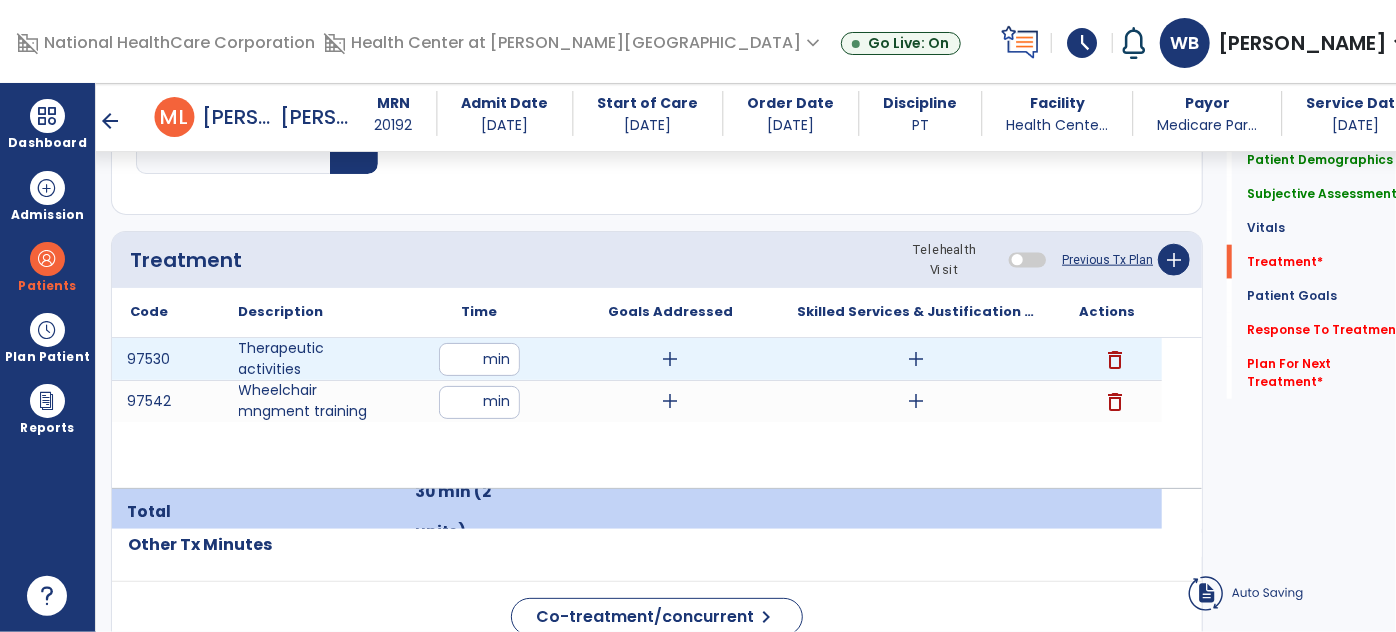 click on "add" at bounding box center [916, 359] 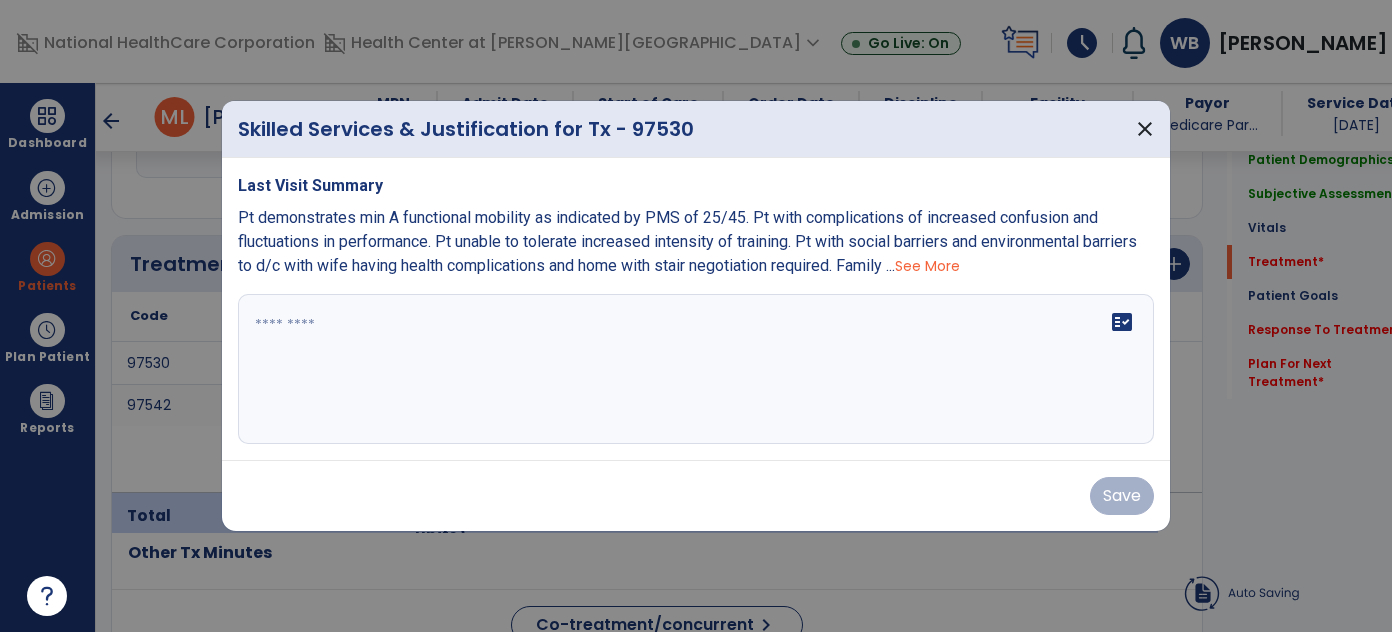 scroll, scrollTop: 1128, scrollLeft: 0, axis: vertical 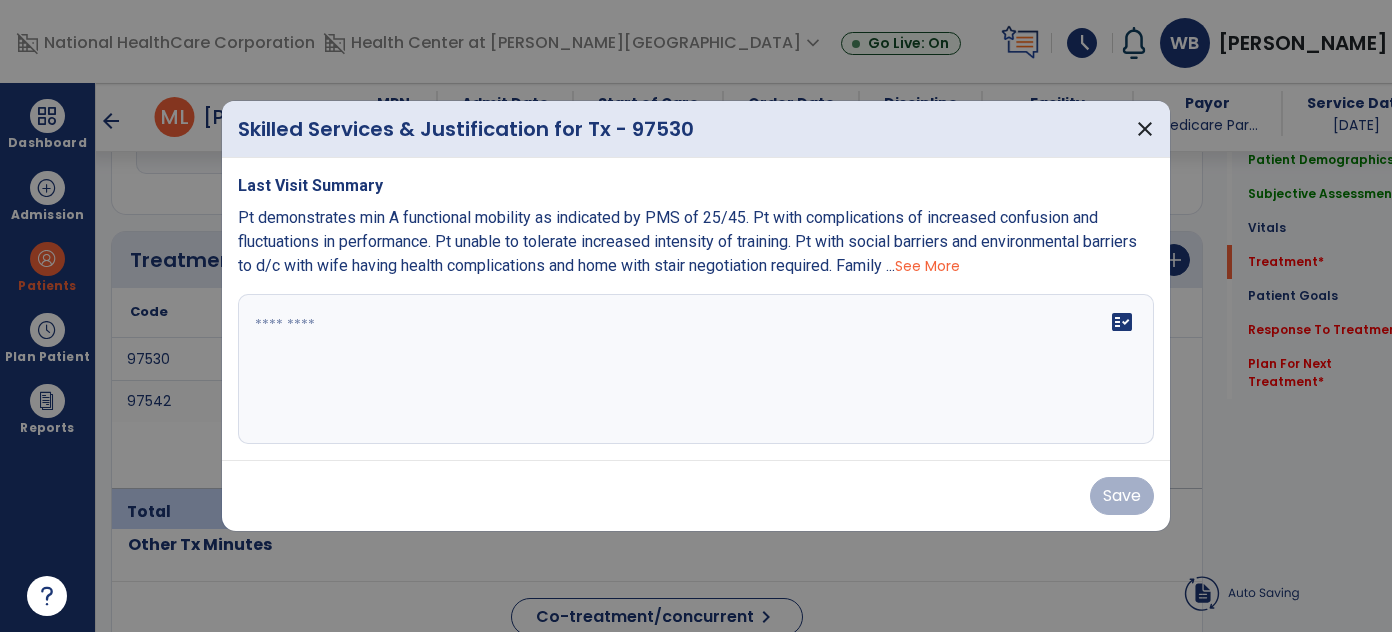 click on "See More" at bounding box center [927, 266] 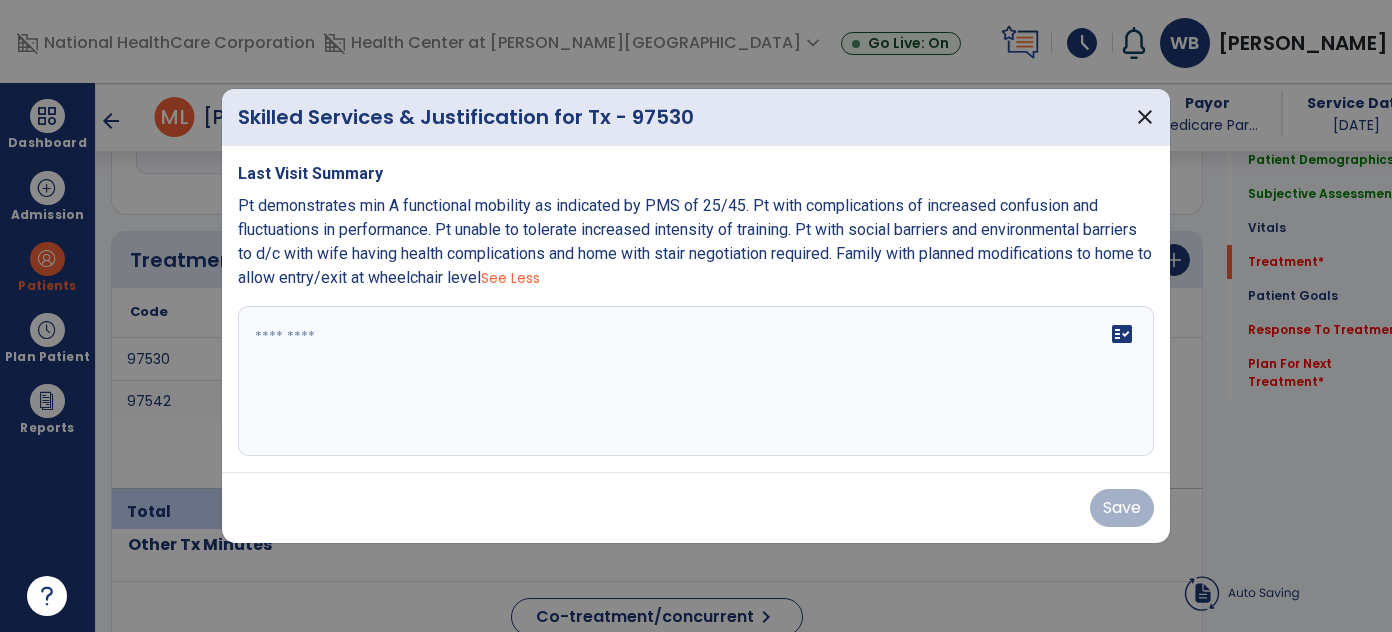 click at bounding box center [696, 381] 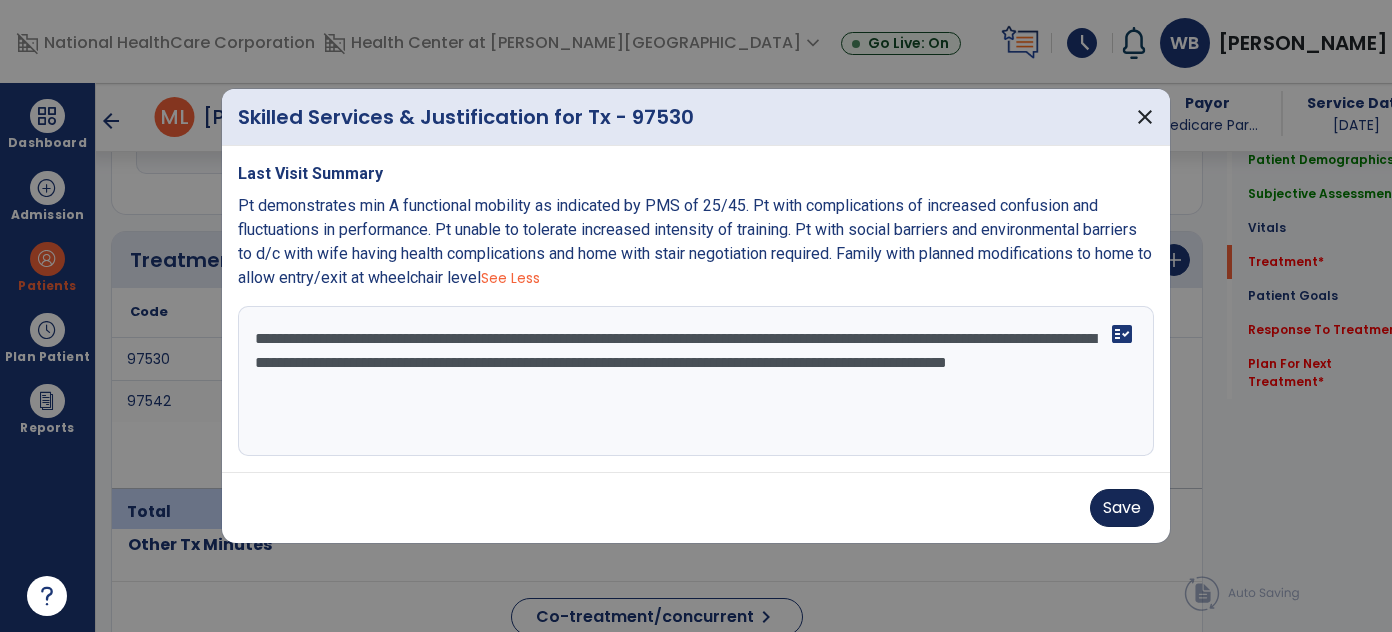 type on "**********" 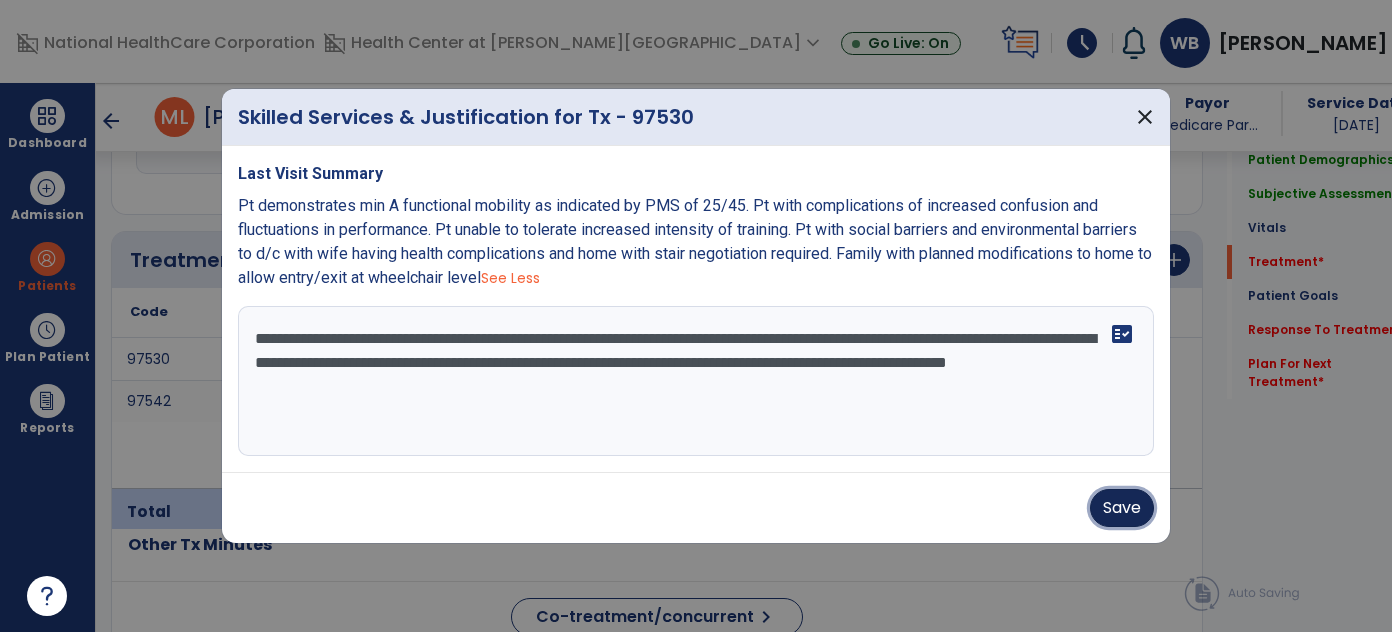 click on "Save" at bounding box center [1122, 508] 